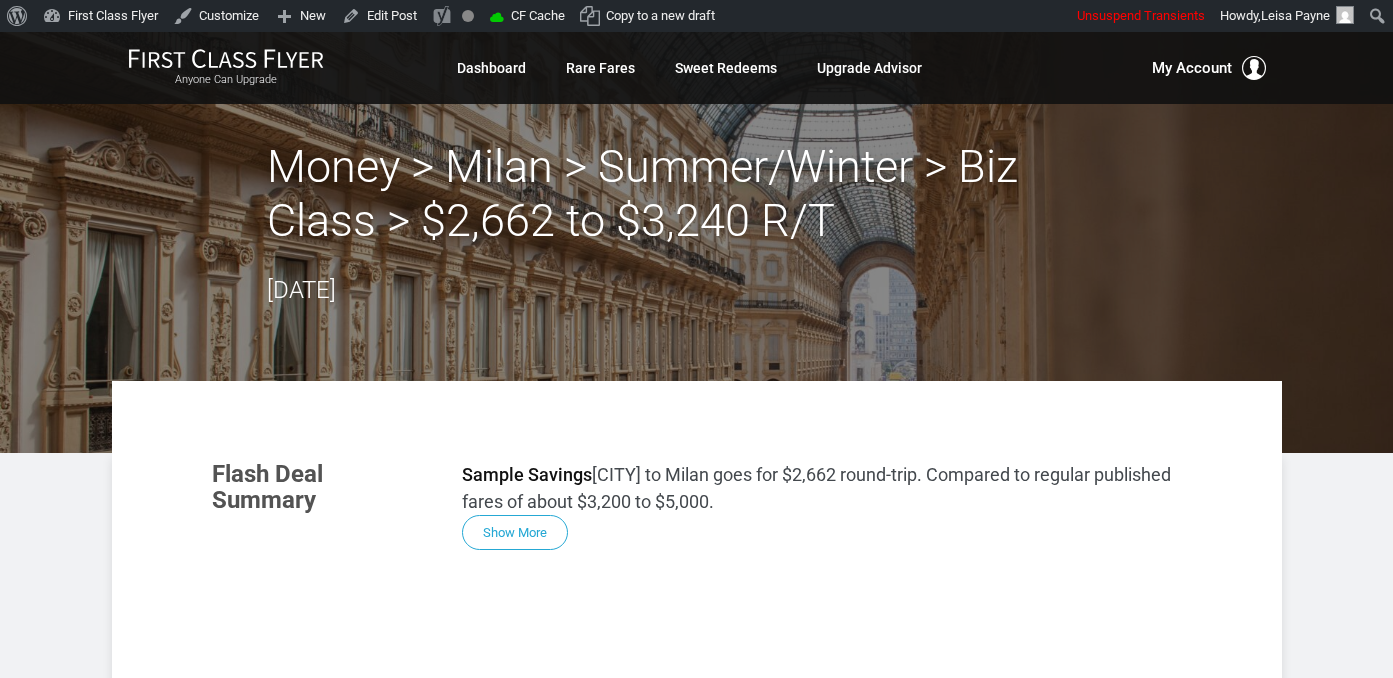 scroll, scrollTop: 1090, scrollLeft: 0, axis: vertical 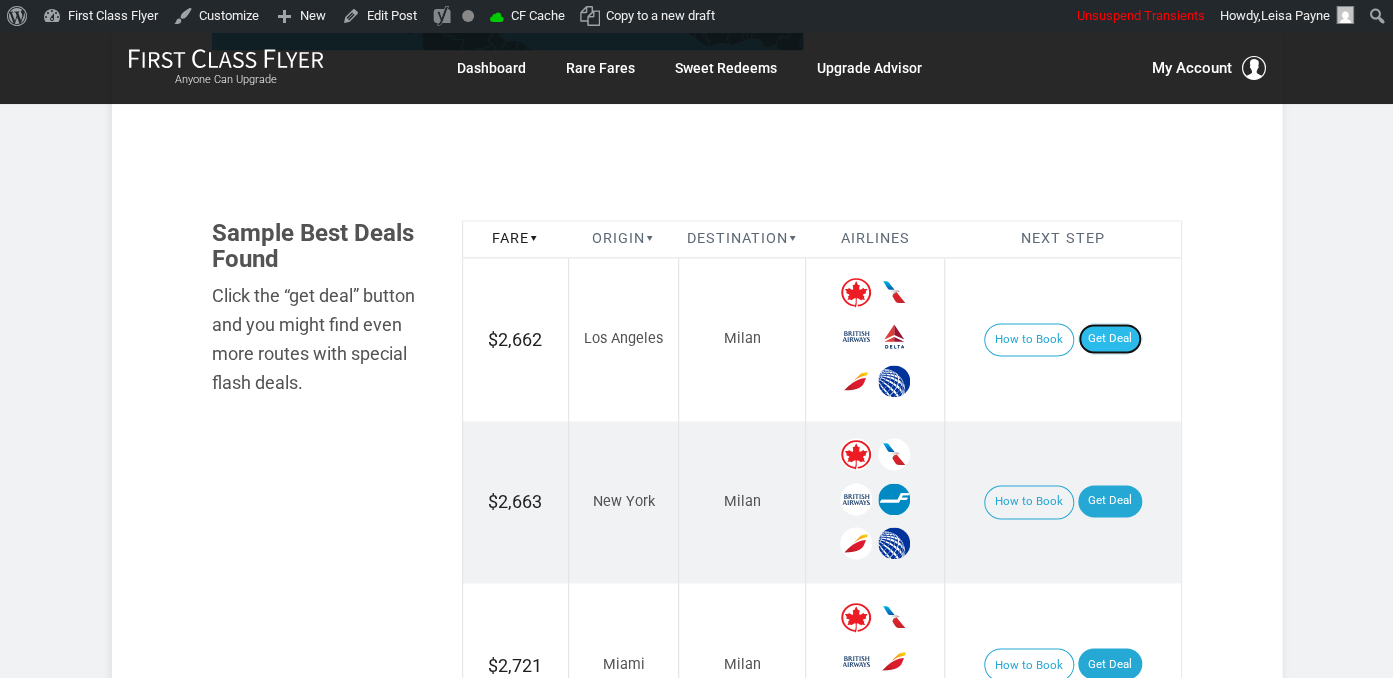 click on "Get Deal" at bounding box center (1110, 339) 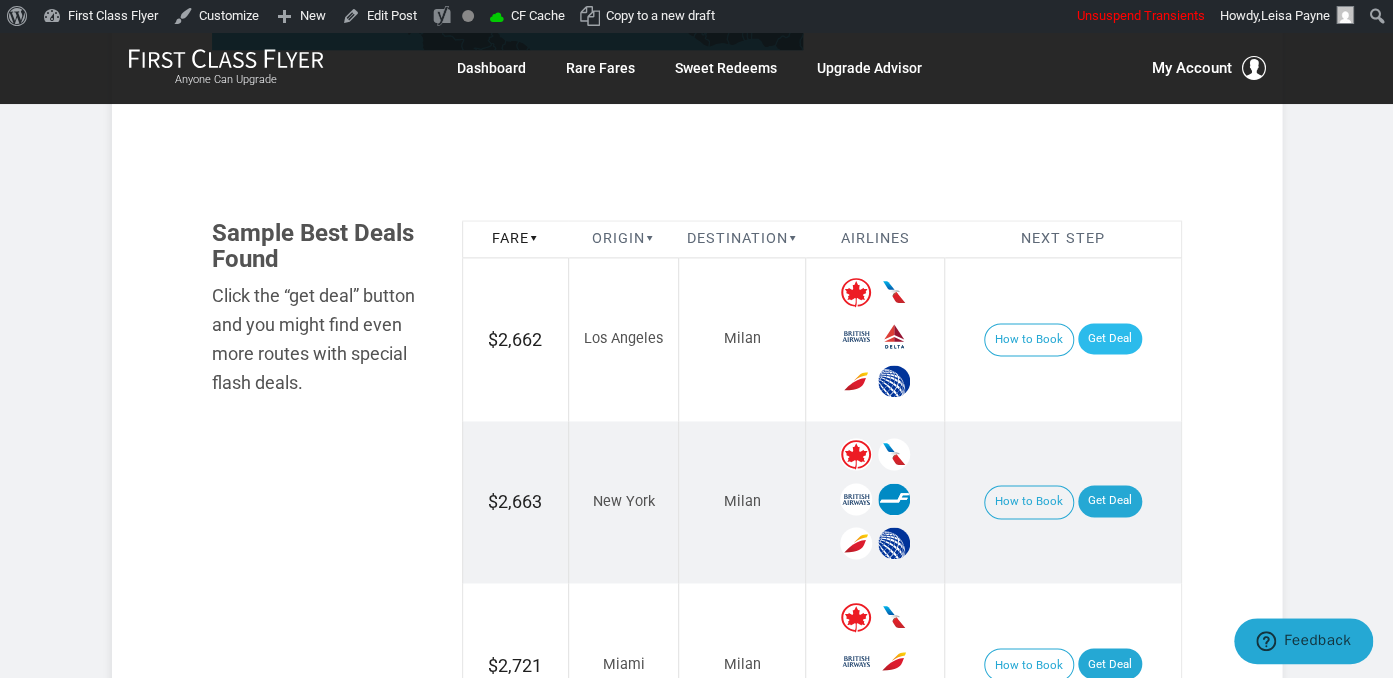 scroll, scrollTop: 0, scrollLeft: 0, axis: both 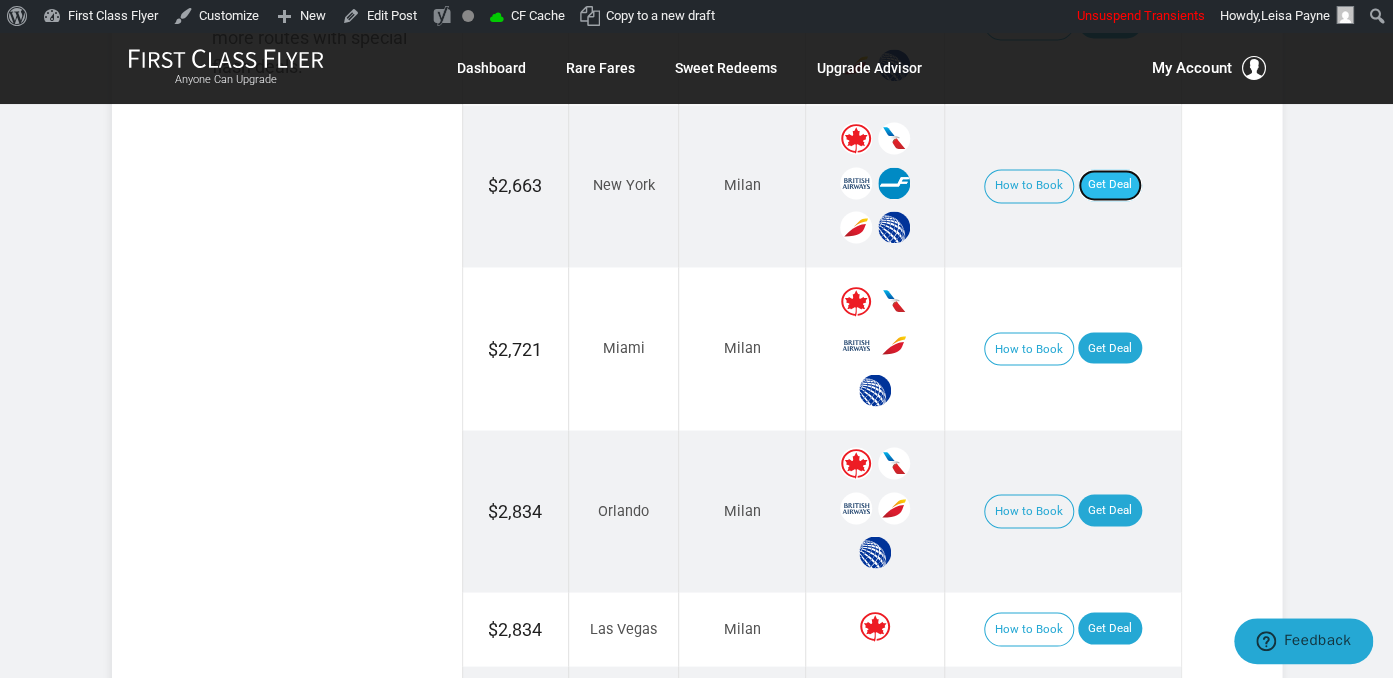 click on "Get Deal" at bounding box center (1110, 185) 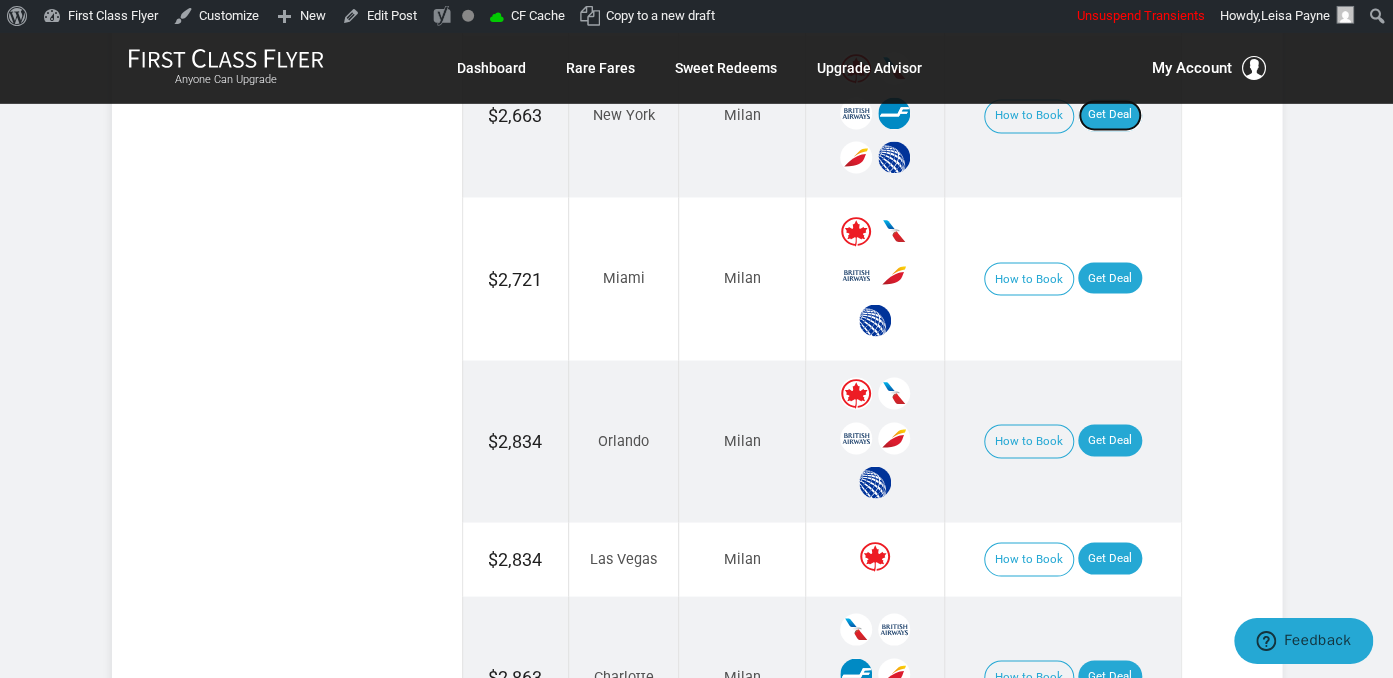 scroll, scrollTop: 1512, scrollLeft: 0, axis: vertical 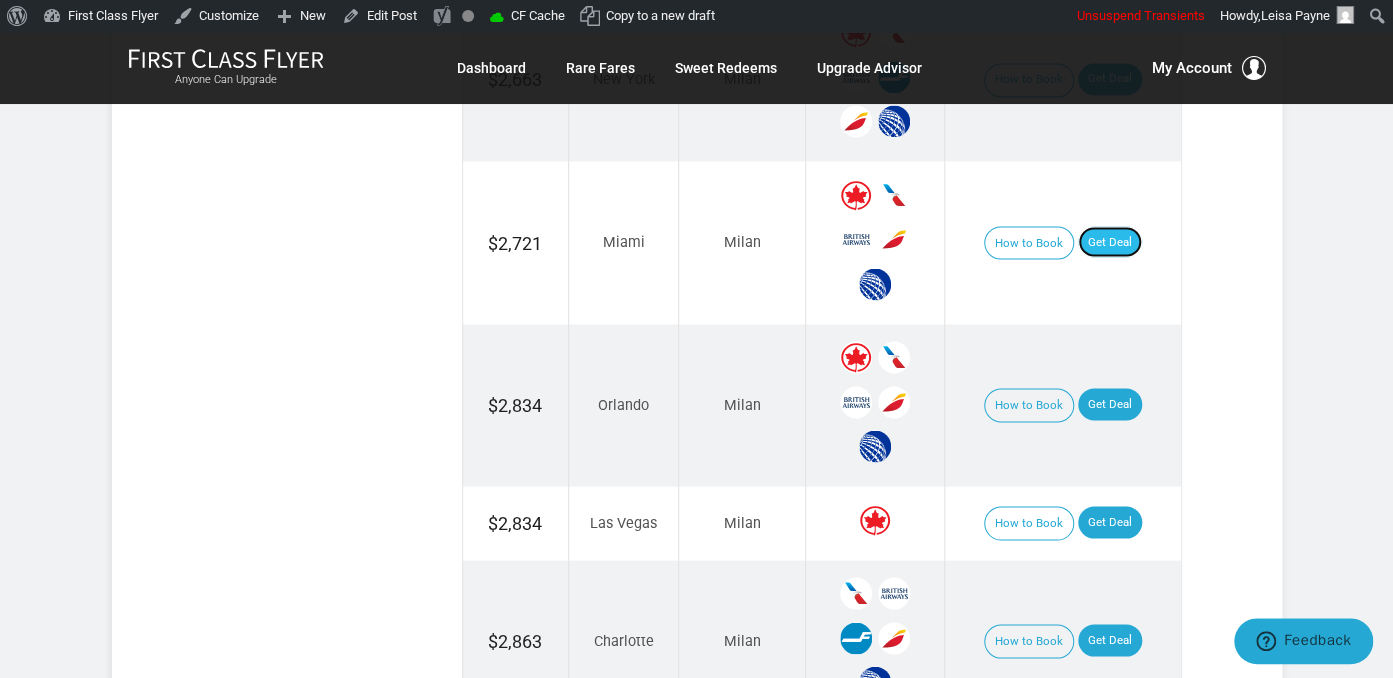 click on "Get Deal" at bounding box center (1110, 242) 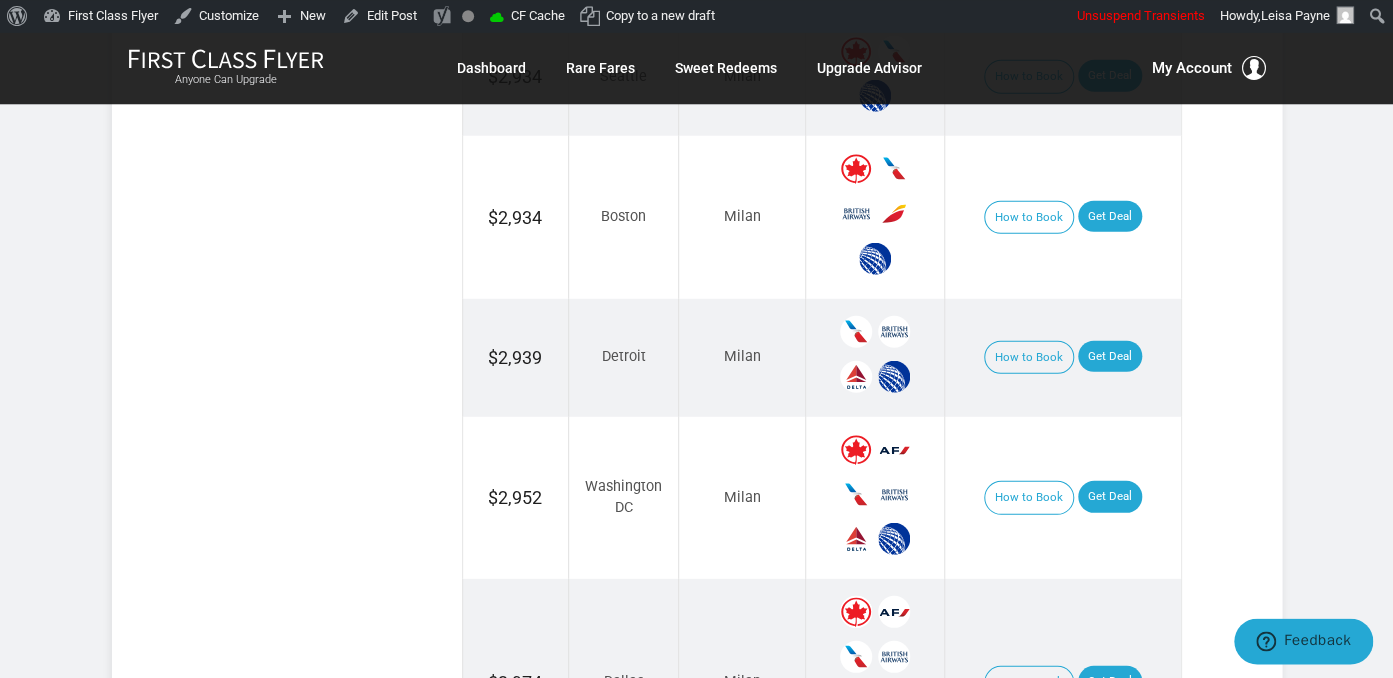 scroll, scrollTop: 2356, scrollLeft: 0, axis: vertical 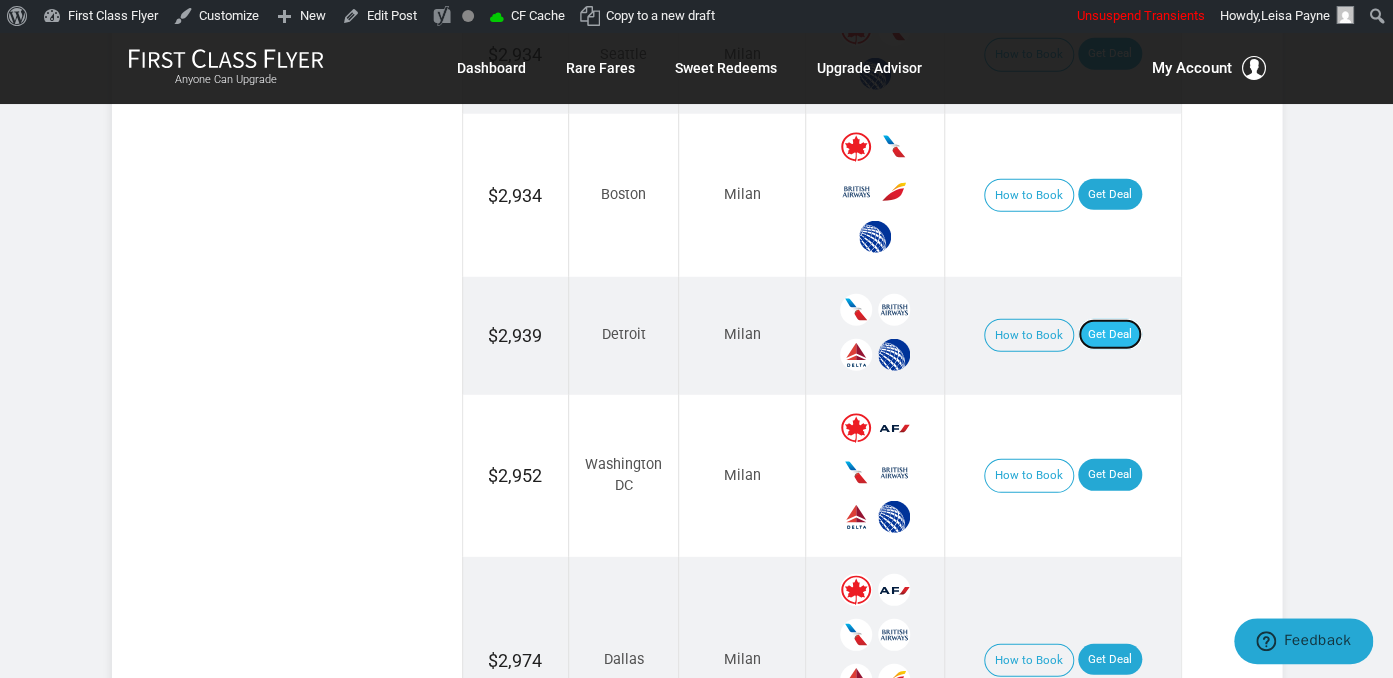 click on "Get Deal" at bounding box center [1110, 335] 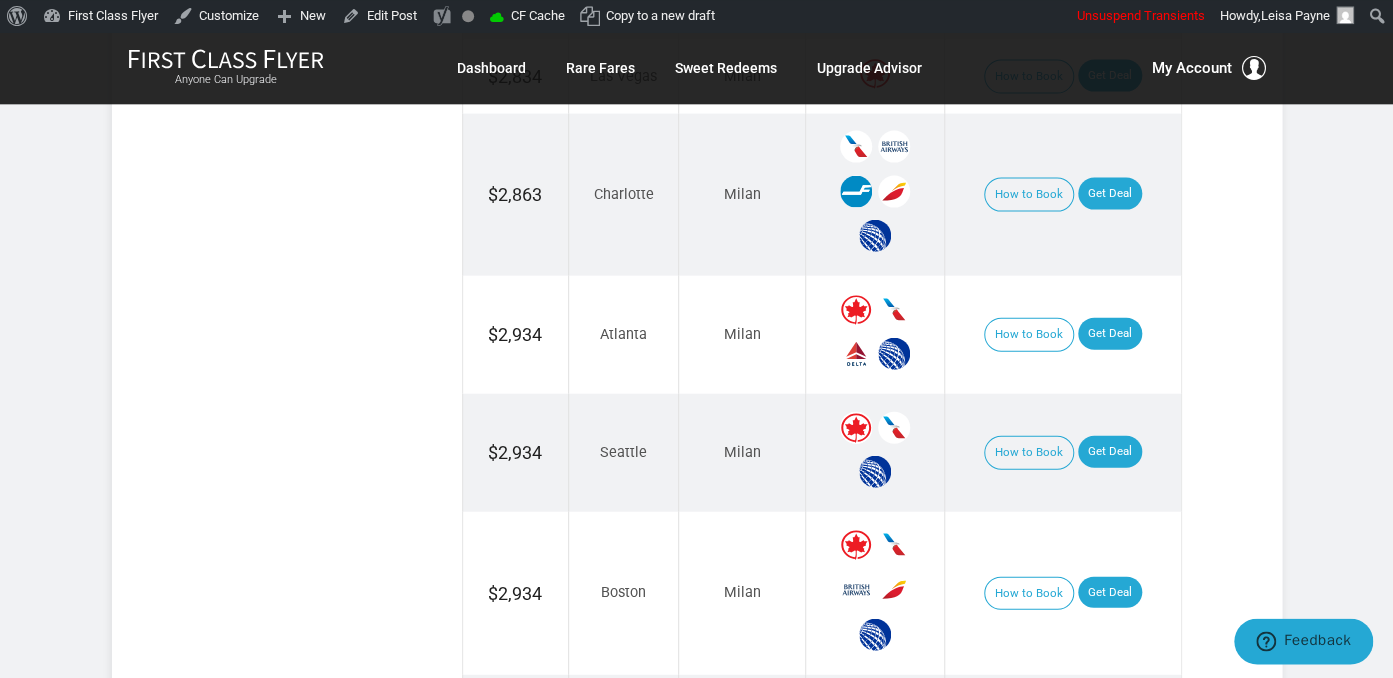 scroll, scrollTop: 1934, scrollLeft: 0, axis: vertical 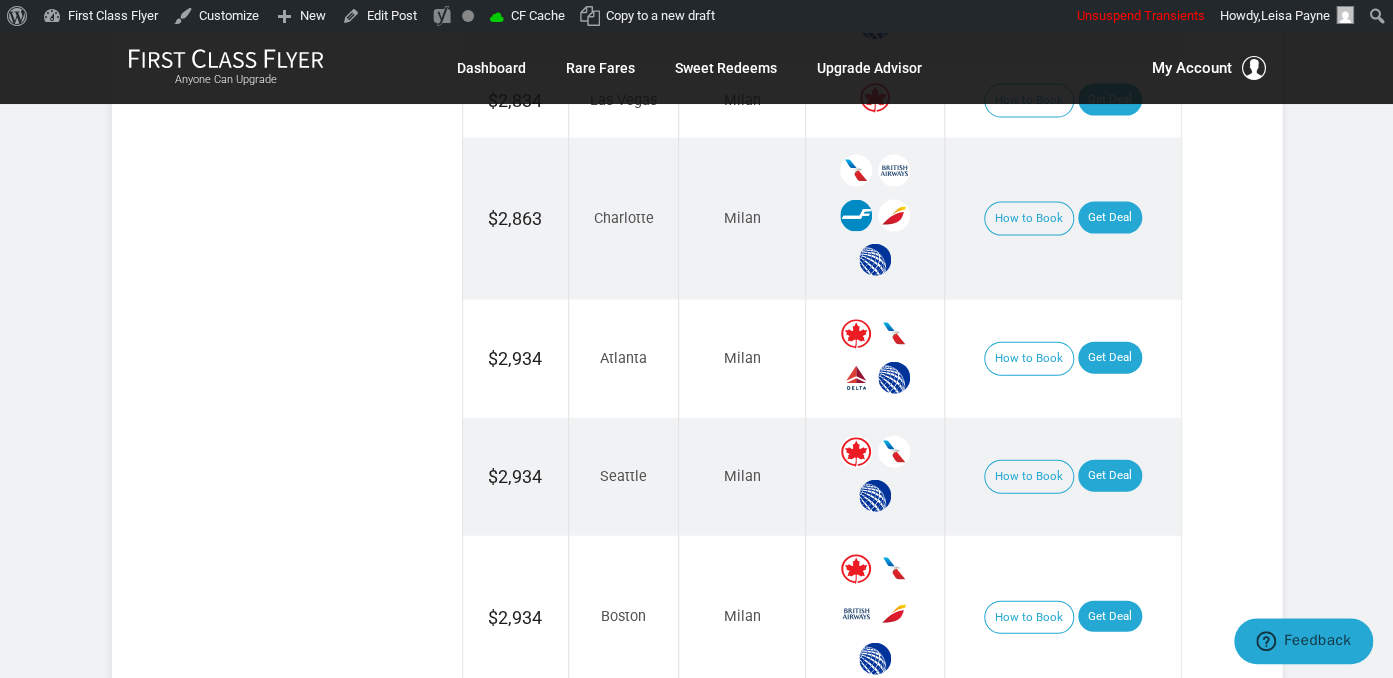 click on "How to Book   Get Deal" at bounding box center [1062, 359] 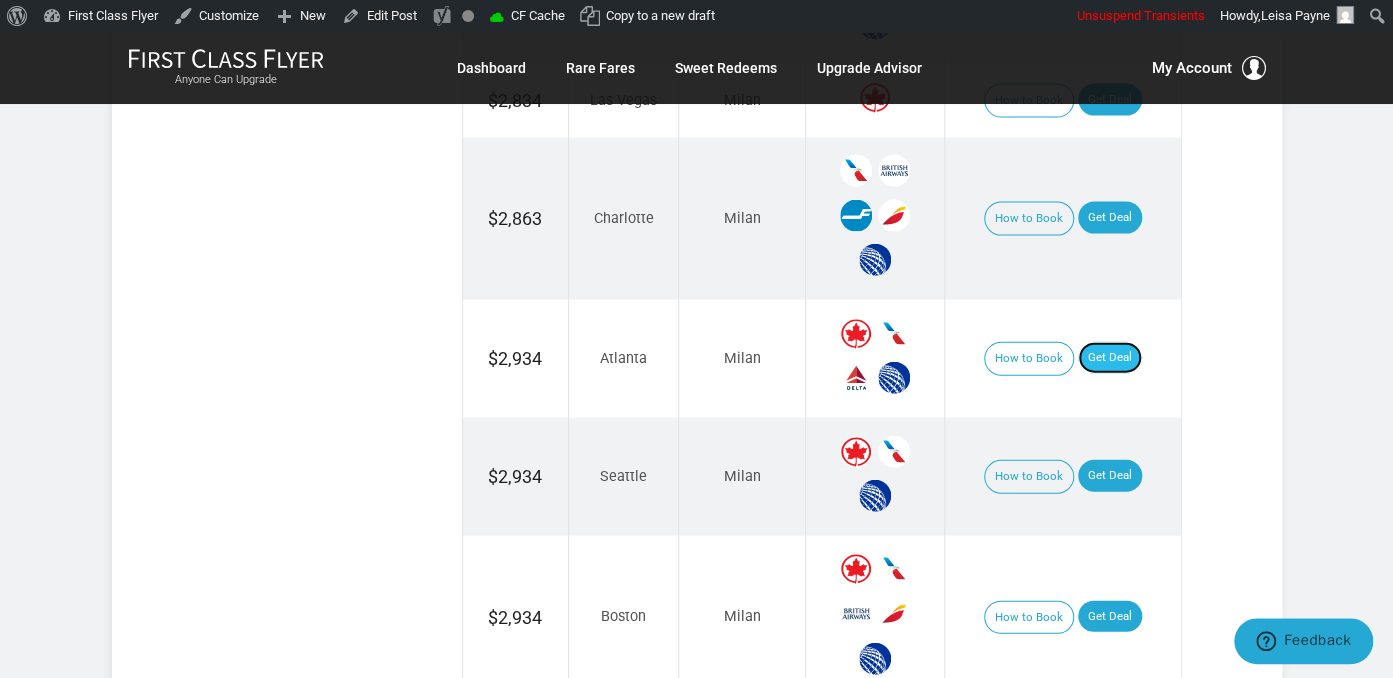 drag, startPoint x: 1112, startPoint y: 342, endPoint x: 1127, endPoint y: 342, distance: 15 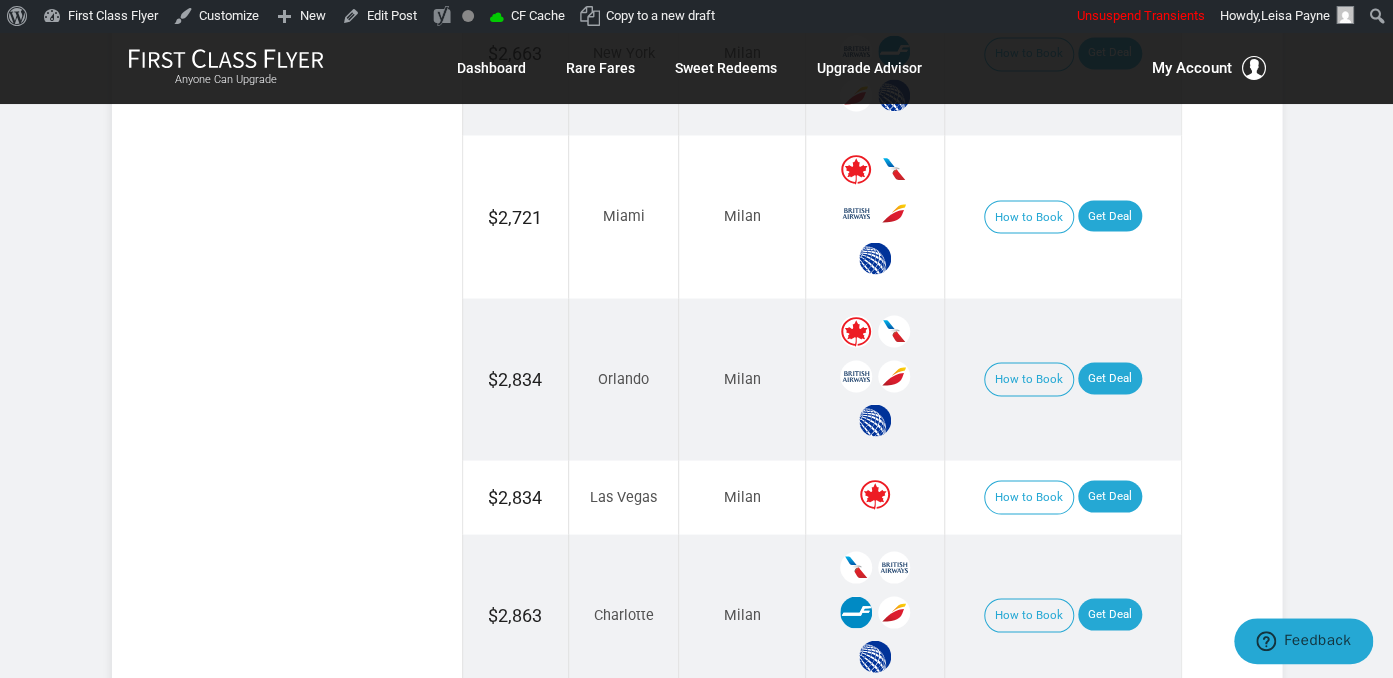 scroll, scrollTop: 1512, scrollLeft: 0, axis: vertical 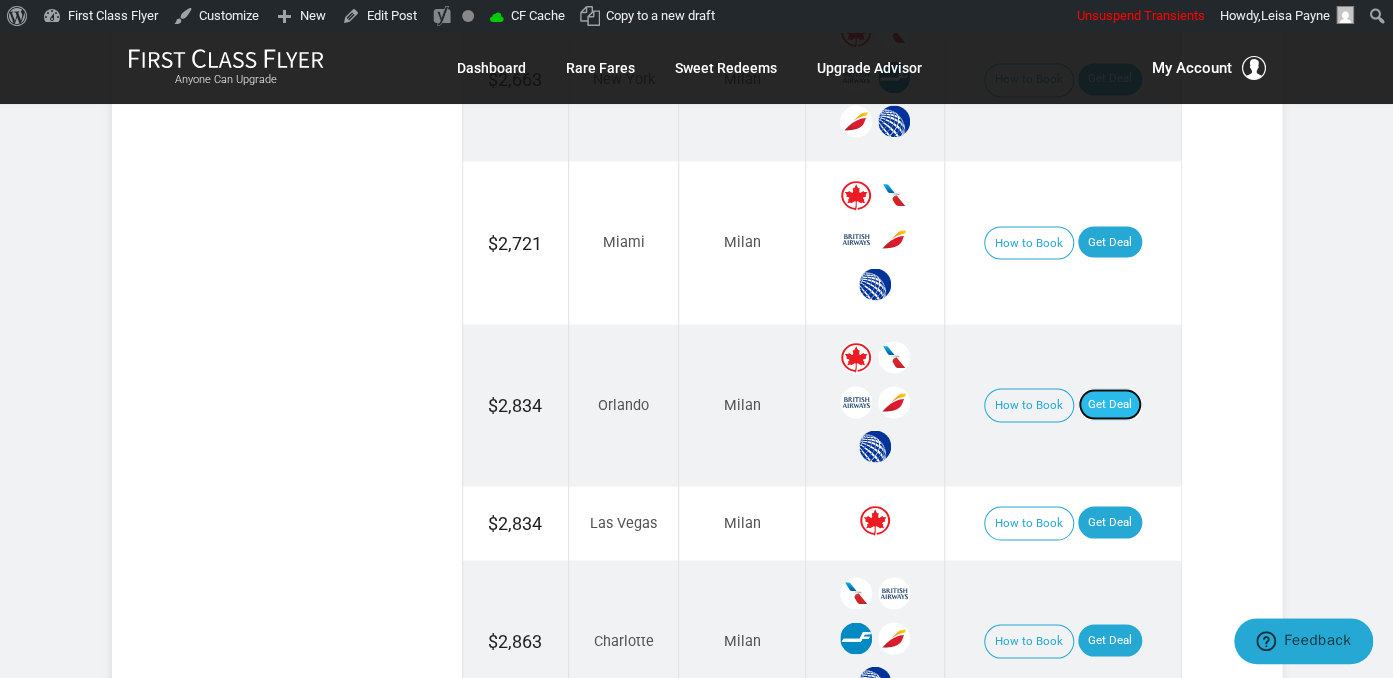 click on "Get Deal" at bounding box center (1110, 404) 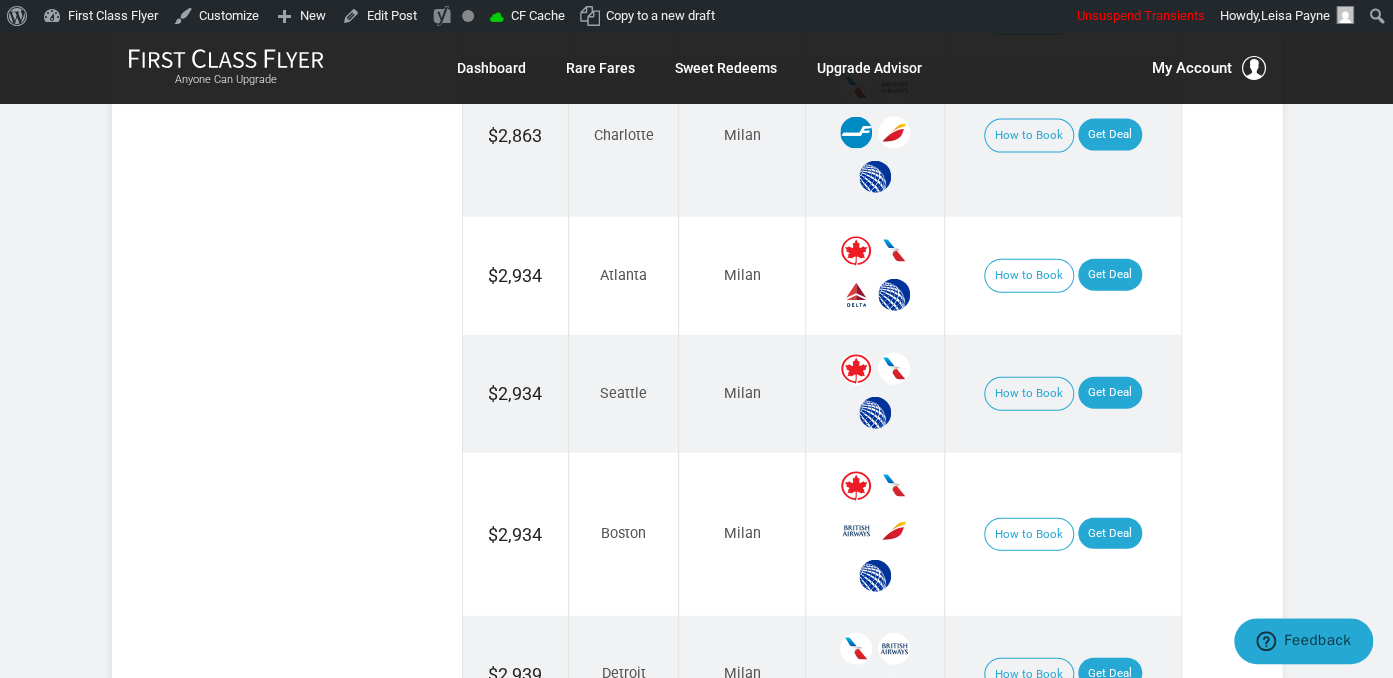 scroll, scrollTop: 2040, scrollLeft: 0, axis: vertical 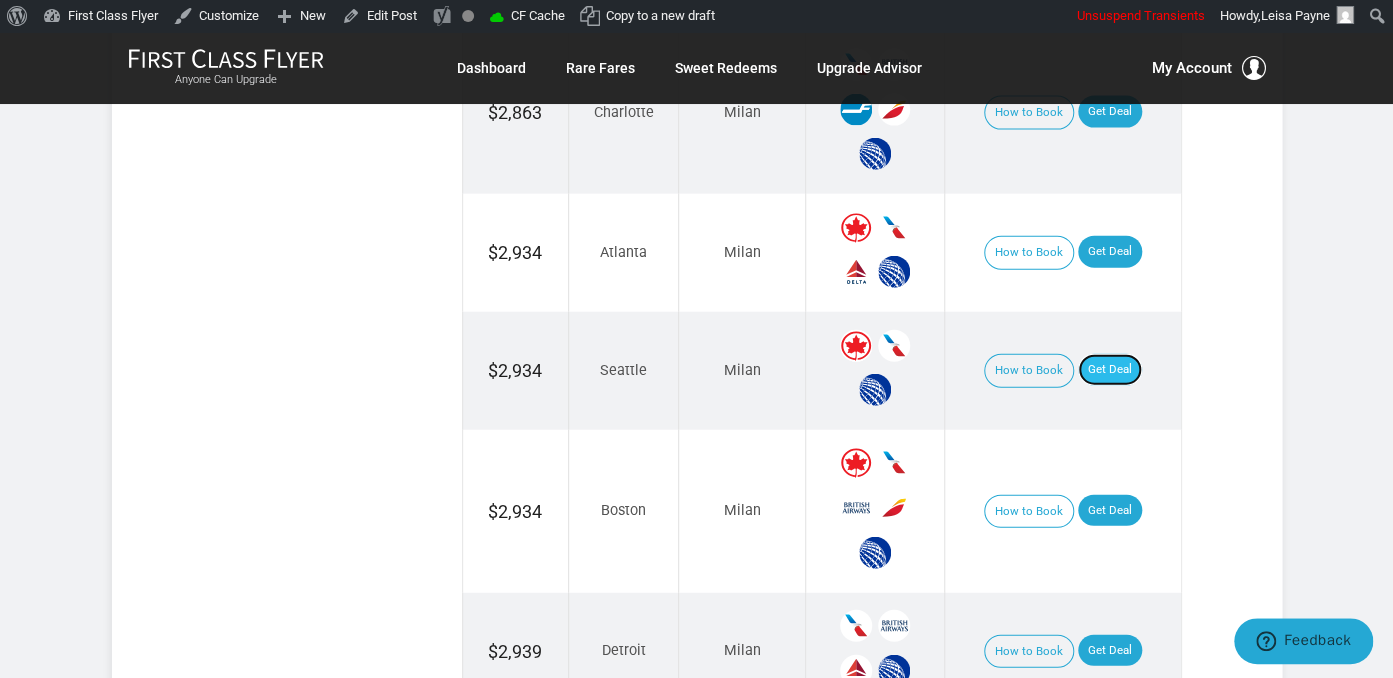click on "Get Deal" at bounding box center [1110, 370] 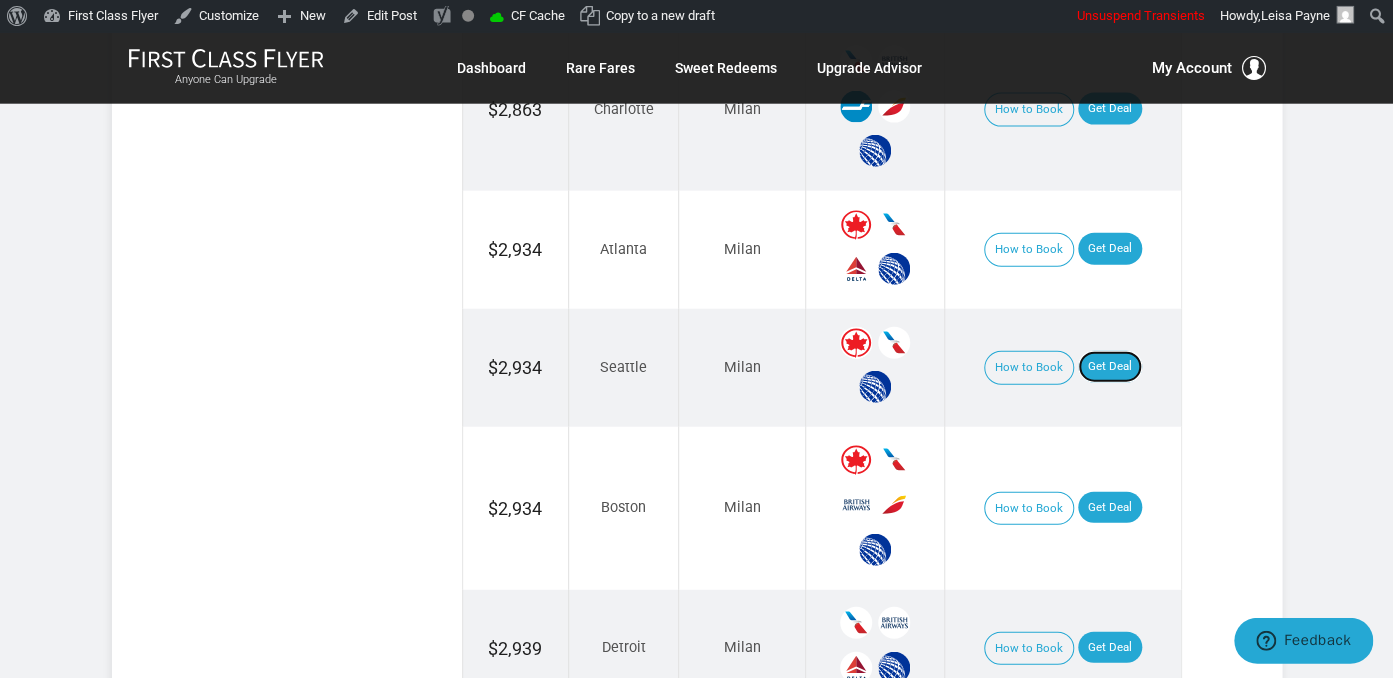 scroll, scrollTop: 1723, scrollLeft: 0, axis: vertical 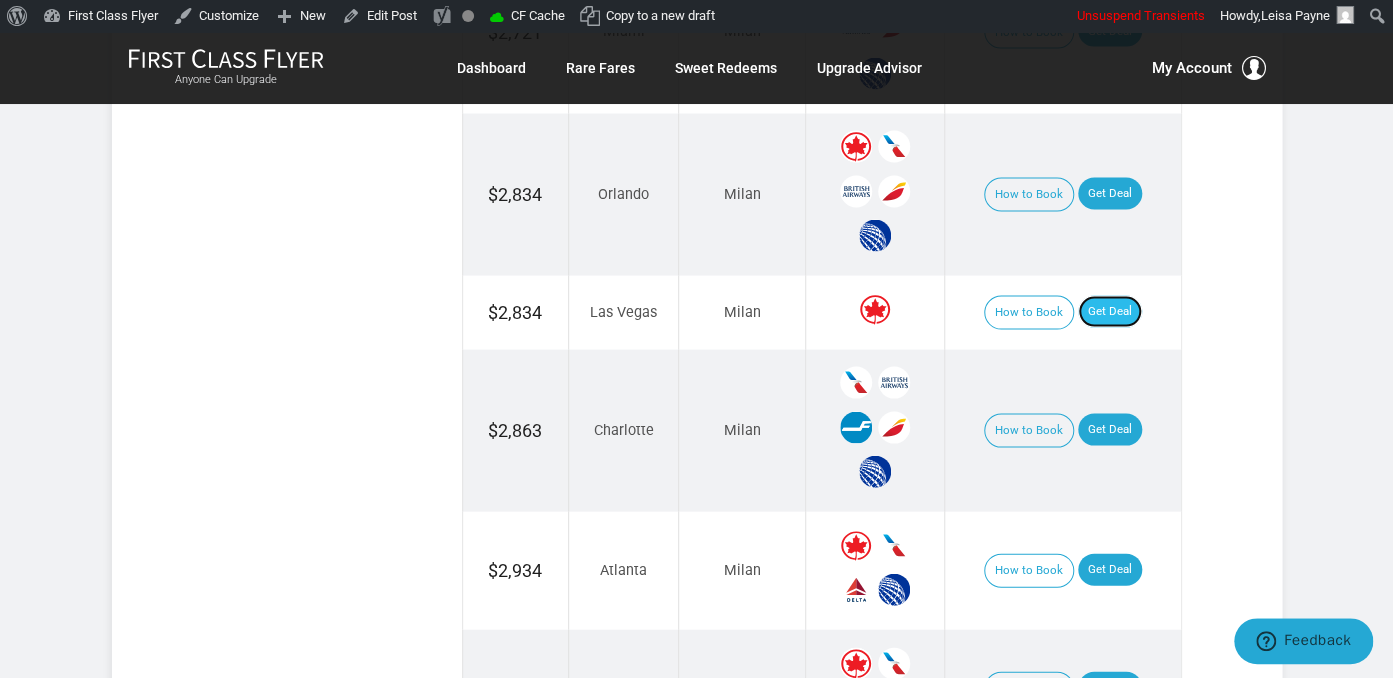 click on "Get Deal" at bounding box center [1110, 311] 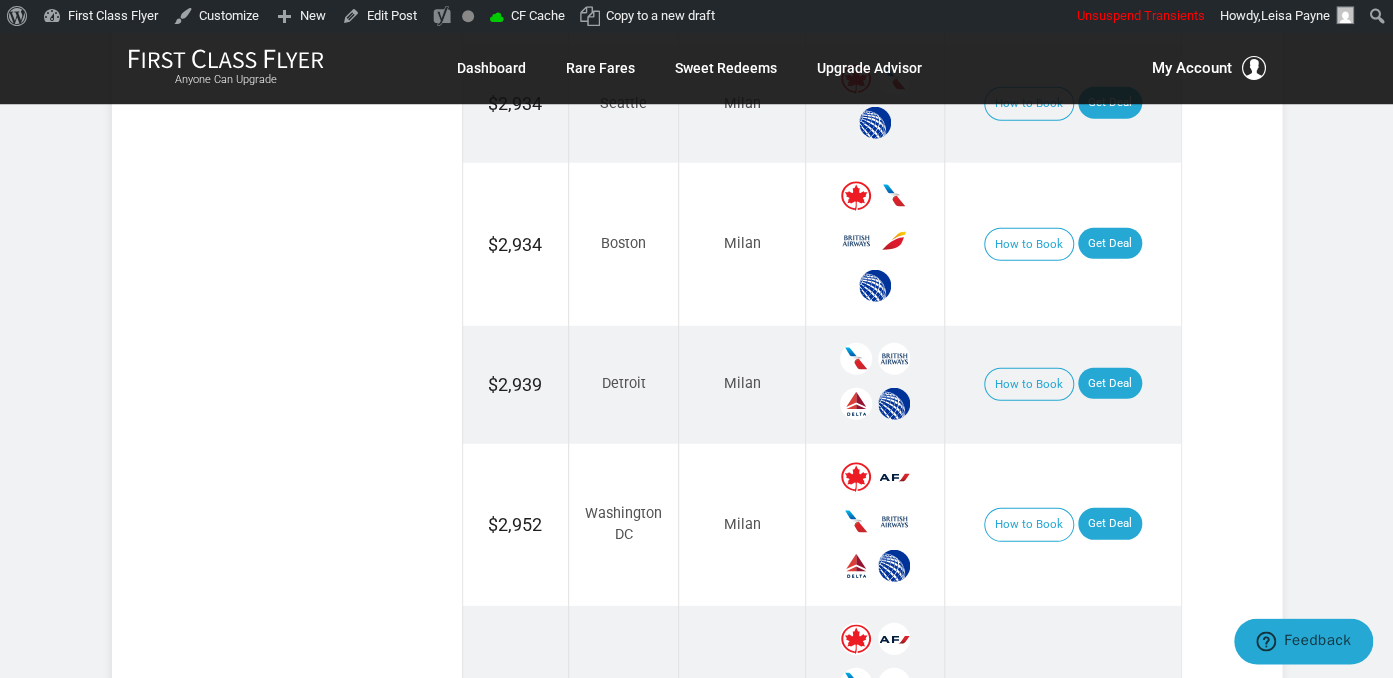 scroll, scrollTop: 2356, scrollLeft: 0, axis: vertical 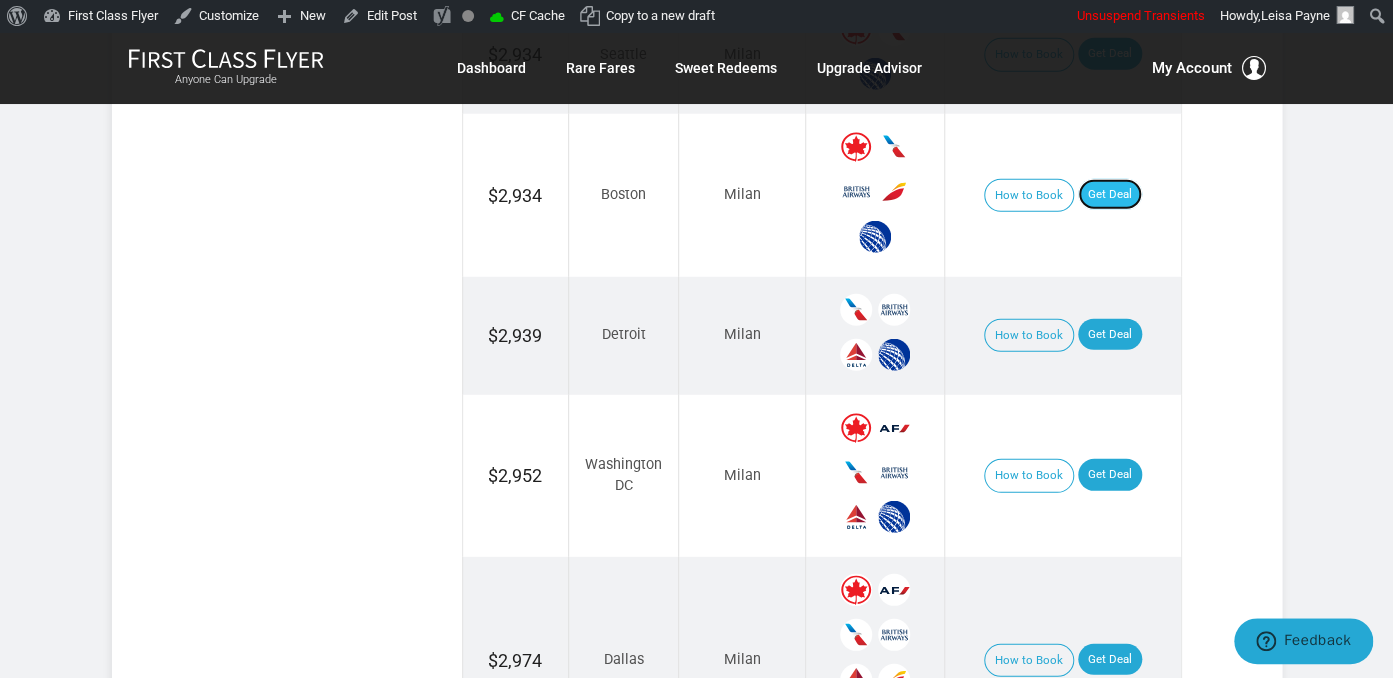 click on "Get Deal" at bounding box center [1110, 195] 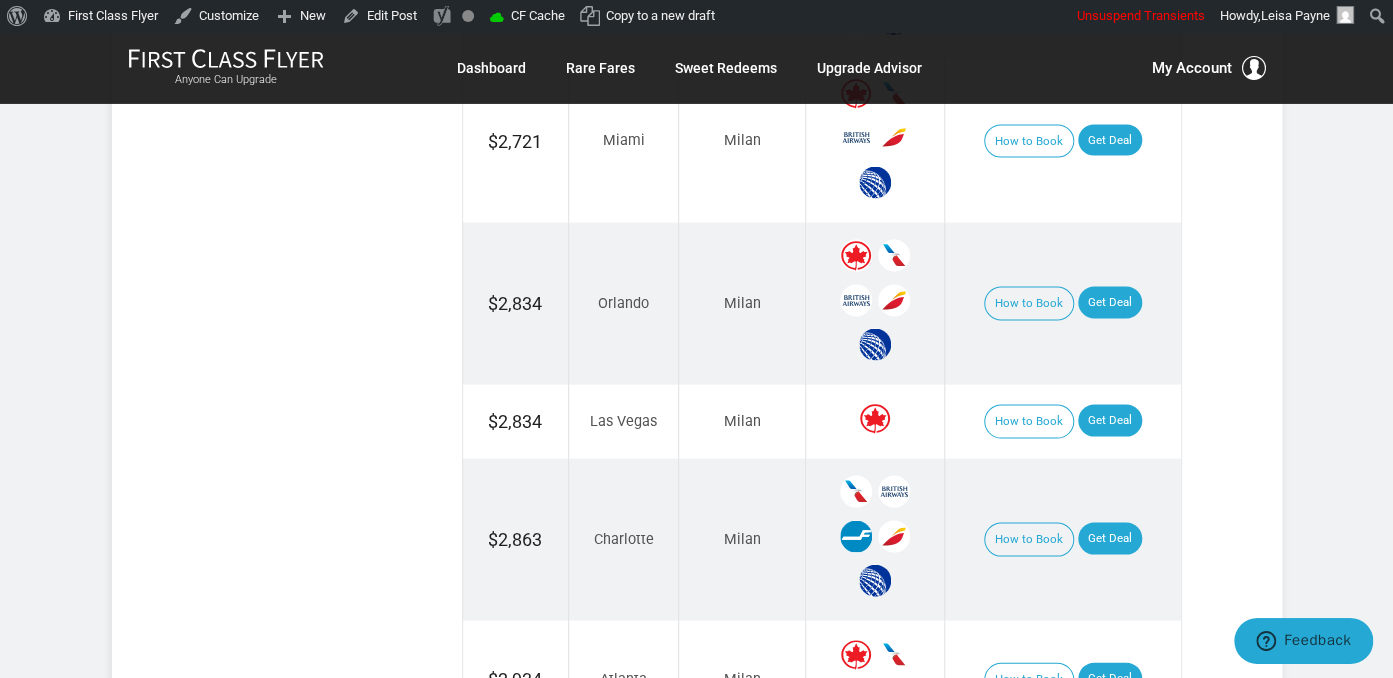 scroll, scrollTop: 1617, scrollLeft: 0, axis: vertical 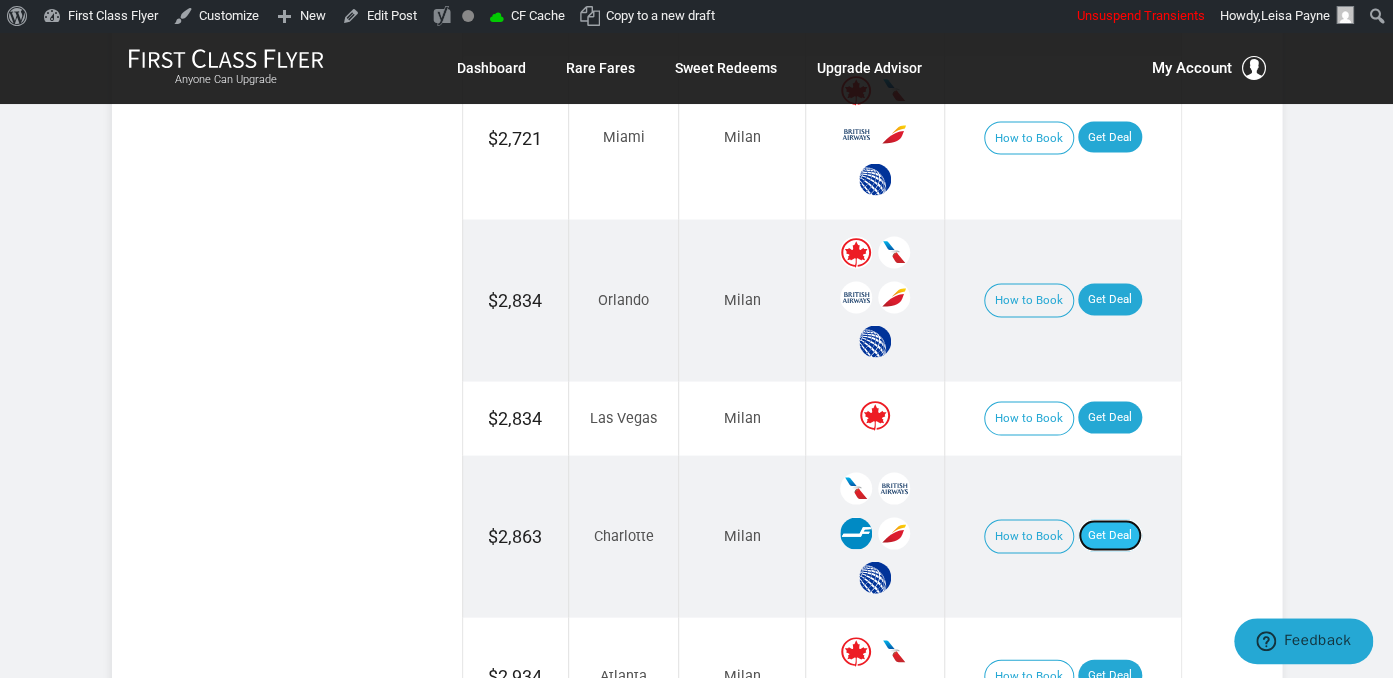 click on "Get Deal" at bounding box center [1110, 535] 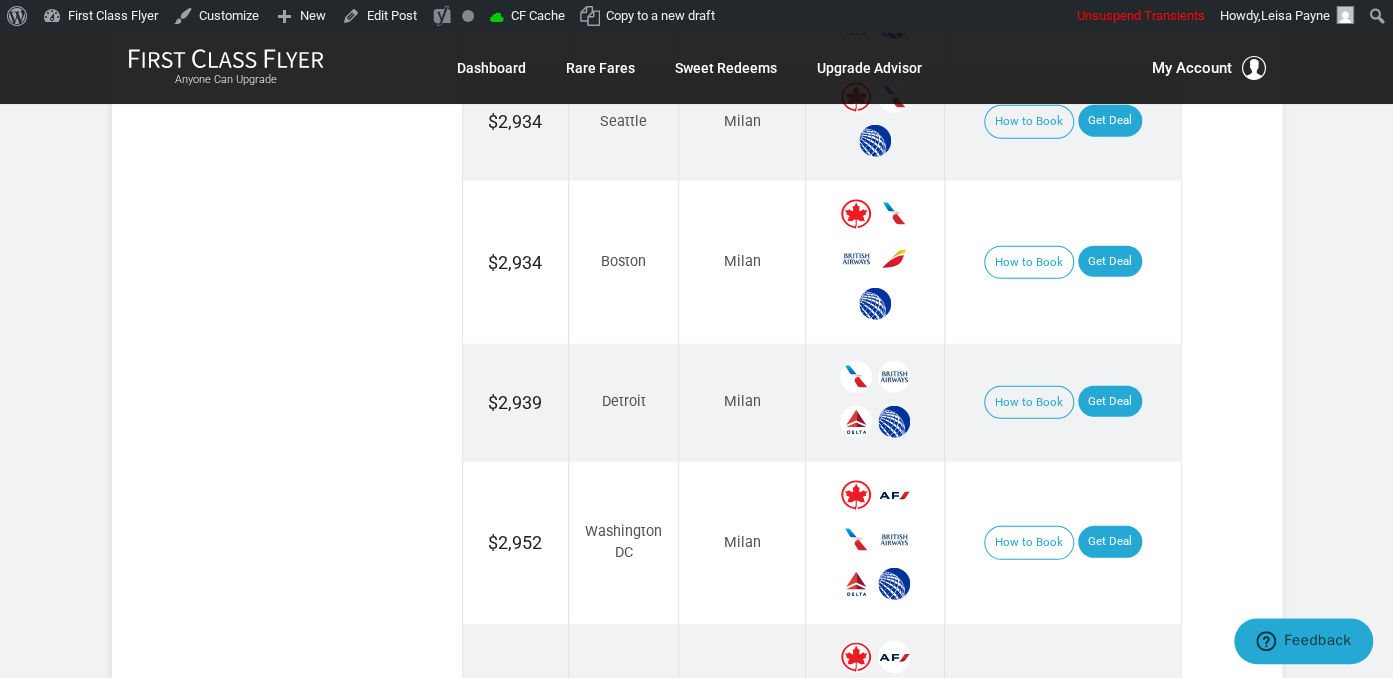 scroll, scrollTop: 2356, scrollLeft: 0, axis: vertical 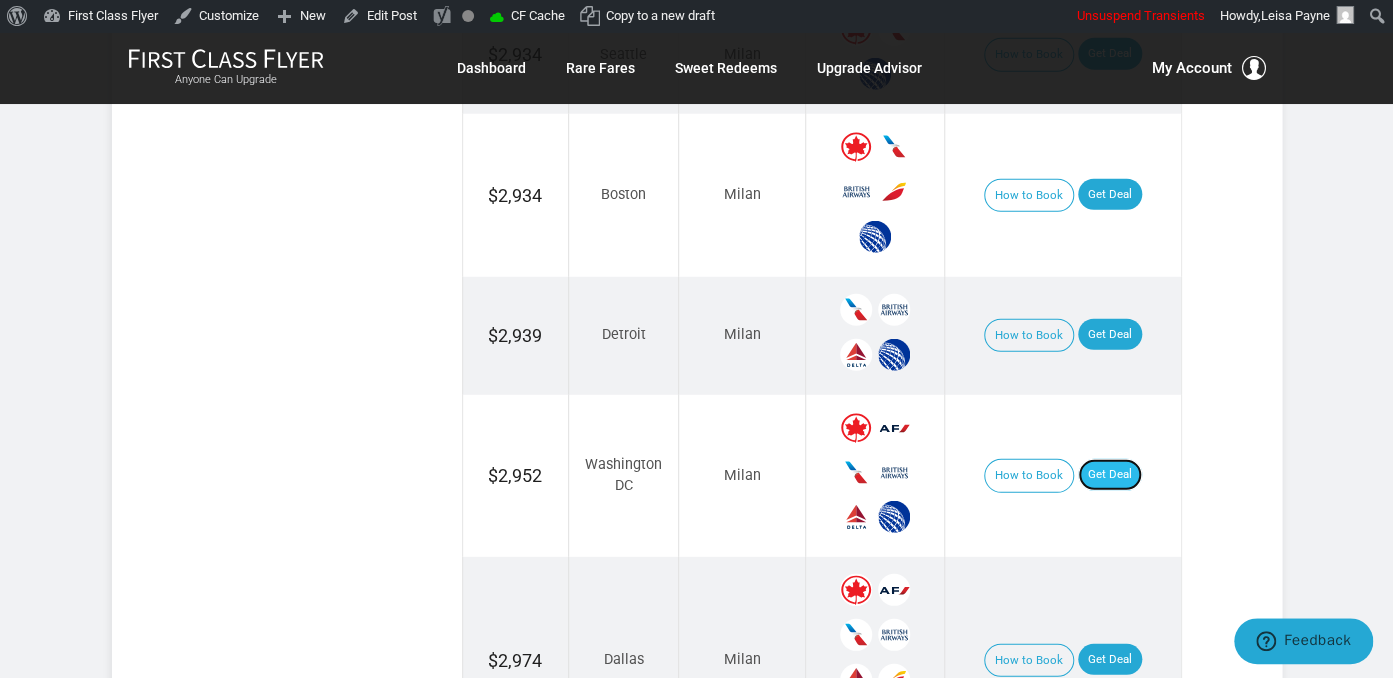 click on "Get Deal" at bounding box center (1110, 475) 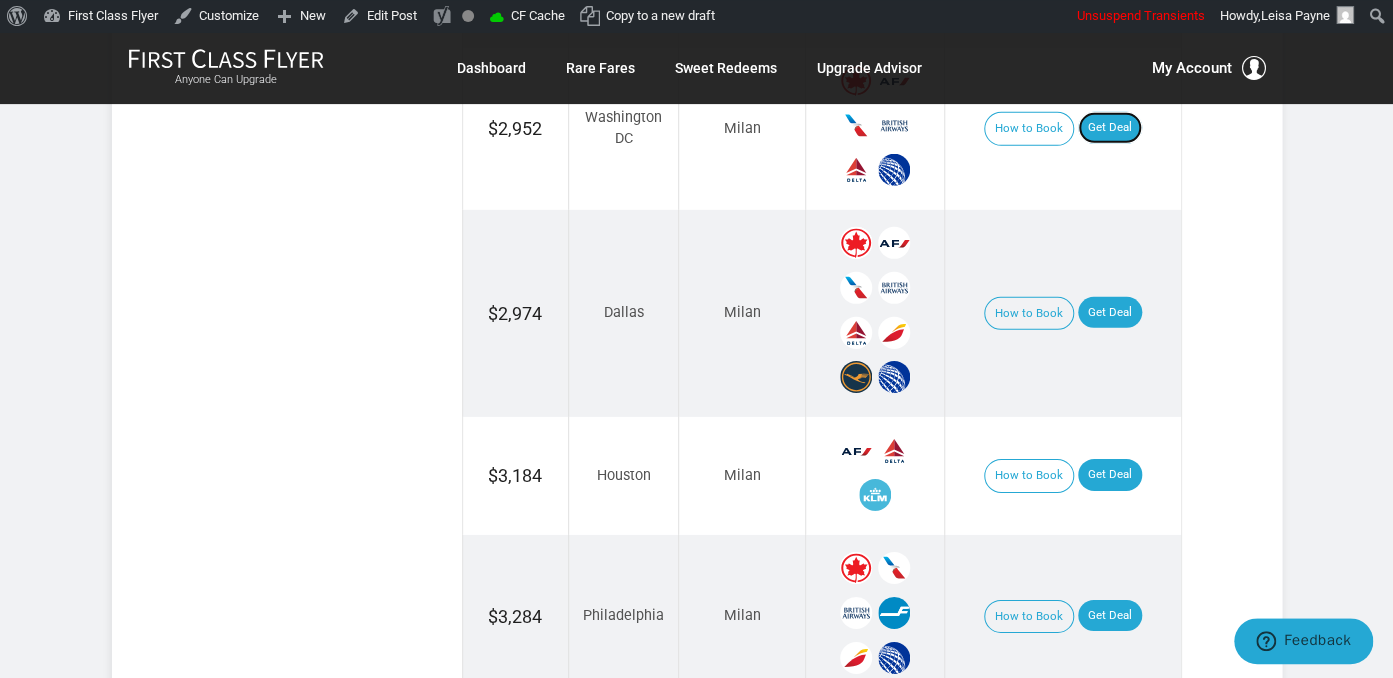 scroll, scrollTop: 2673, scrollLeft: 0, axis: vertical 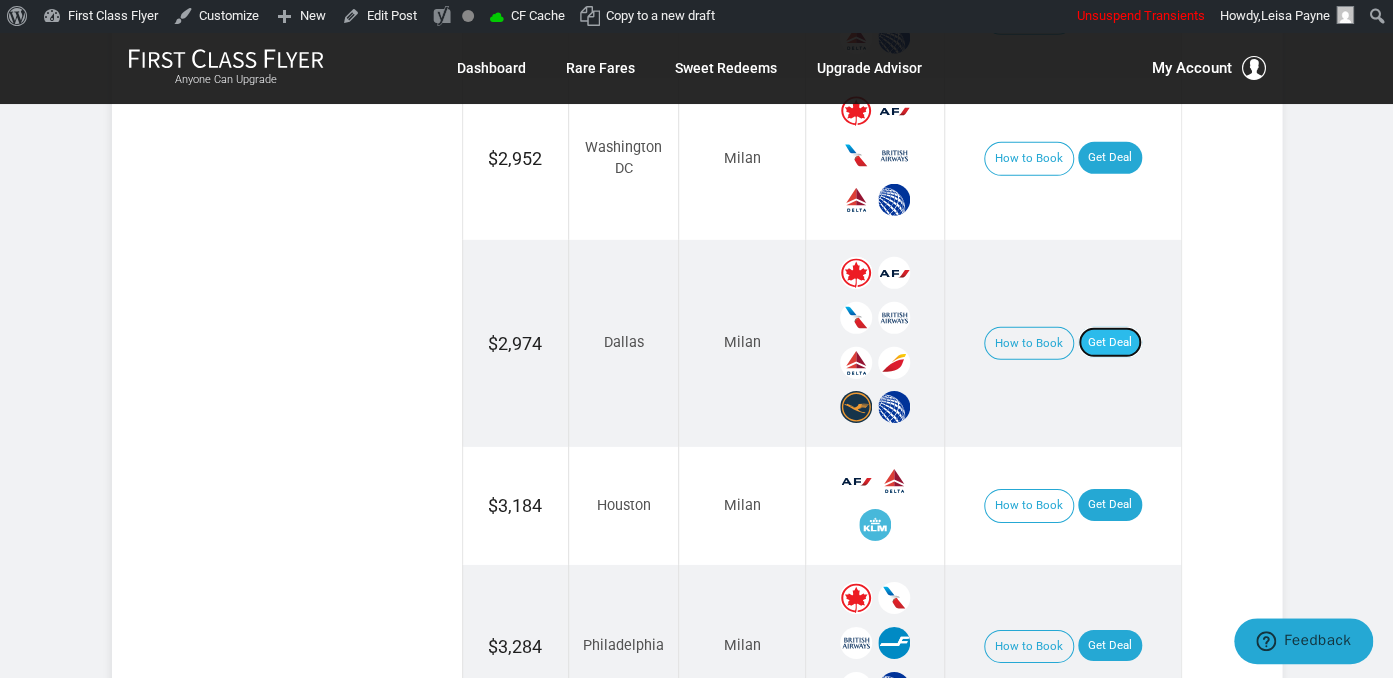 click on "Get Deal" at bounding box center [1110, 343] 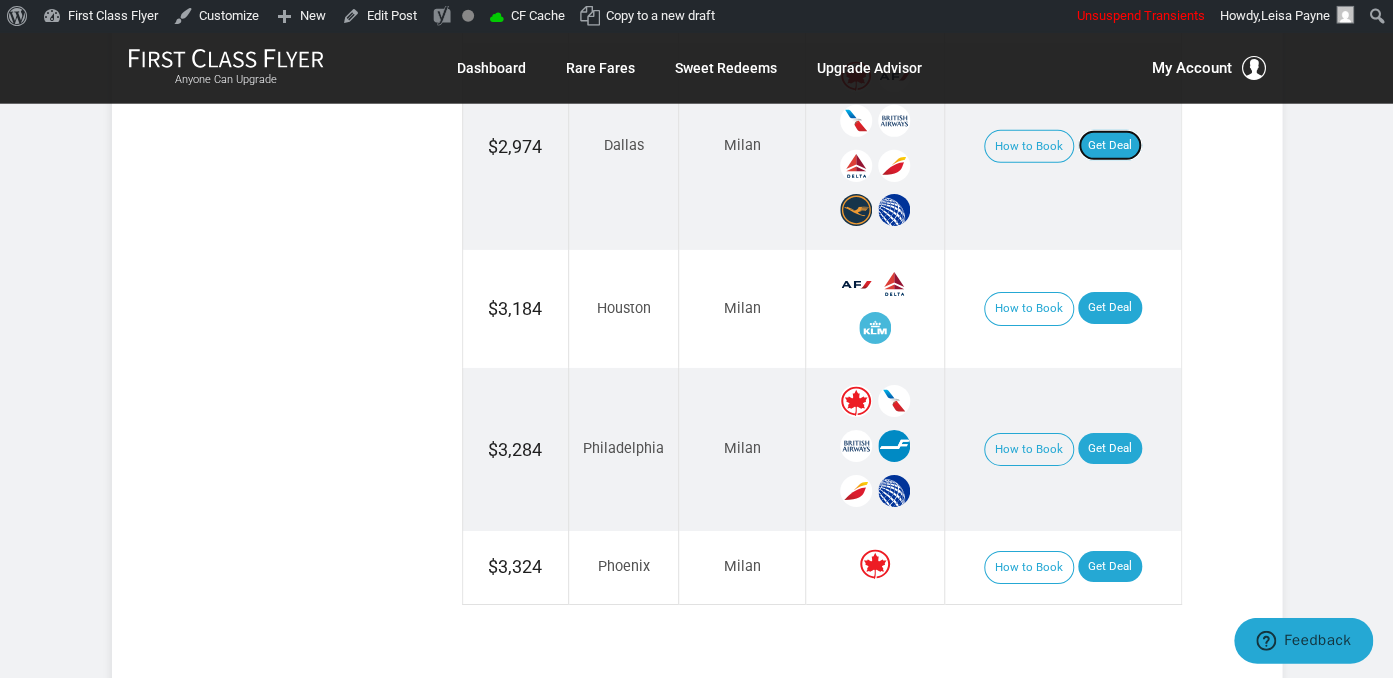 scroll, scrollTop: 2990, scrollLeft: 0, axis: vertical 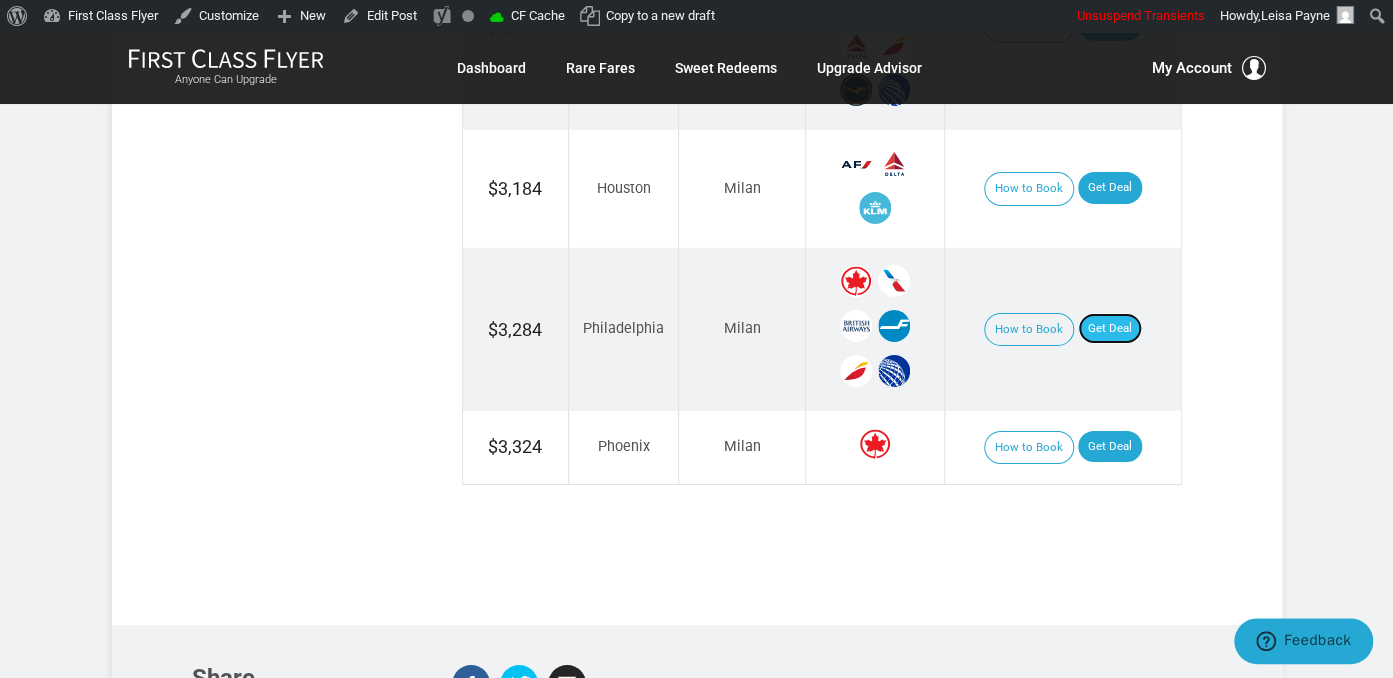click on "Get Deal" at bounding box center [1110, 329] 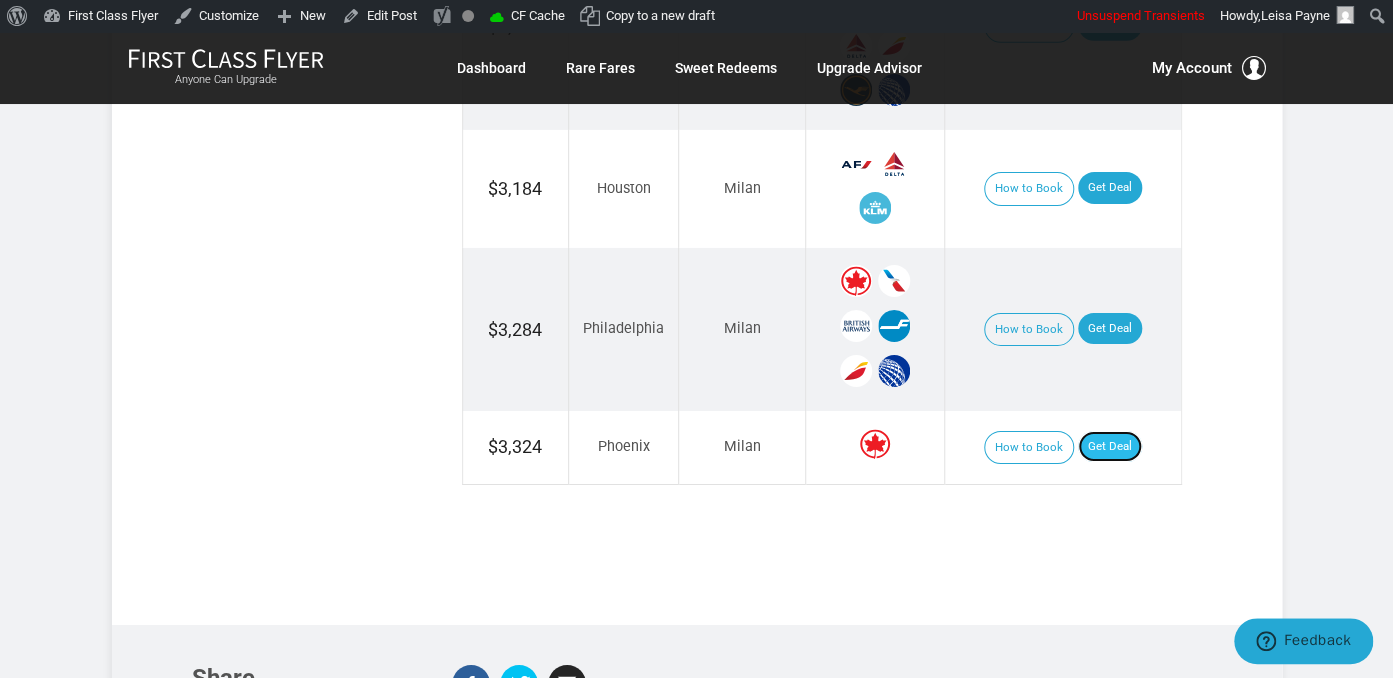 click on "Get Deal" at bounding box center (1110, 447) 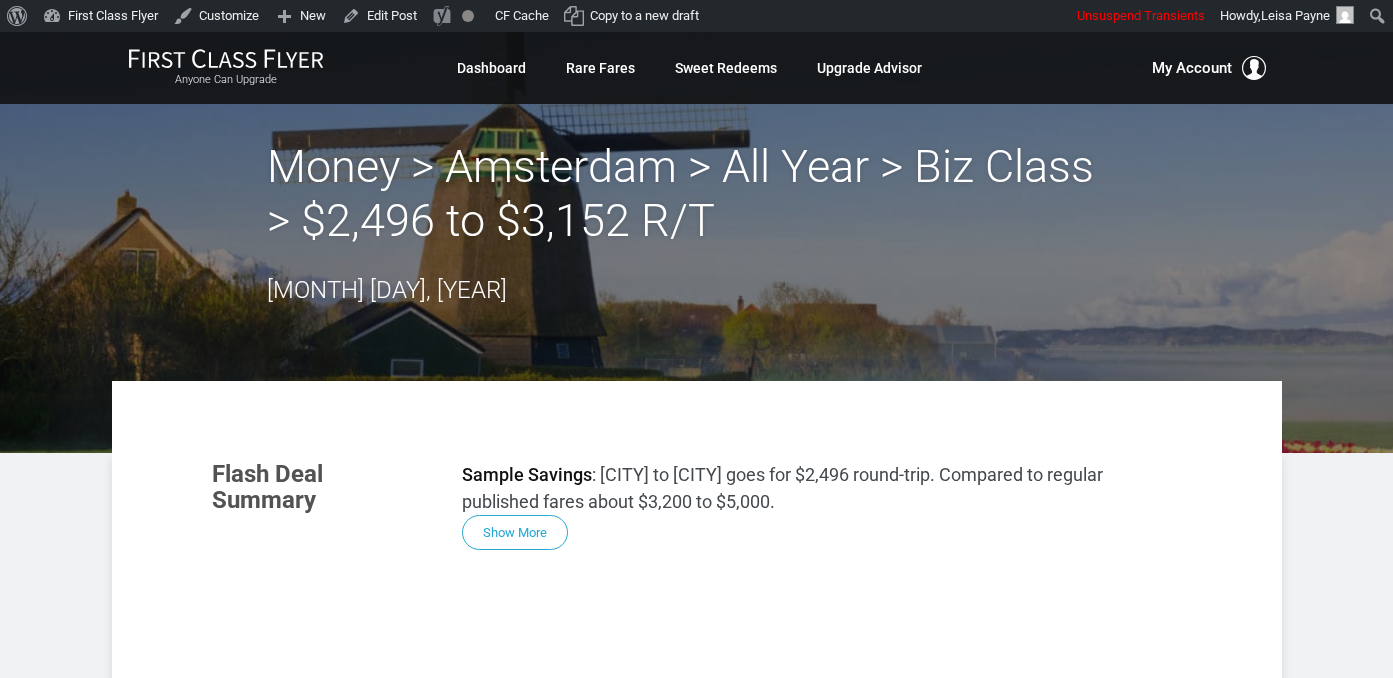 scroll, scrollTop: 0, scrollLeft: 0, axis: both 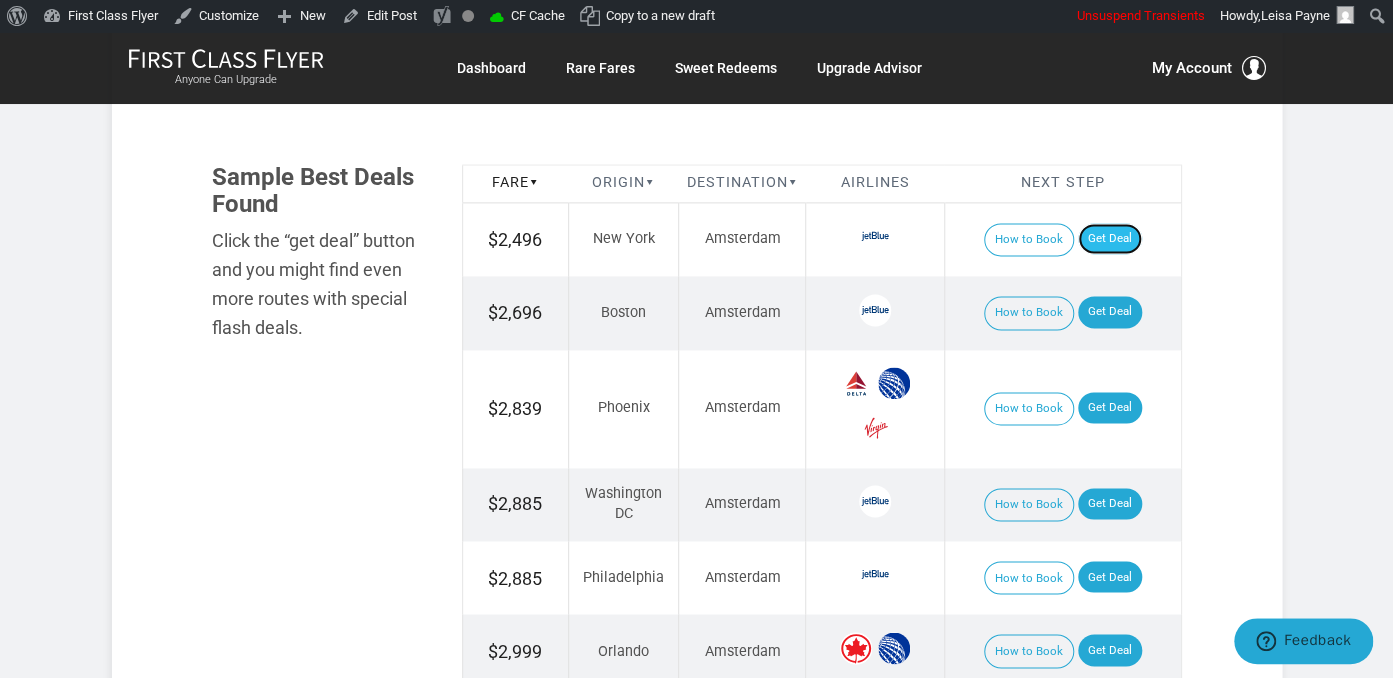 click on "Get Deal" at bounding box center [1110, 239] 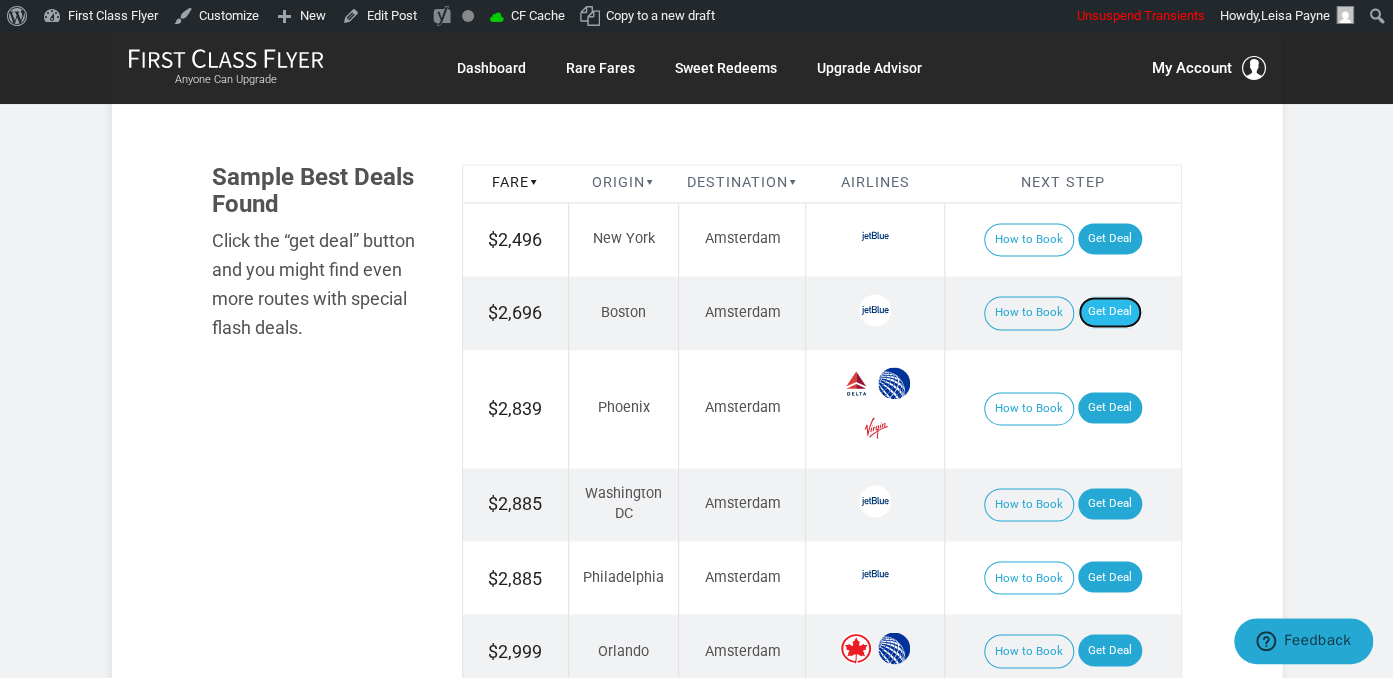 click on "Get Deal" at bounding box center (1110, 312) 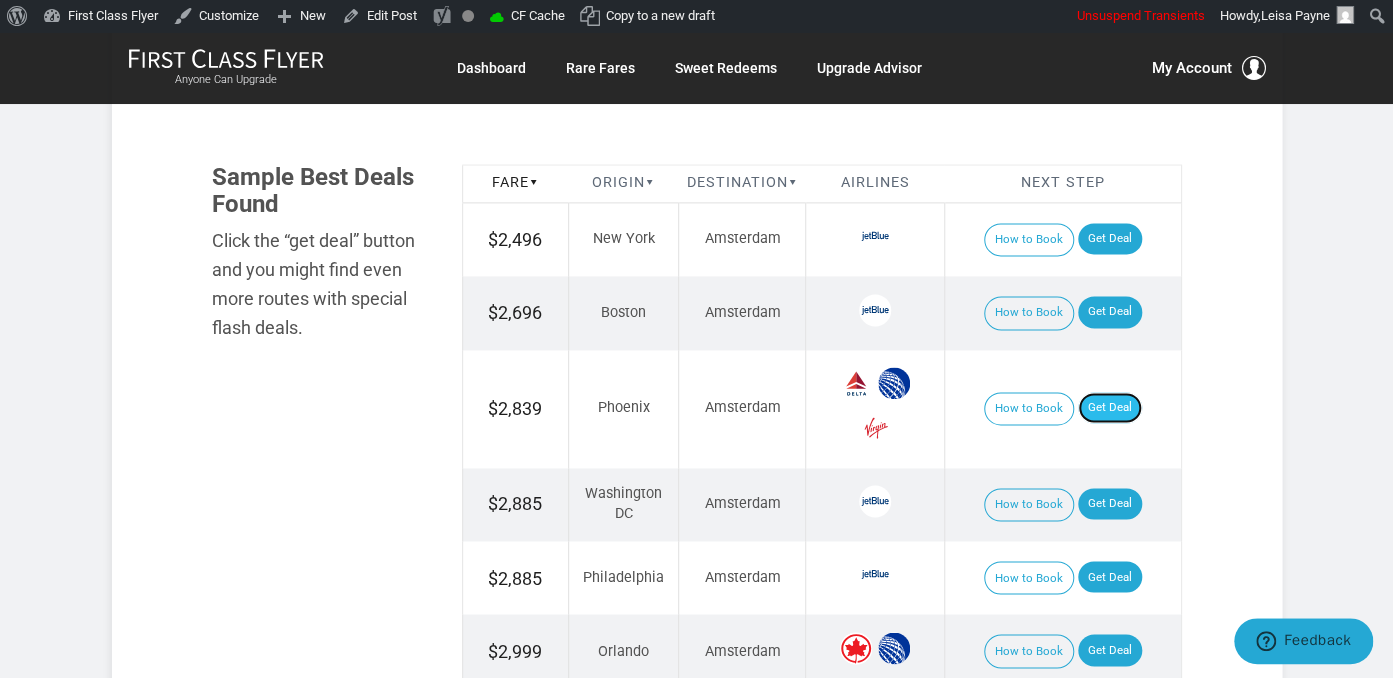 click on "Get Deal" at bounding box center (1110, 408) 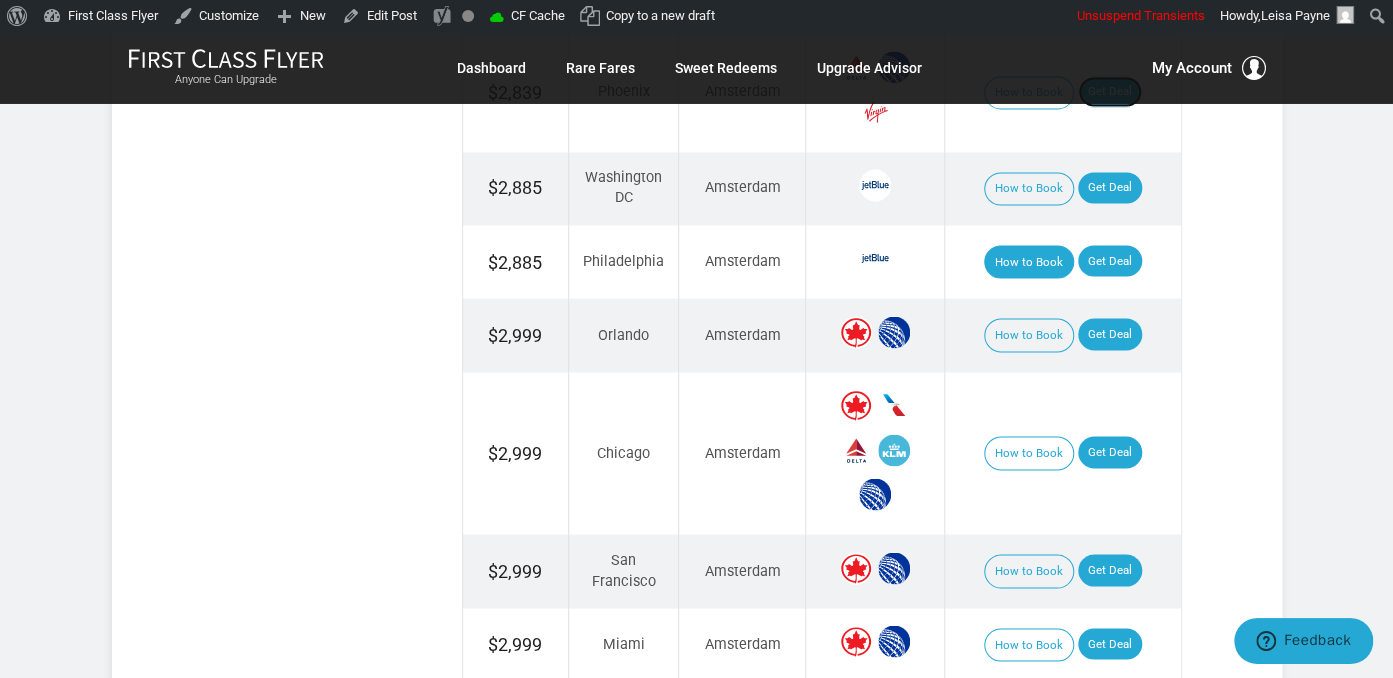 scroll, scrollTop: 1478, scrollLeft: 0, axis: vertical 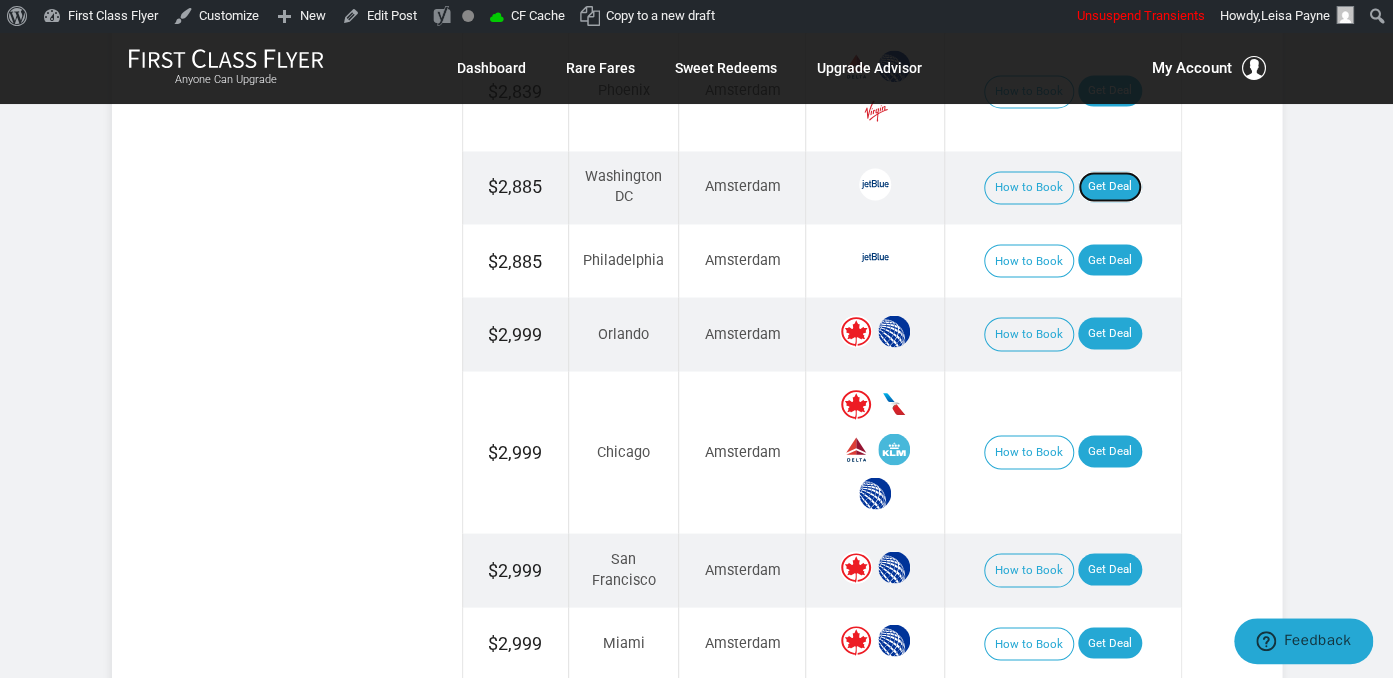 click on "Get Deal" at bounding box center [1110, 187] 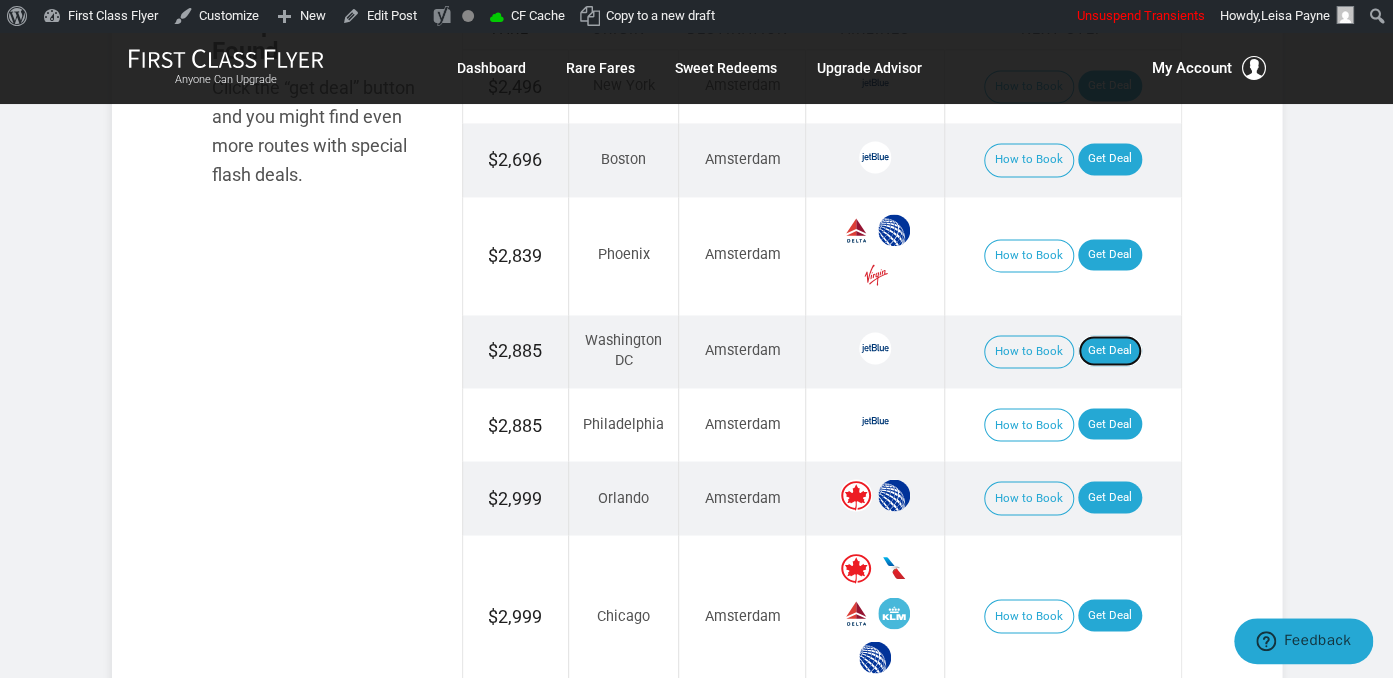 scroll, scrollTop: 1267, scrollLeft: 0, axis: vertical 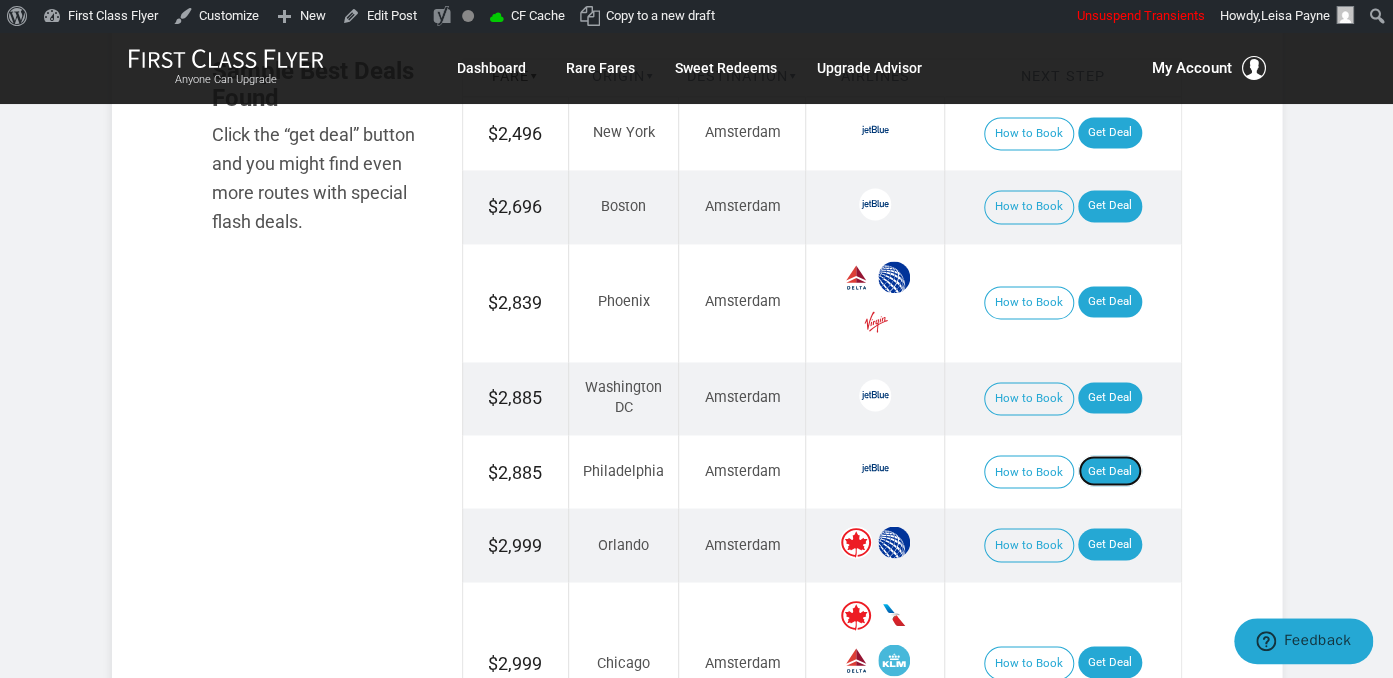 click on "Get Deal" at bounding box center (1110, 471) 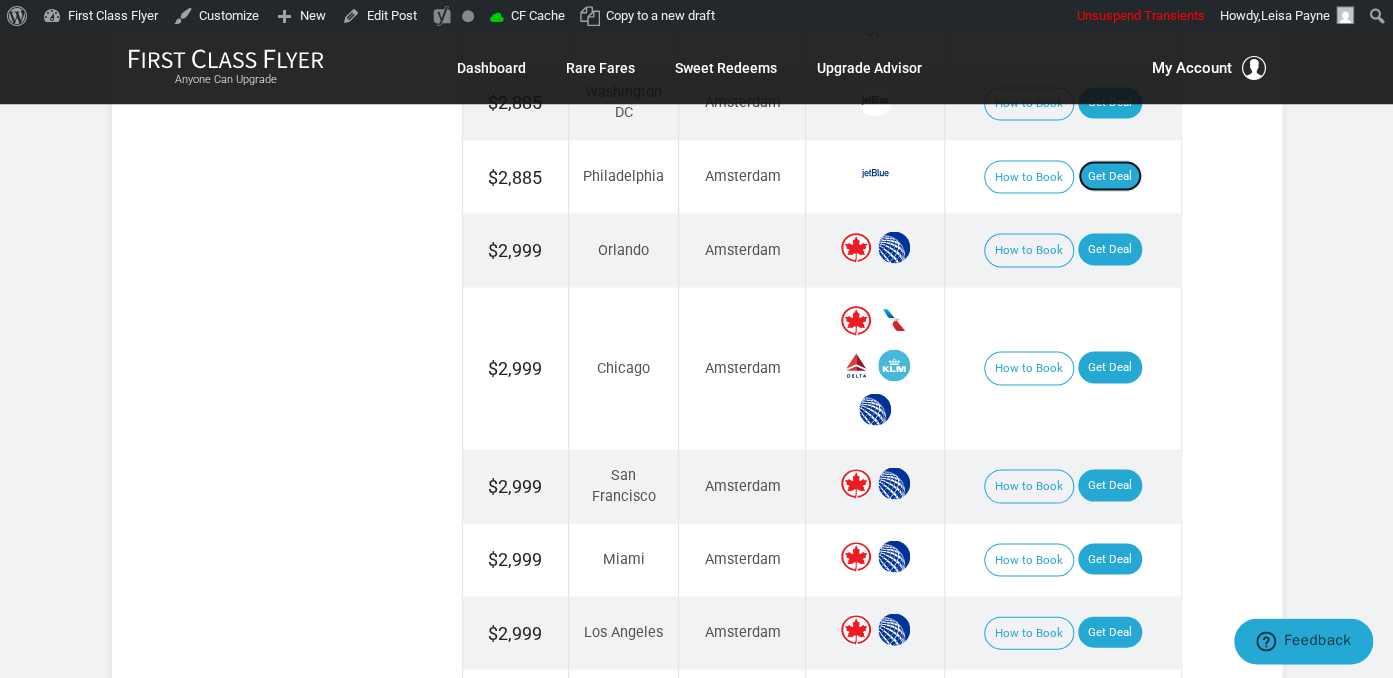 scroll, scrollTop: 1584, scrollLeft: 0, axis: vertical 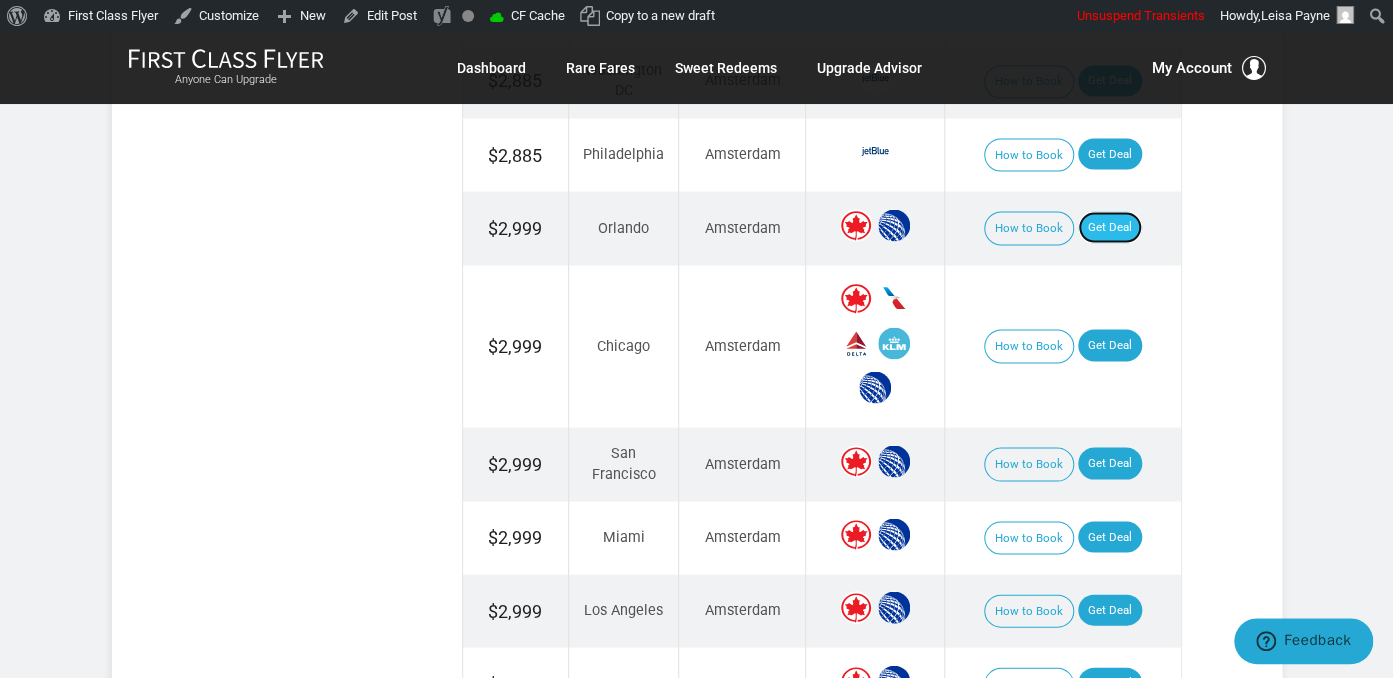 click on "Get Deal" at bounding box center [1110, 227] 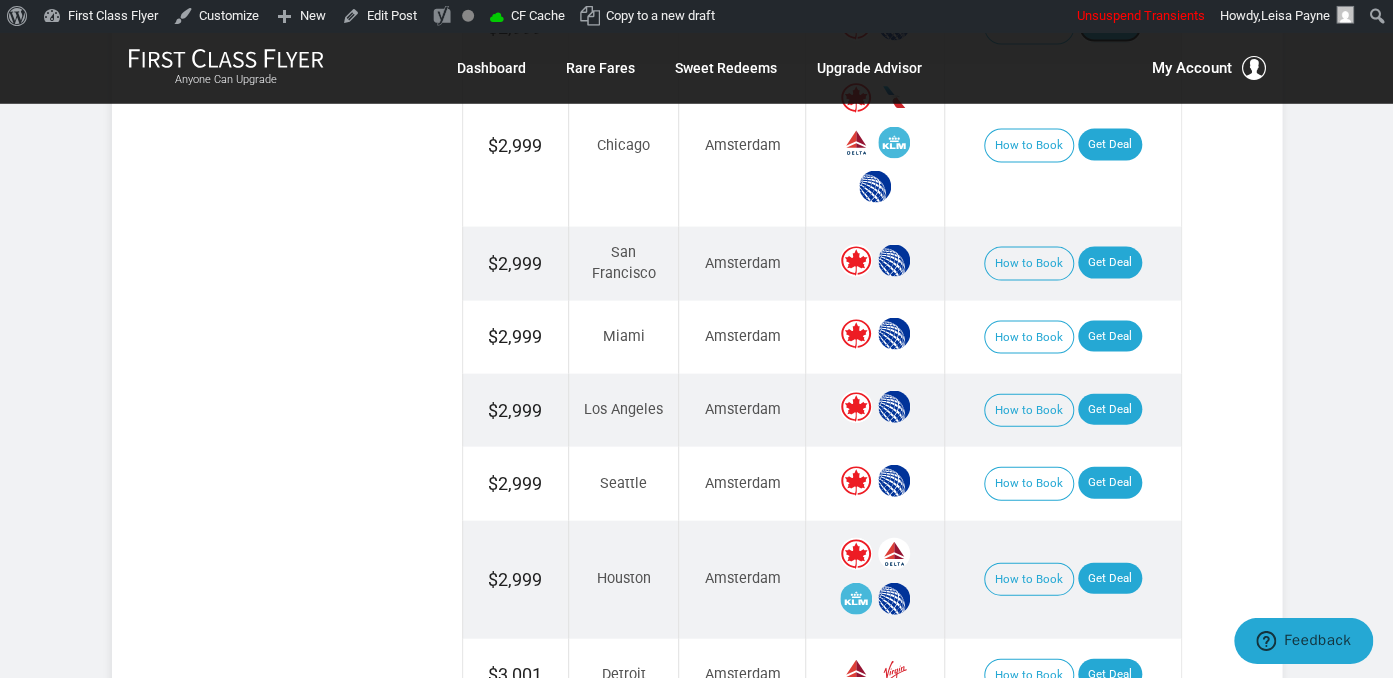 scroll, scrollTop: 1795, scrollLeft: 0, axis: vertical 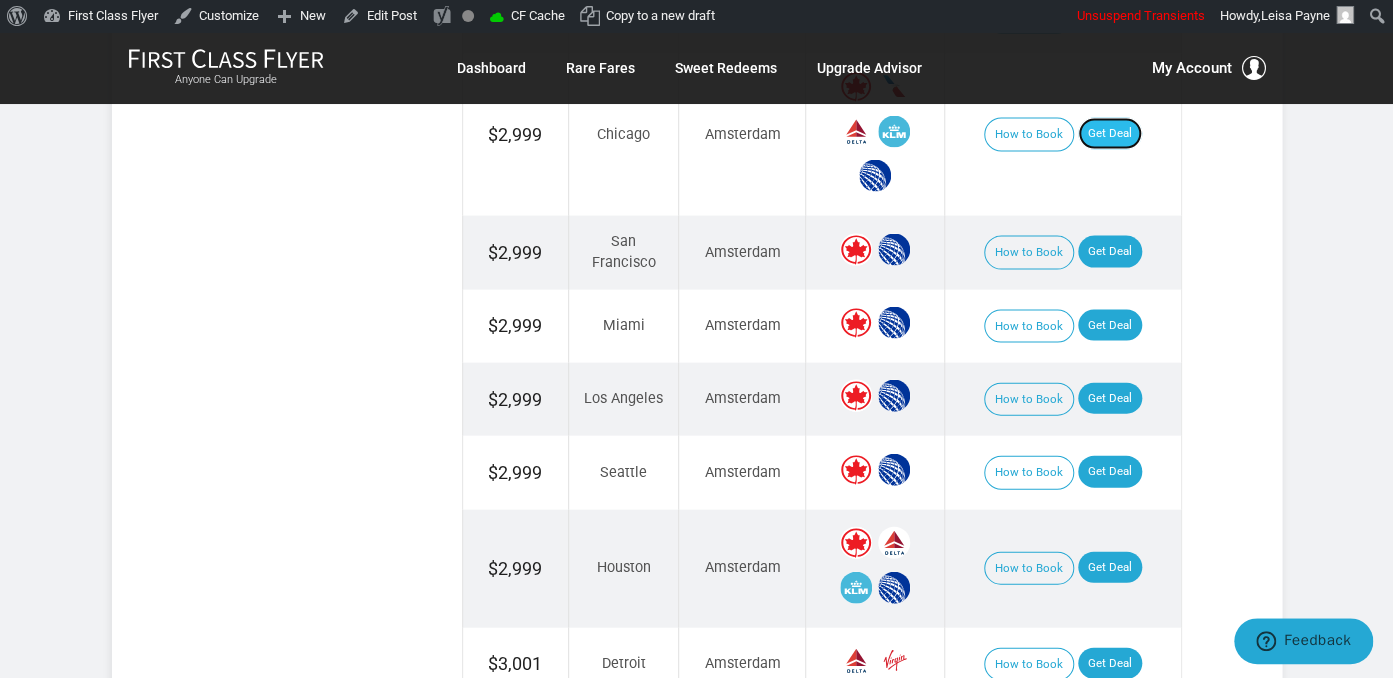 click on "Get Deal" at bounding box center (1110, 134) 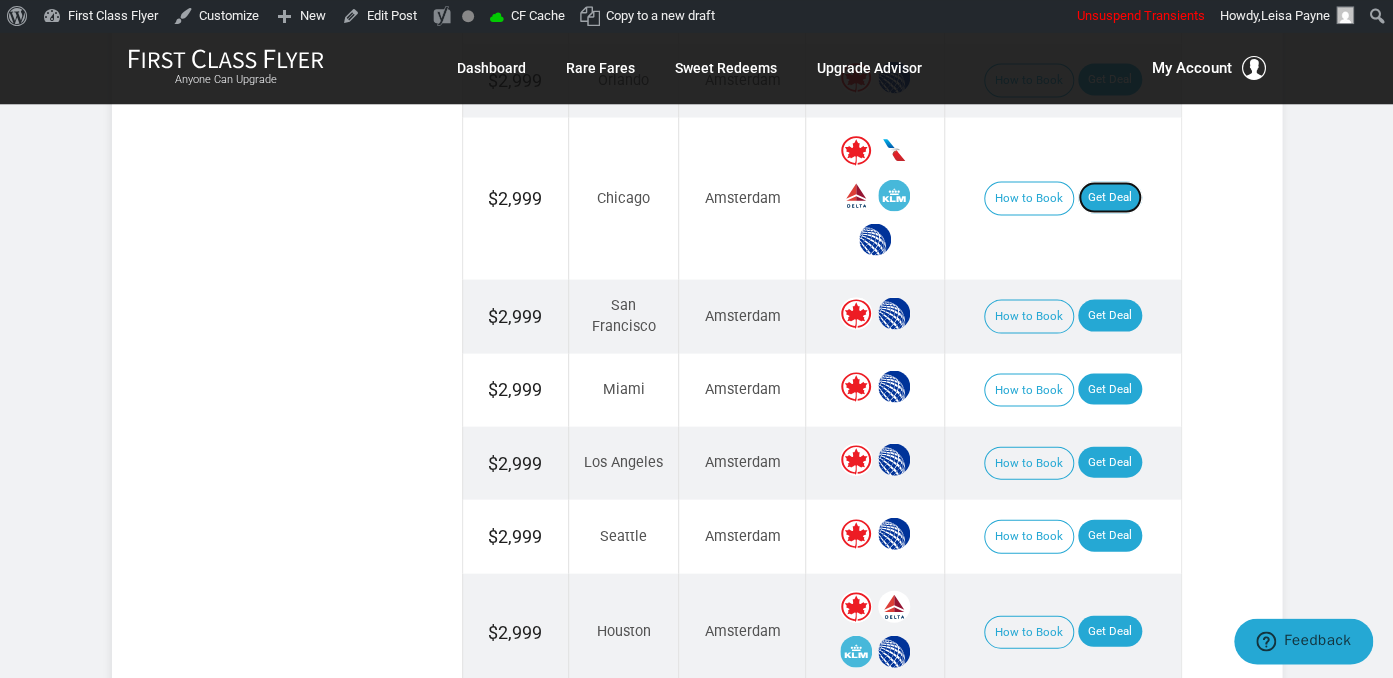 scroll, scrollTop: 1689, scrollLeft: 0, axis: vertical 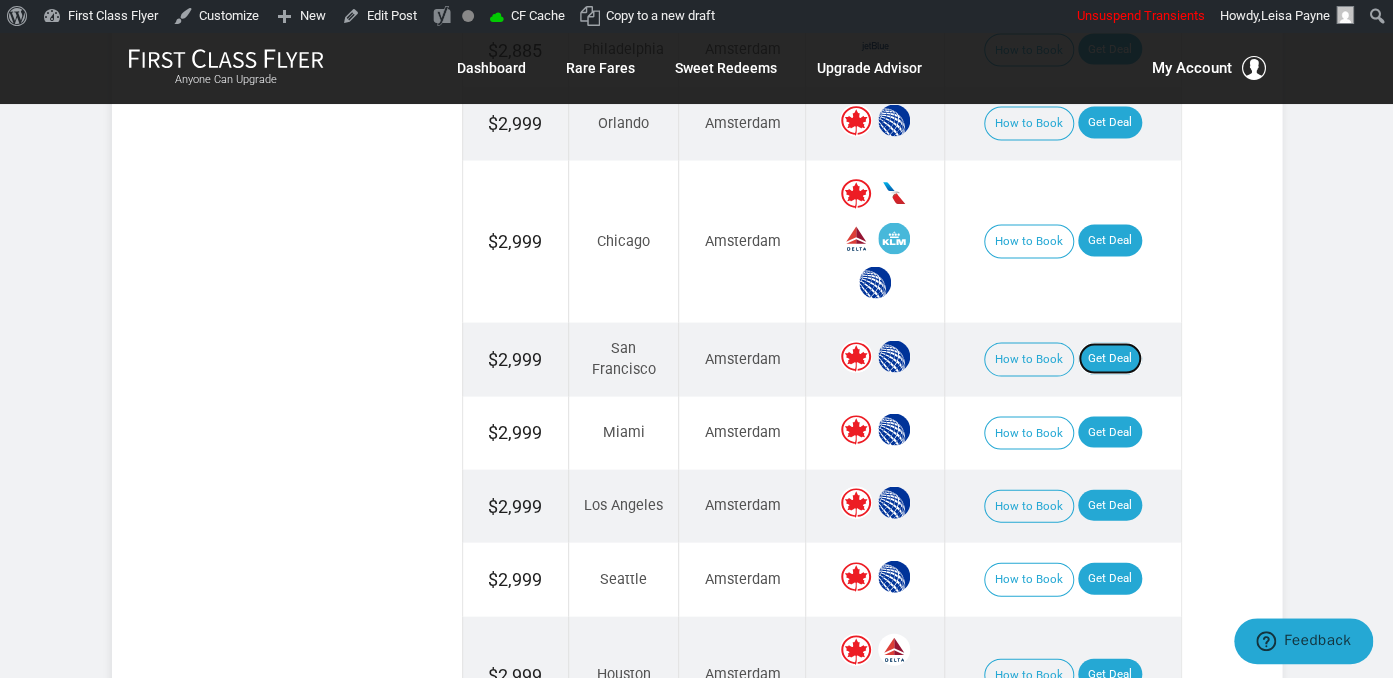 drag, startPoint x: 1106, startPoint y: 356, endPoint x: 1111, endPoint y: 367, distance: 12.083046 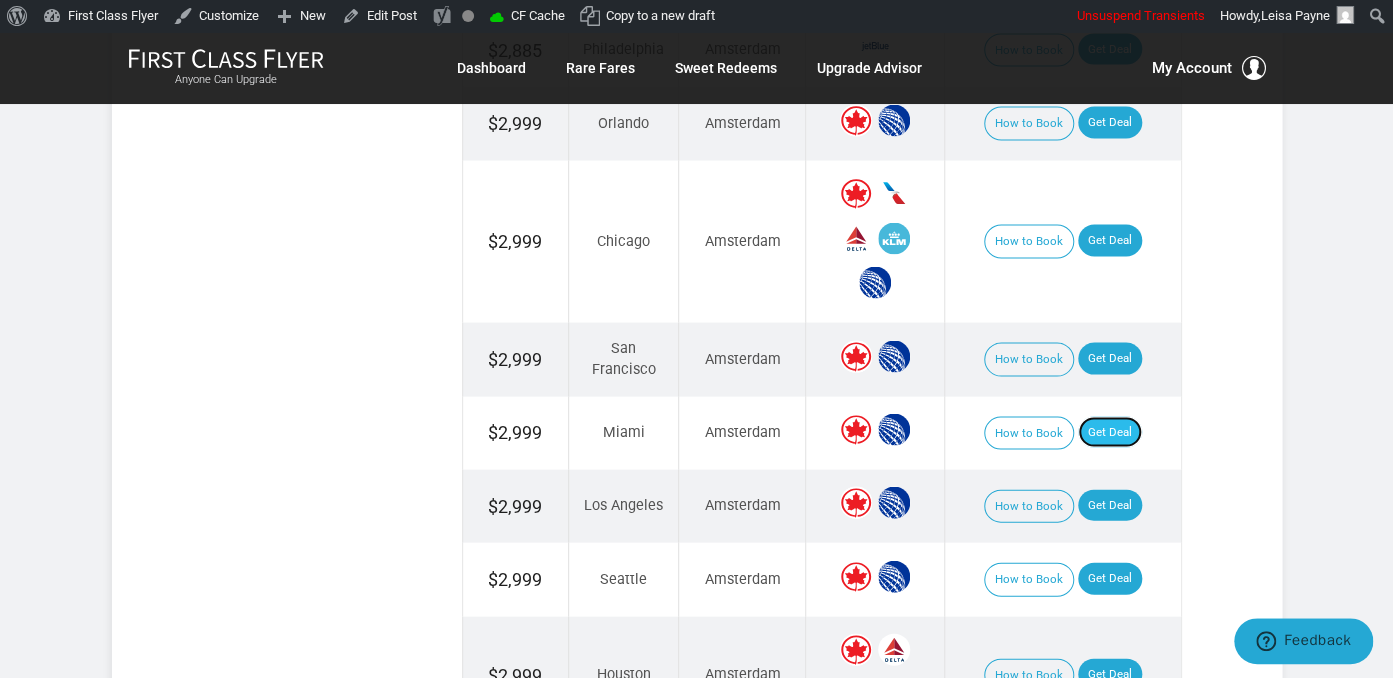 click on "Get Deal" at bounding box center [1110, 432] 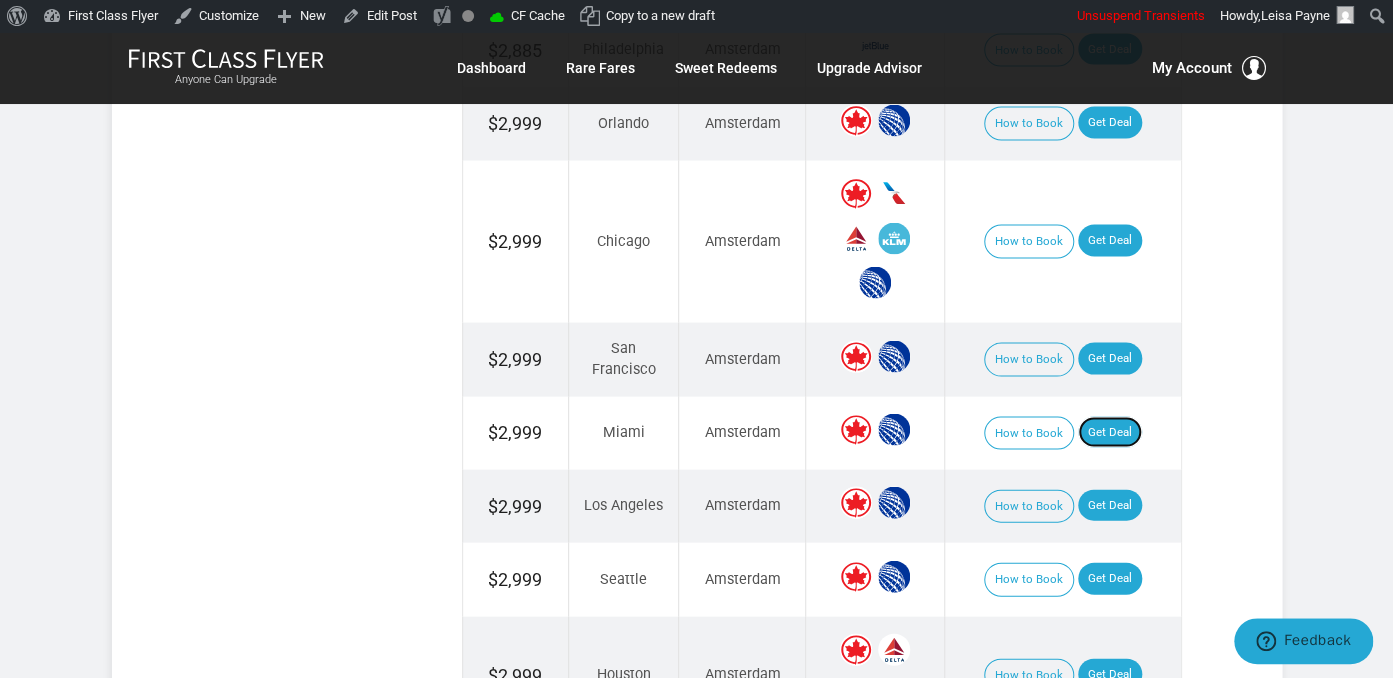 drag, startPoint x: 1106, startPoint y: 422, endPoint x: 1077, endPoint y: 276, distance: 148.85228 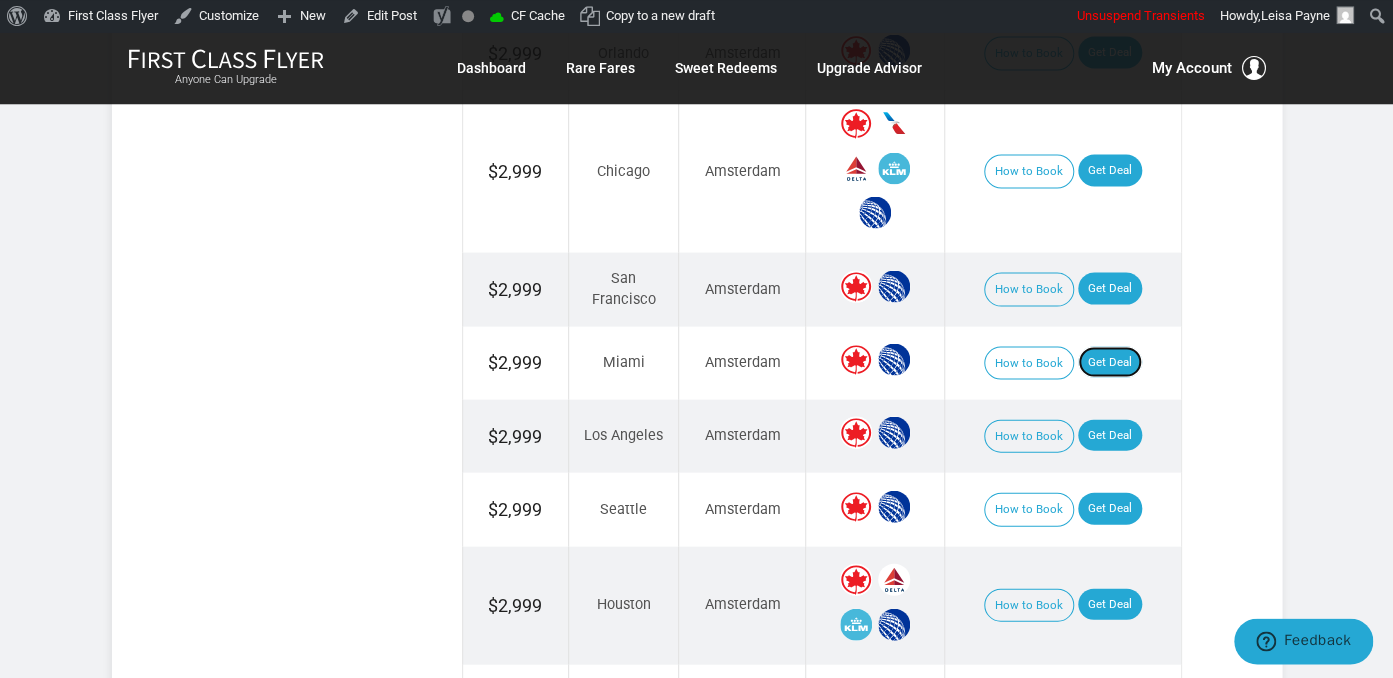 scroll, scrollTop: 1795, scrollLeft: 0, axis: vertical 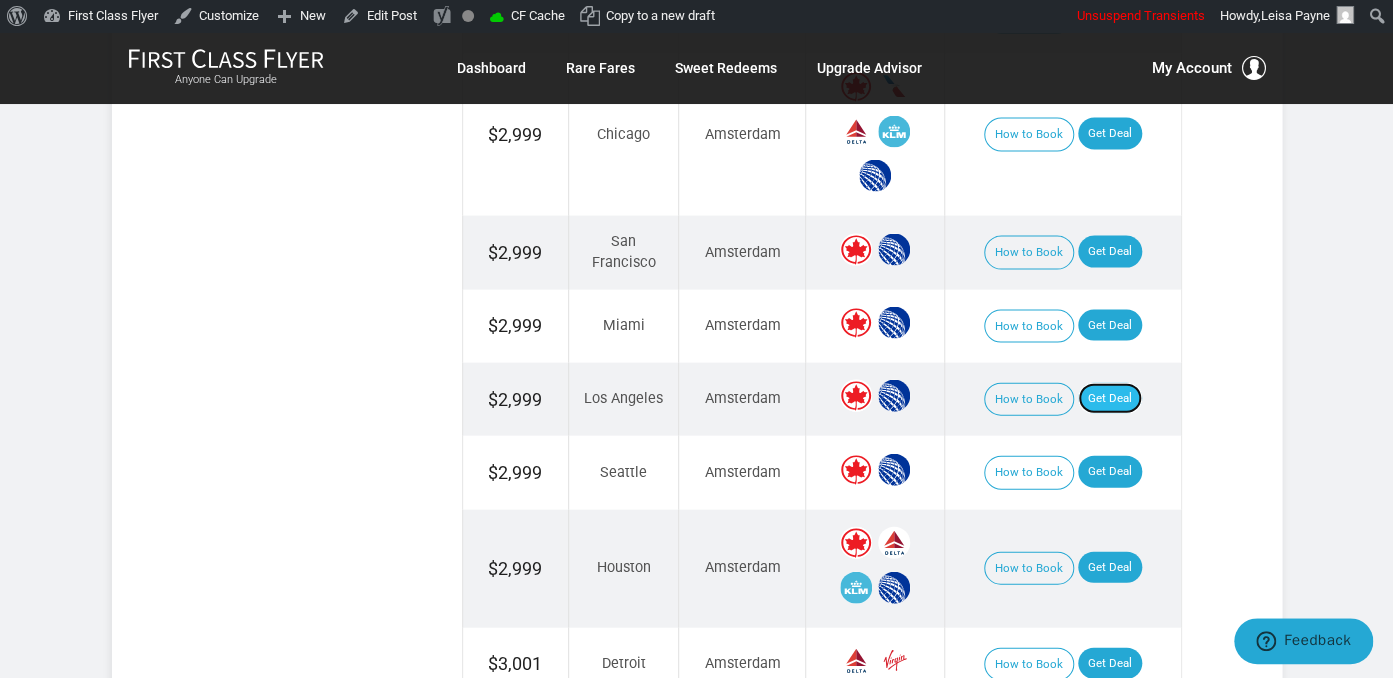 click on "Get Deal" at bounding box center (1110, 399) 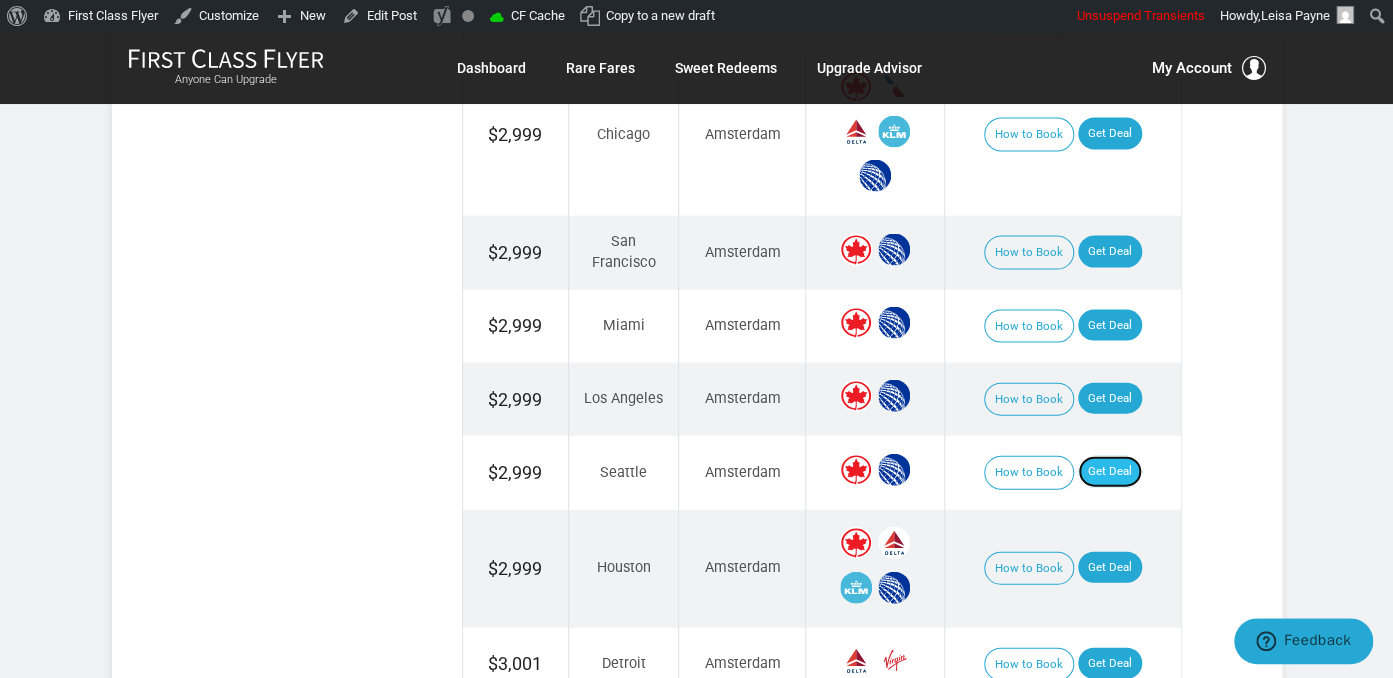 click on "Get Deal" at bounding box center [1110, 472] 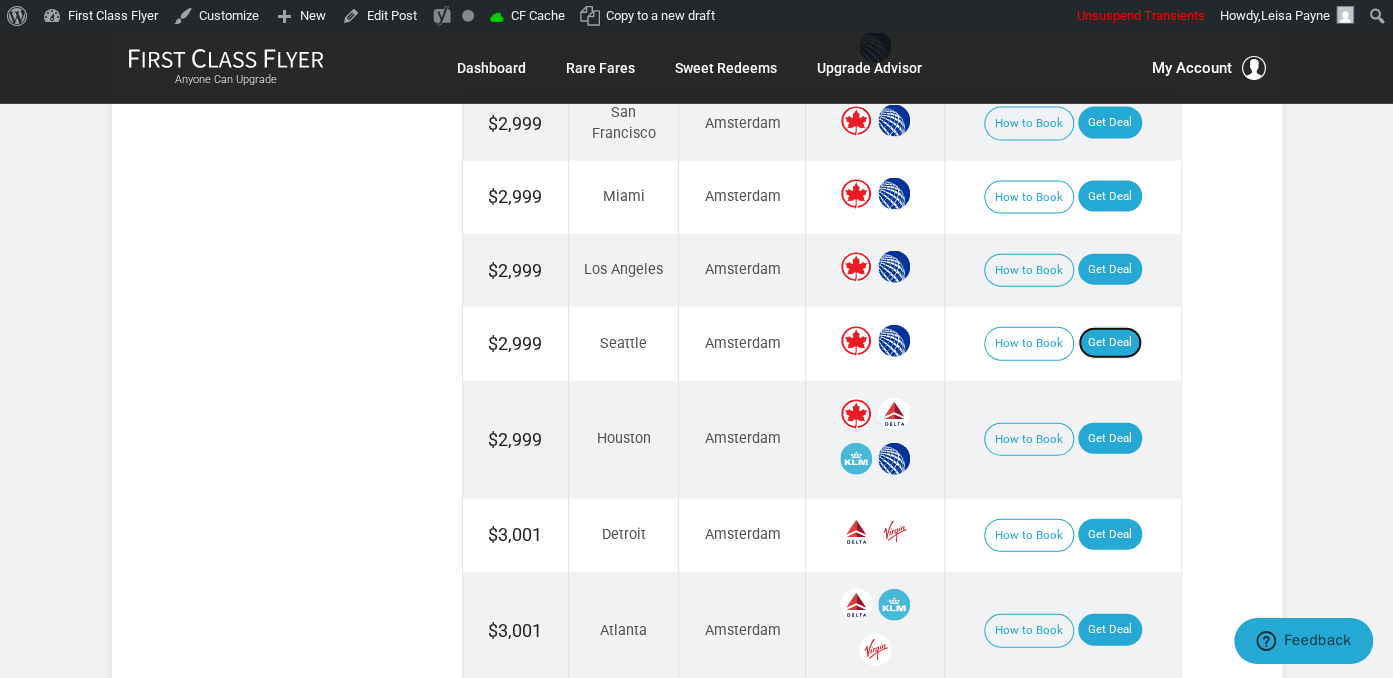 scroll, scrollTop: 2006, scrollLeft: 0, axis: vertical 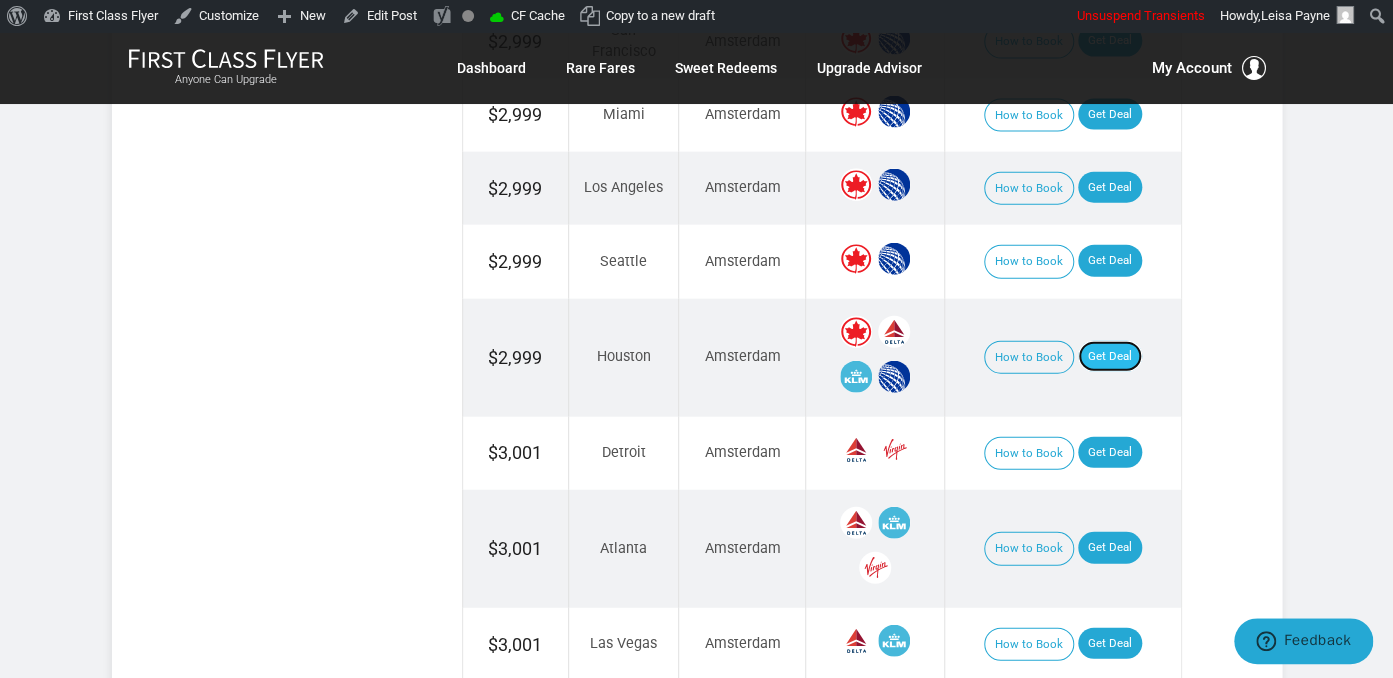 click on "Get Deal" at bounding box center [1110, 357] 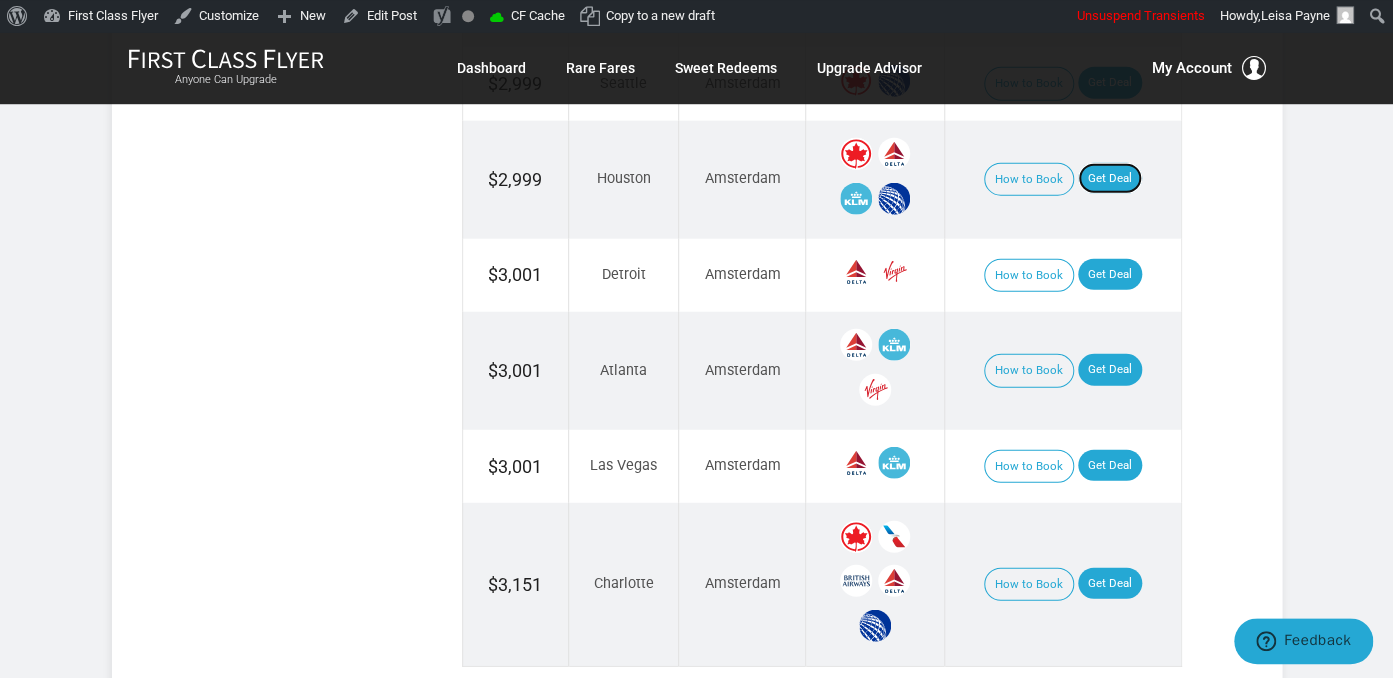 scroll, scrollTop: 2217, scrollLeft: 0, axis: vertical 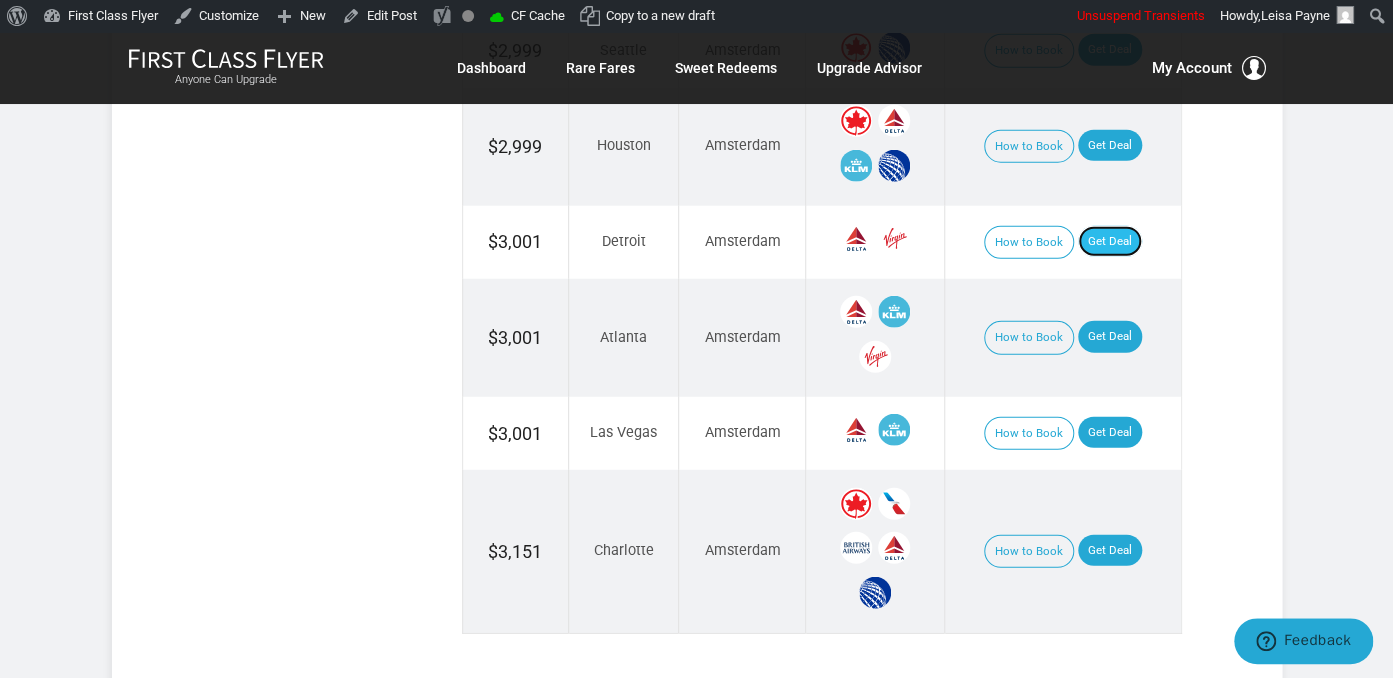 click on "Get Deal" at bounding box center [1110, 242] 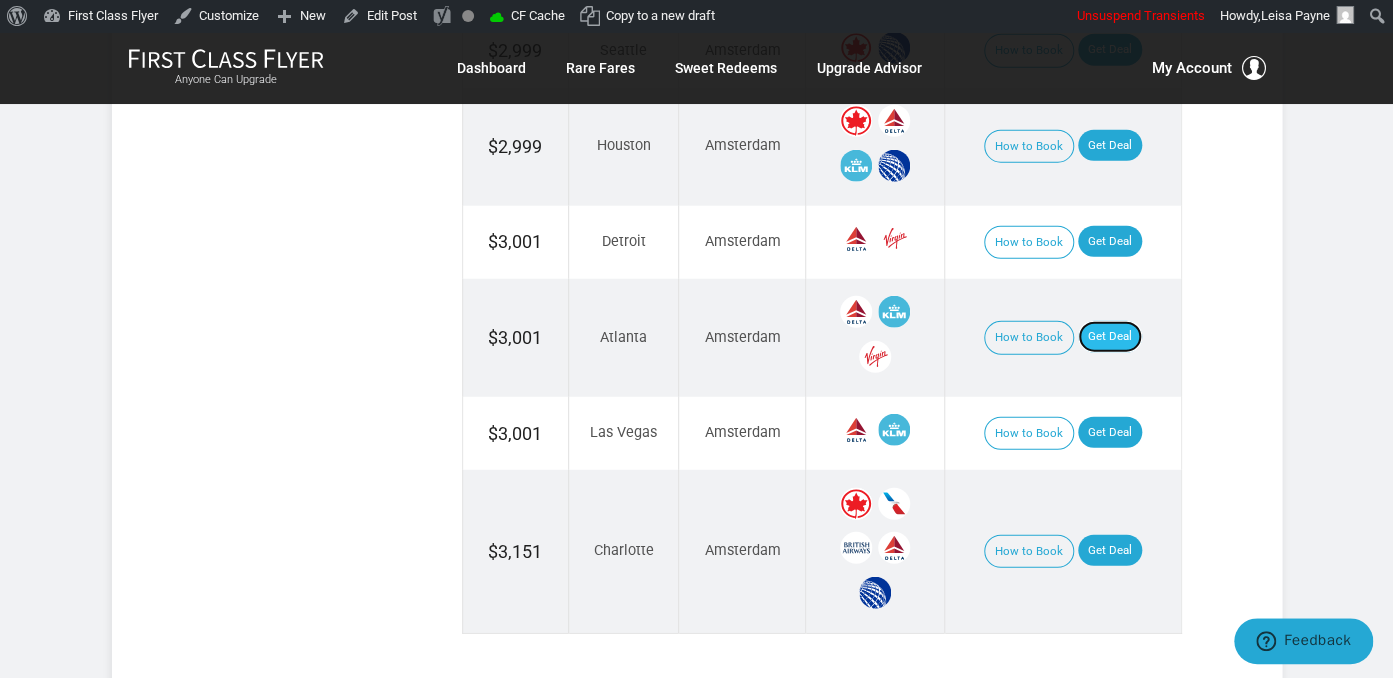 click on "Get Deal" at bounding box center [1110, 337] 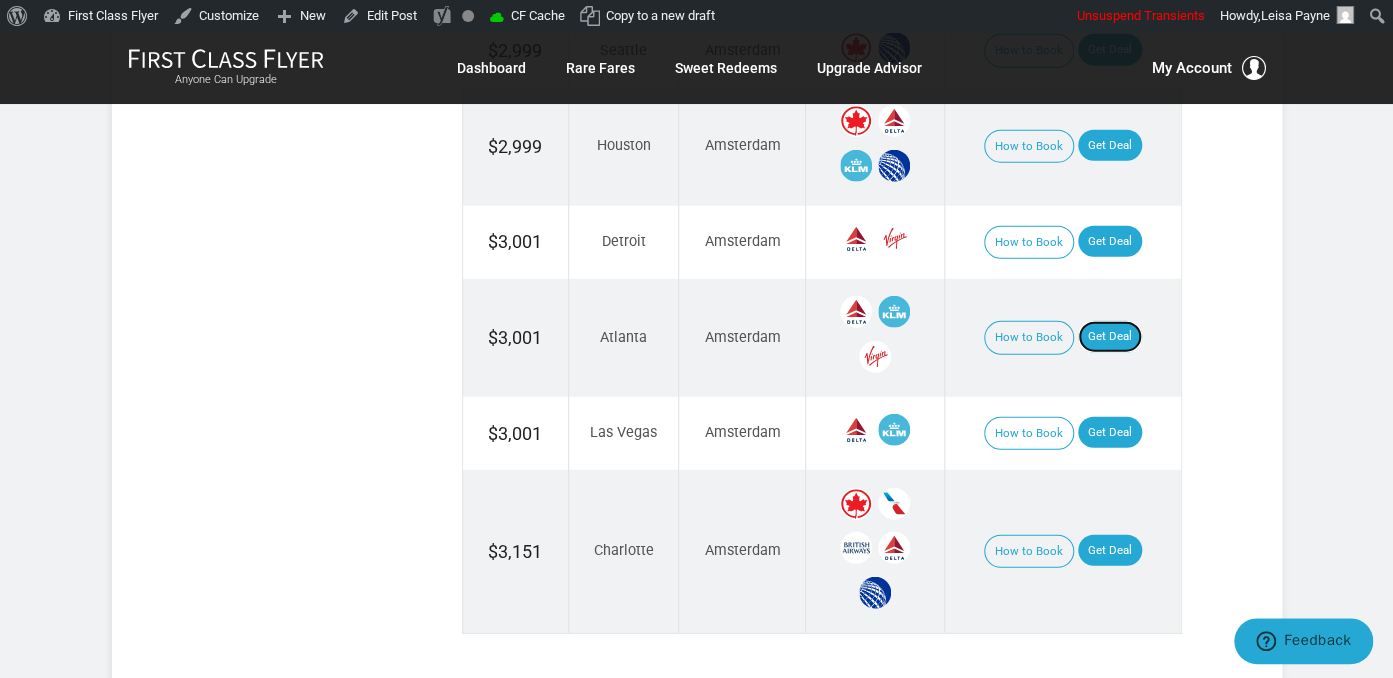 scroll, scrollTop: 2323, scrollLeft: 0, axis: vertical 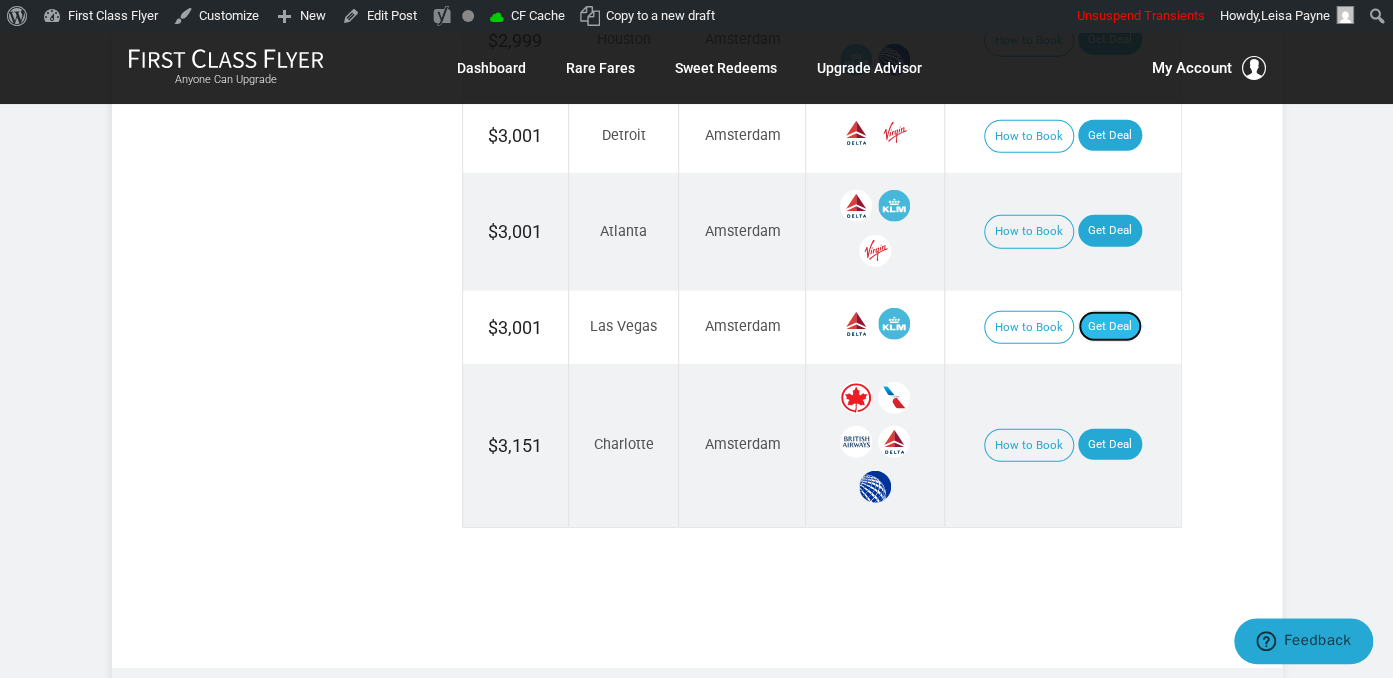 click on "Get Deal" at bounding box center (1110, 327) 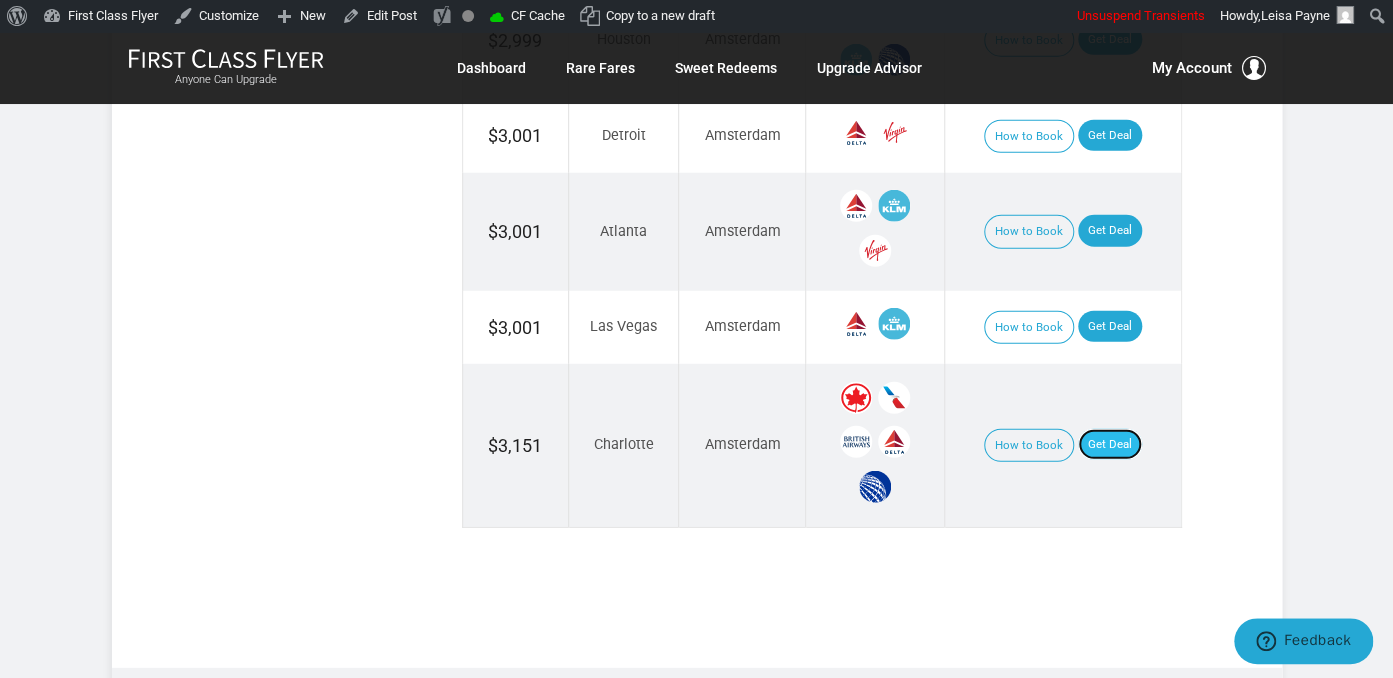 click on "Get Deal" at bounding box center (1110, 445) 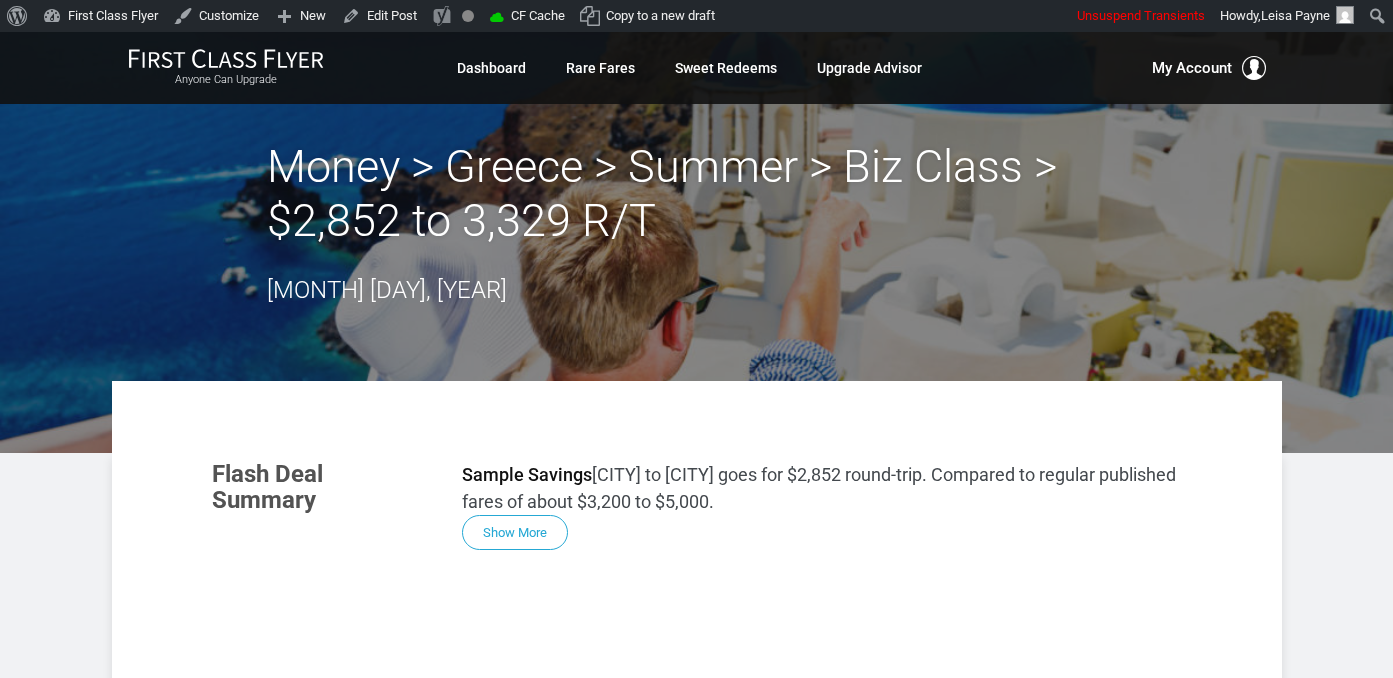 scroll, scrollTop: 0, scrollLeft: 0, axis: both 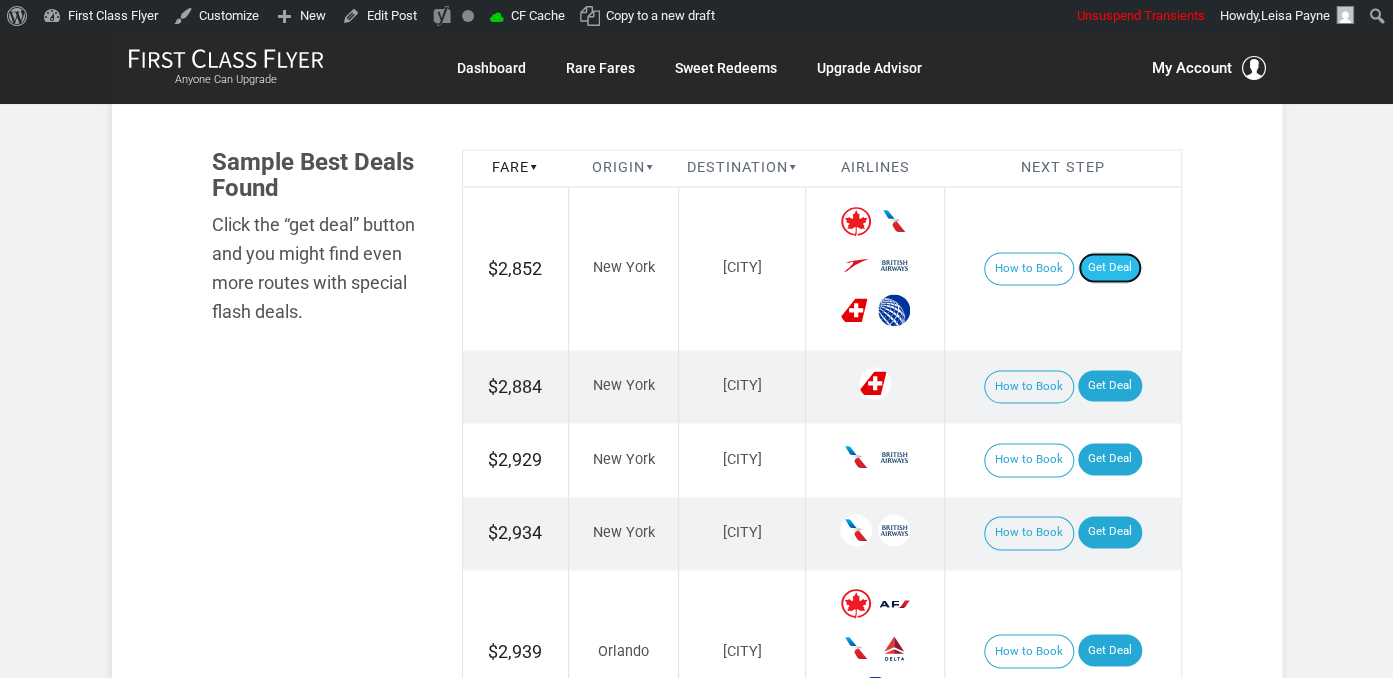 click on "Get Deal" at bounding box center (1110, 268) 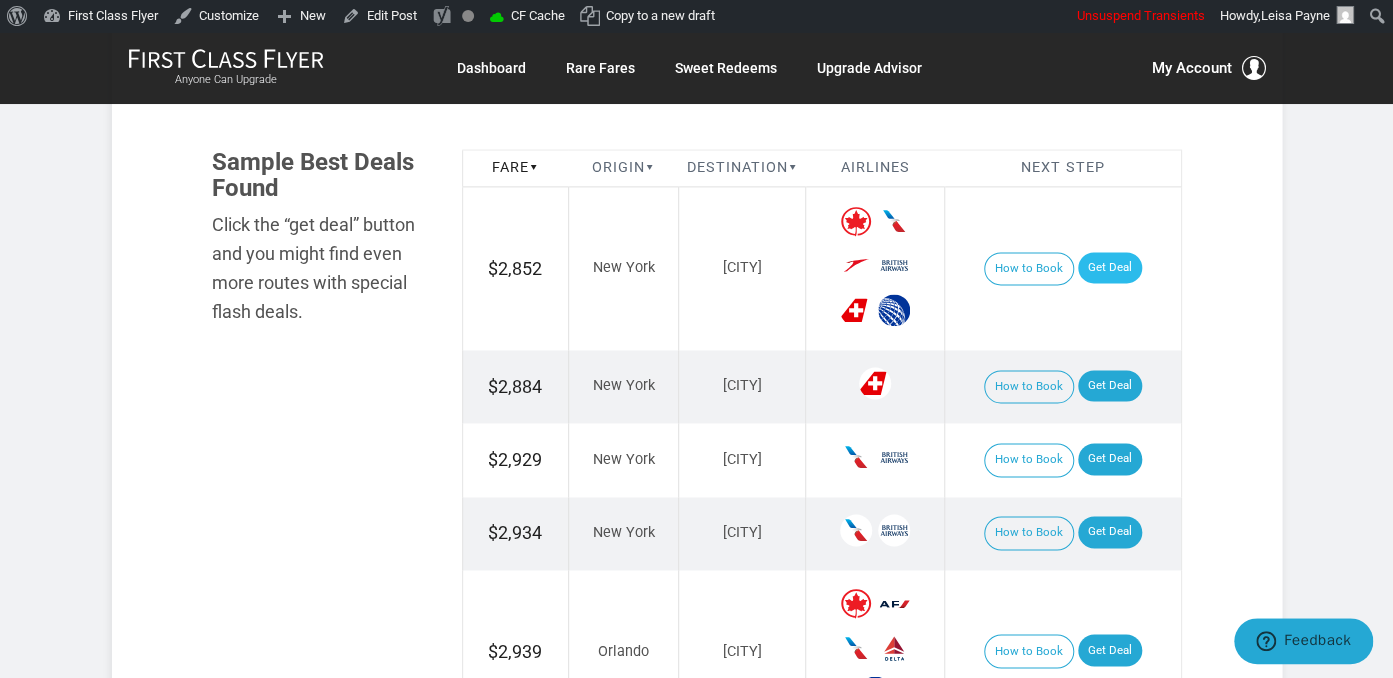 scroll, scrollTop: 0, scrollLeft: 0, axis: both 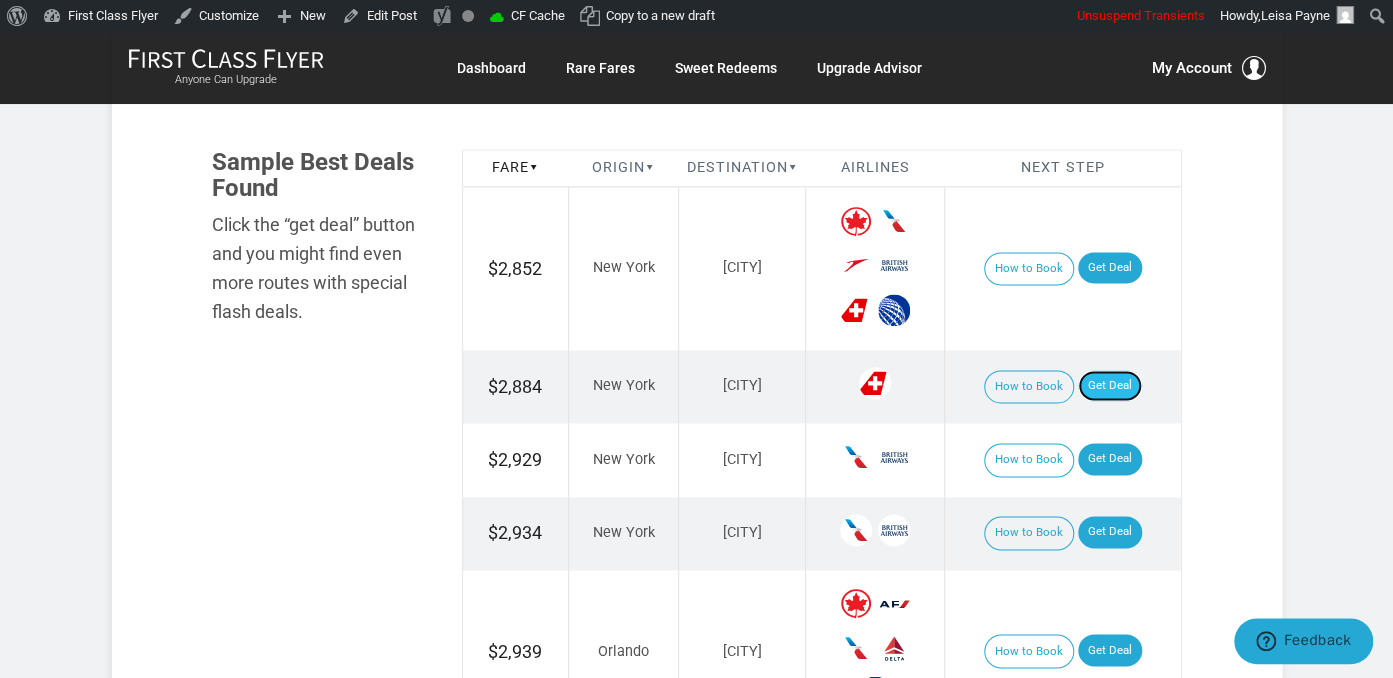 click on "Get Deal" at bounding box center (1110, 386) 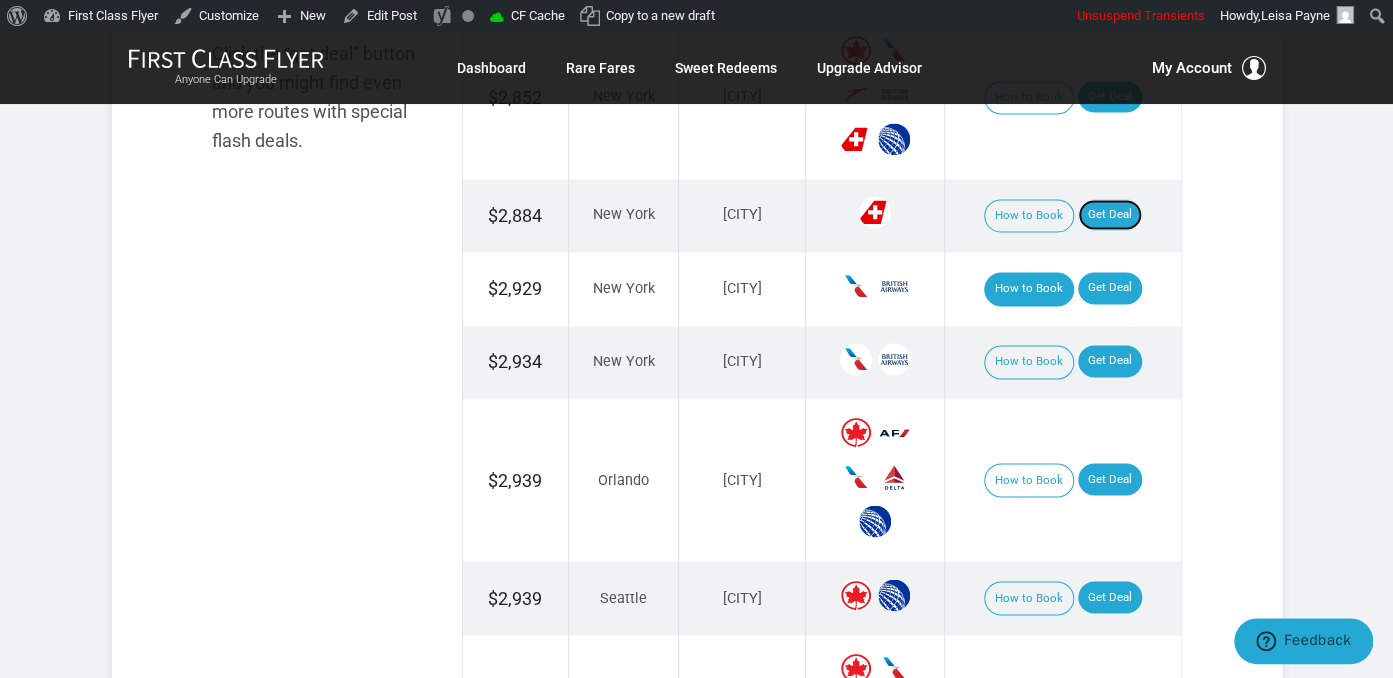 scroll, scrollTop: 1372, scrollLeft: 0, axis: vertical 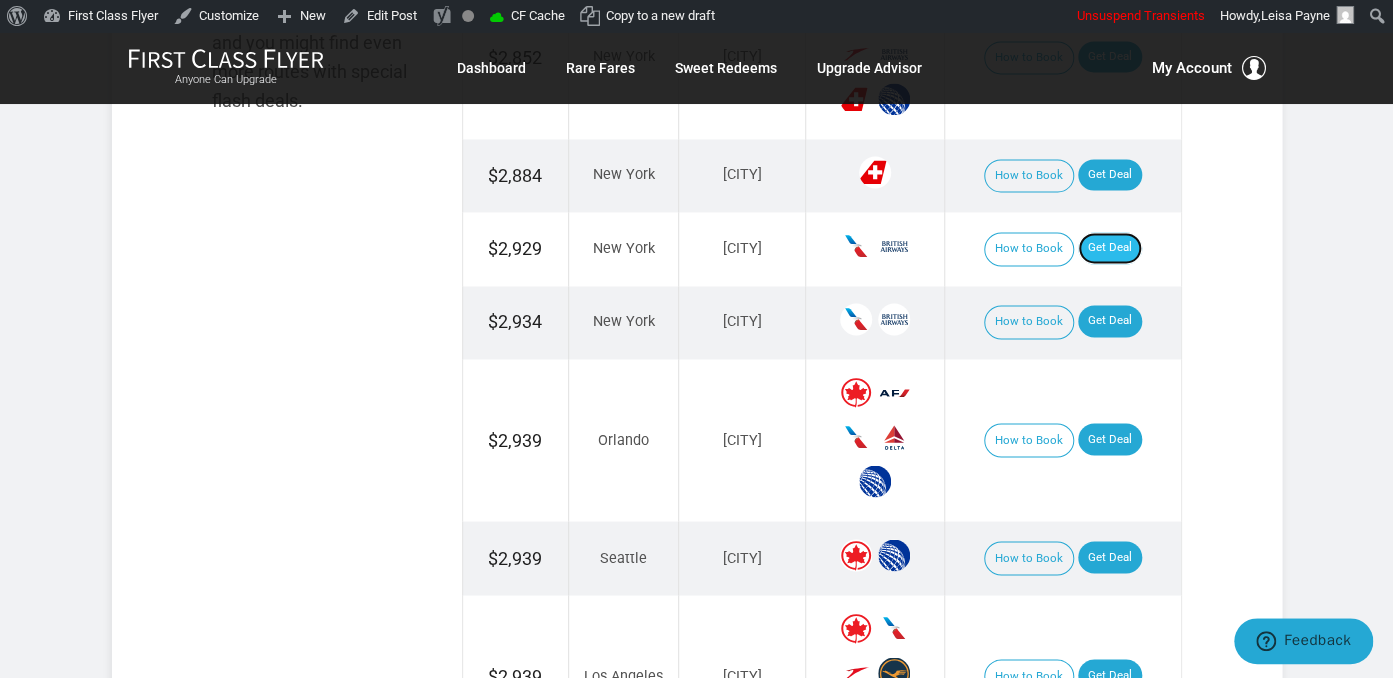 click on "Get Deal" at bounding box center (1110, 248) 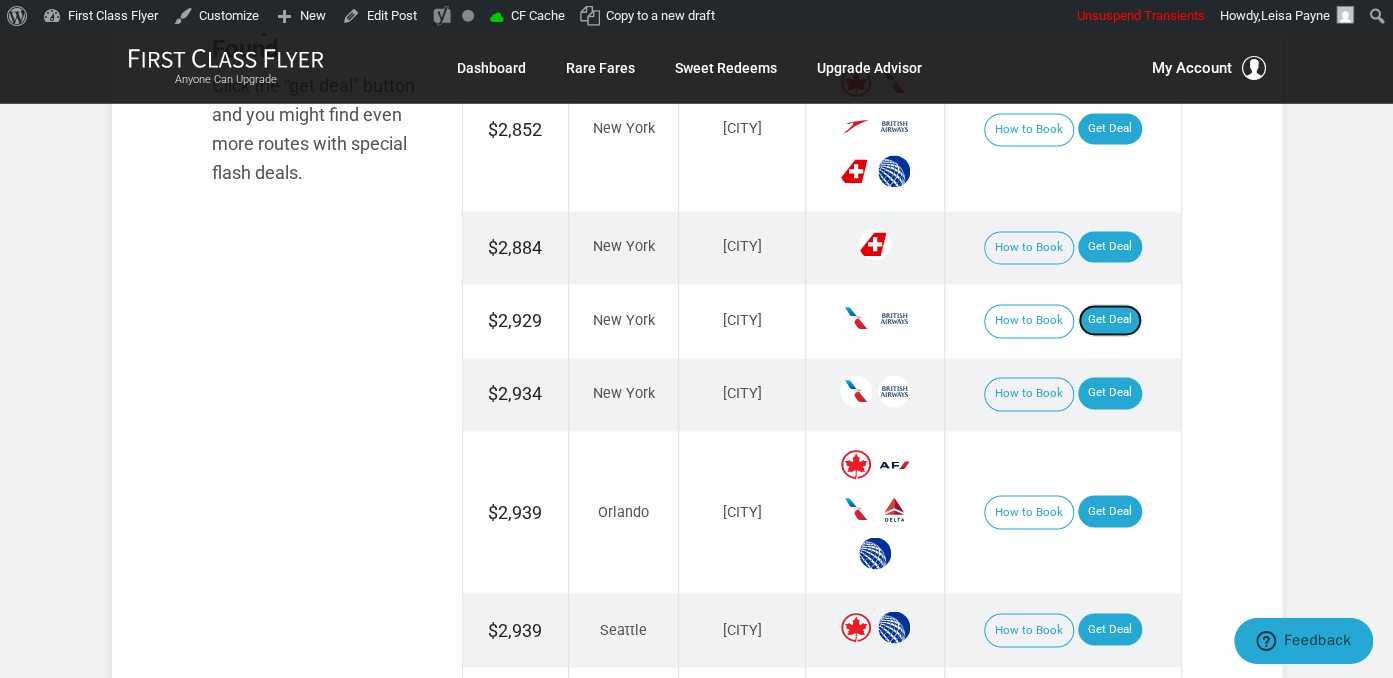 scroll, scrollTop: 1267, scrollLeft: 0, axis: vertical 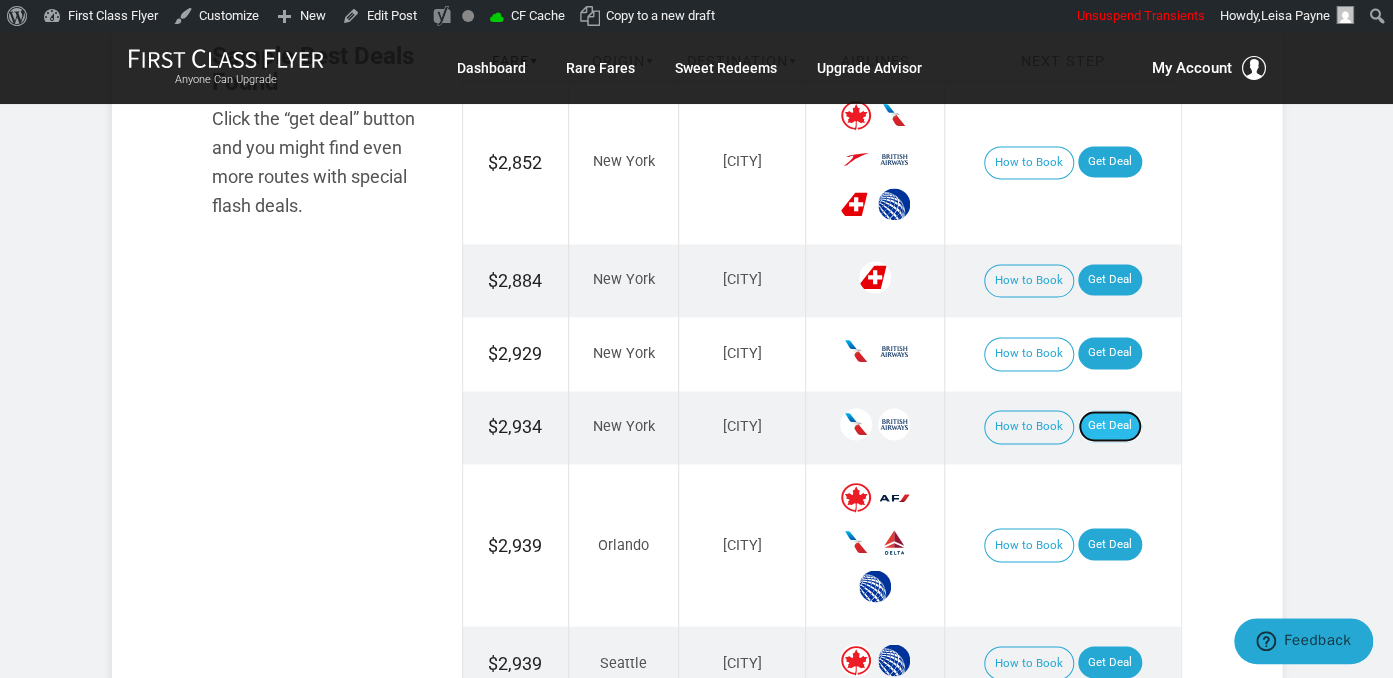 click on "Get Deal" at bounding box center (1110, 426) 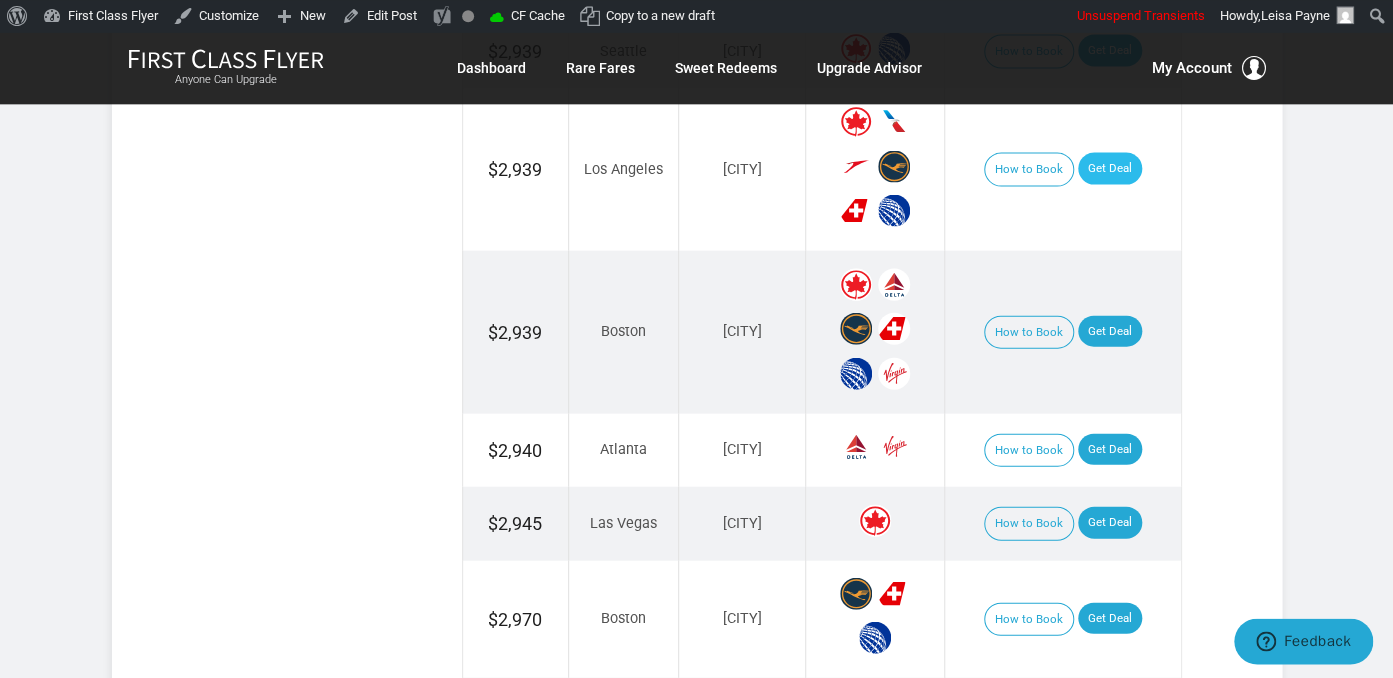 scroll, scrollTop: 1900, scrollLeft: 0, axis: vertical 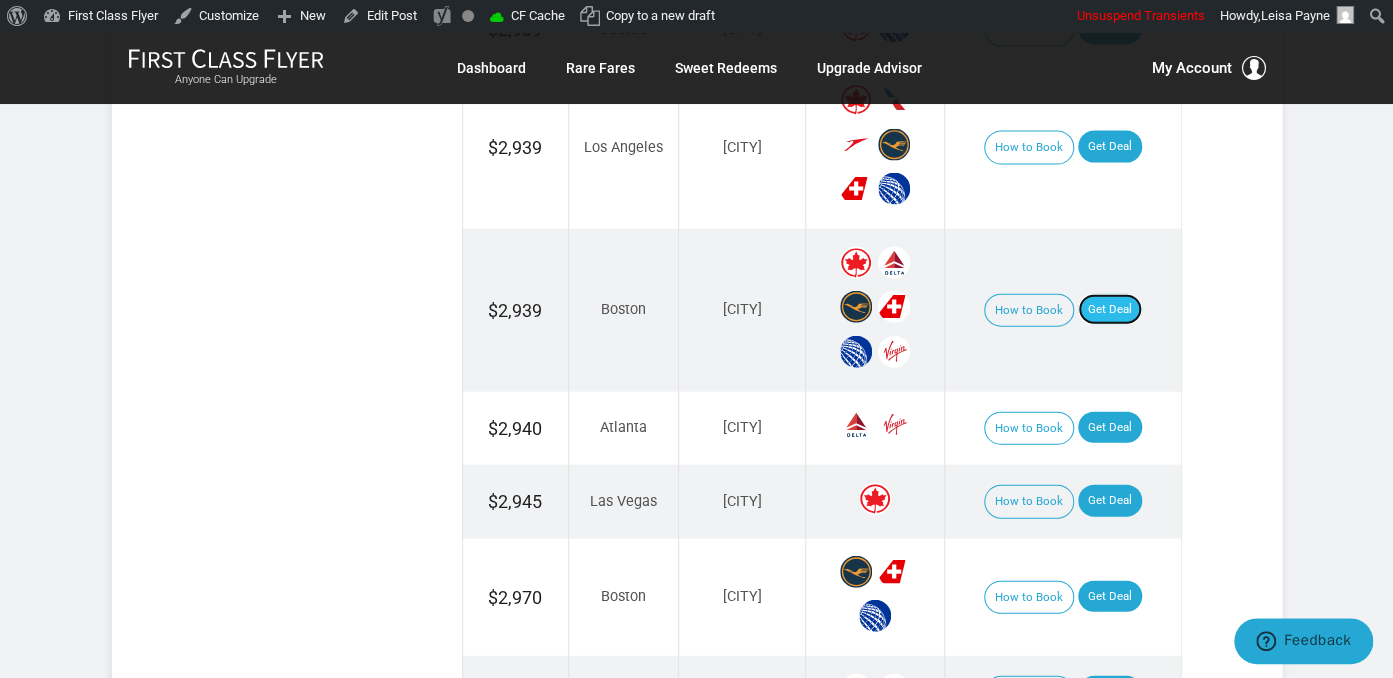 click on "Get Deal" at bounding box center [1110, 310] 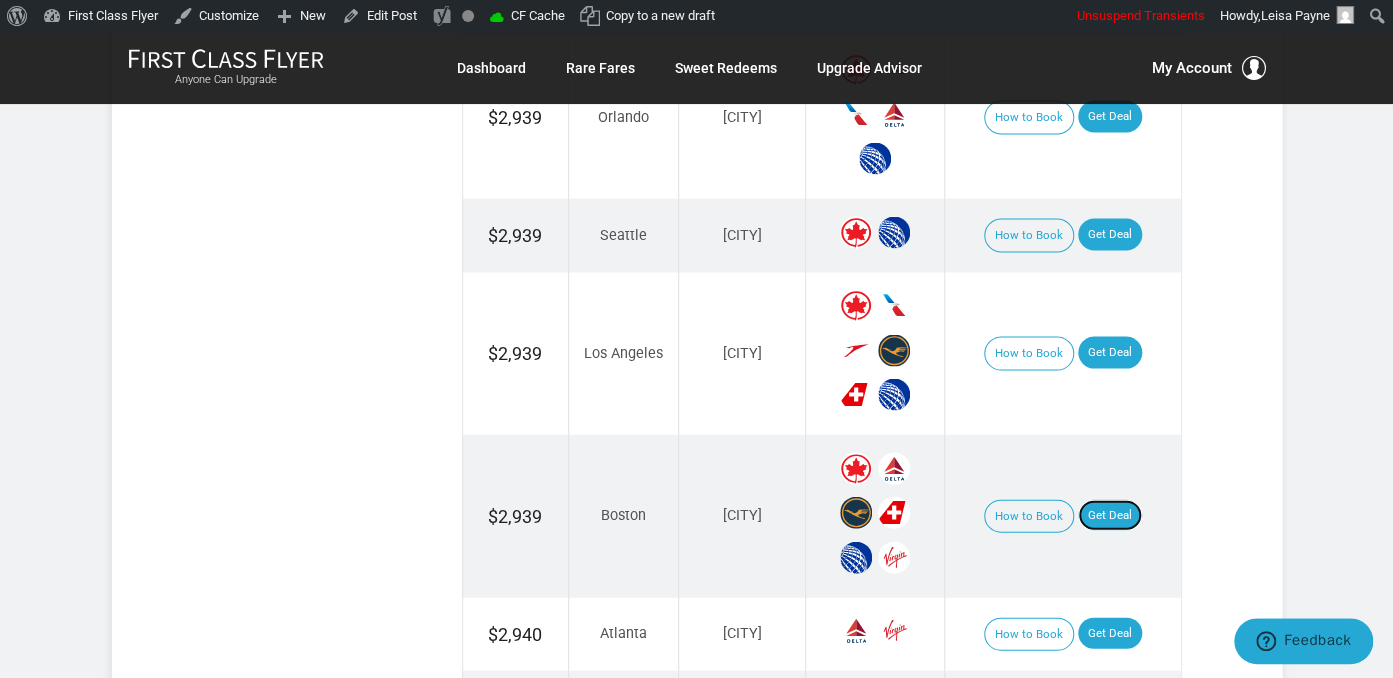 scroll, scrollTop: 1689, scrollLeft: 0, axis: vertical 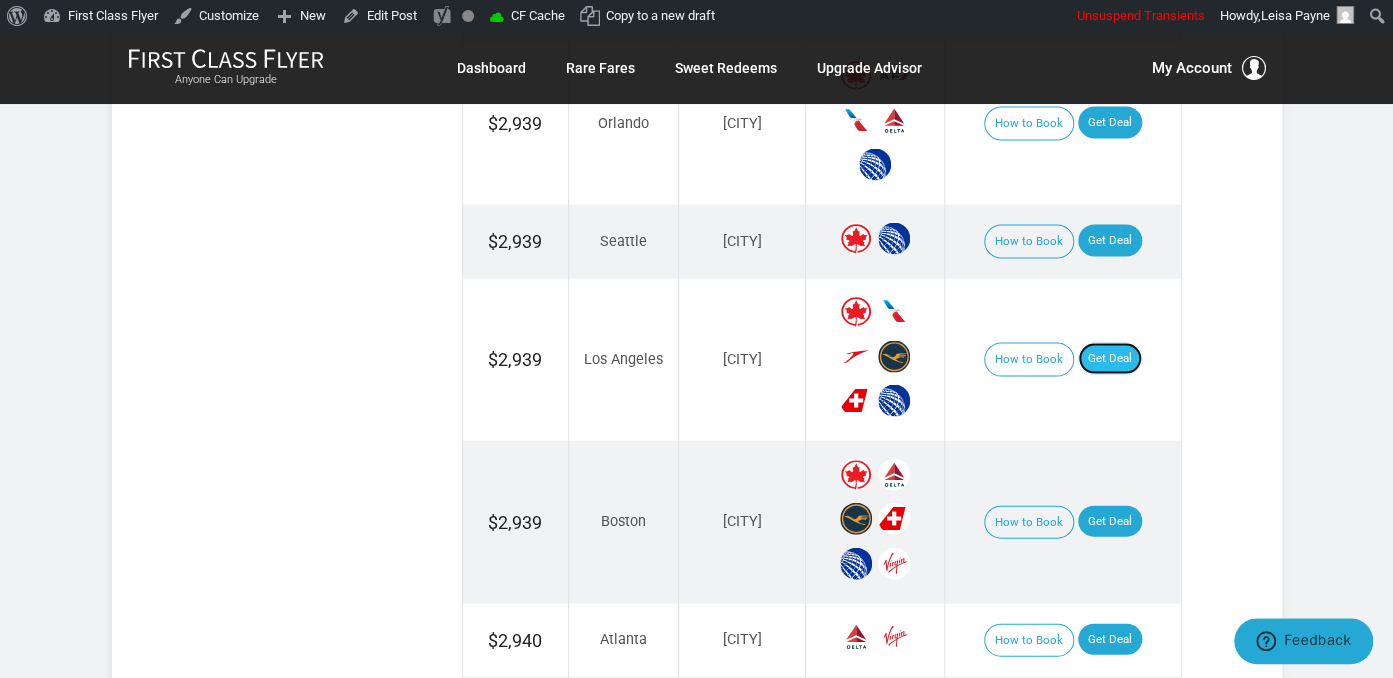 click on "Get Deal" at bounding box center (1110, 358) 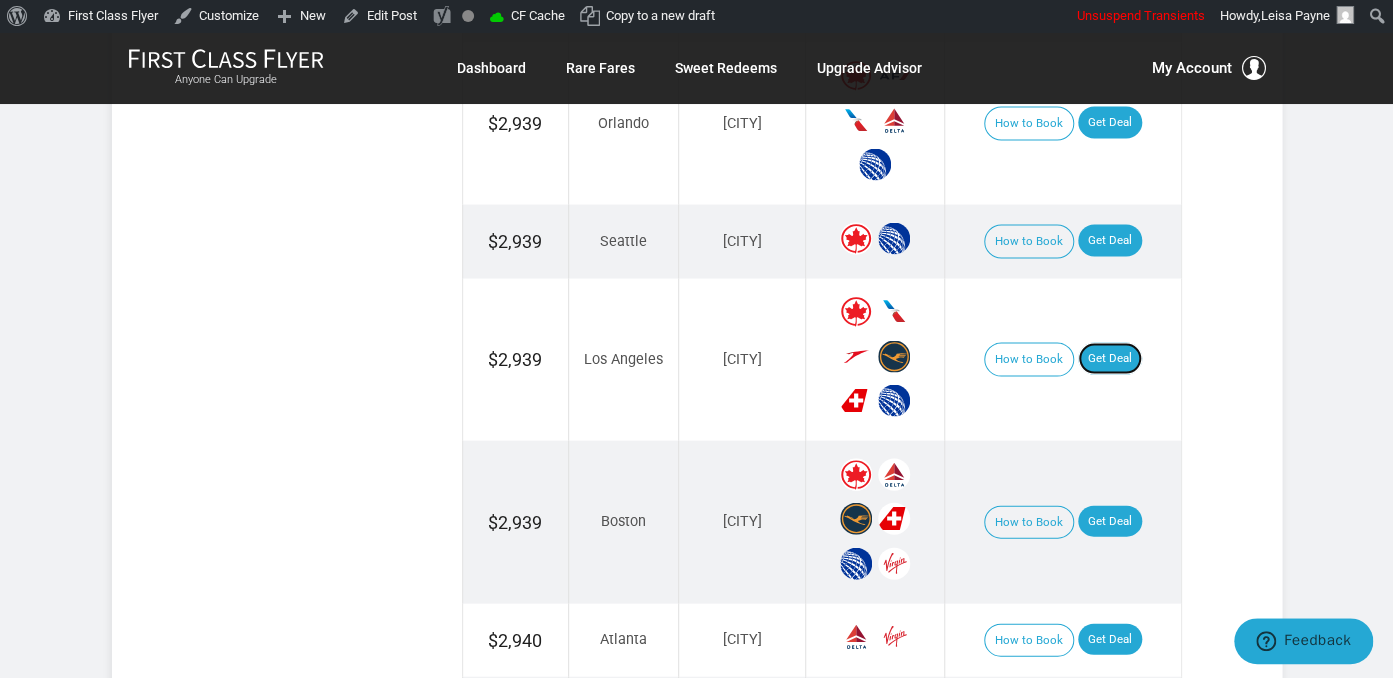 scroll, scrollTop: 2006, scrollLeft: 0, axis: vertical 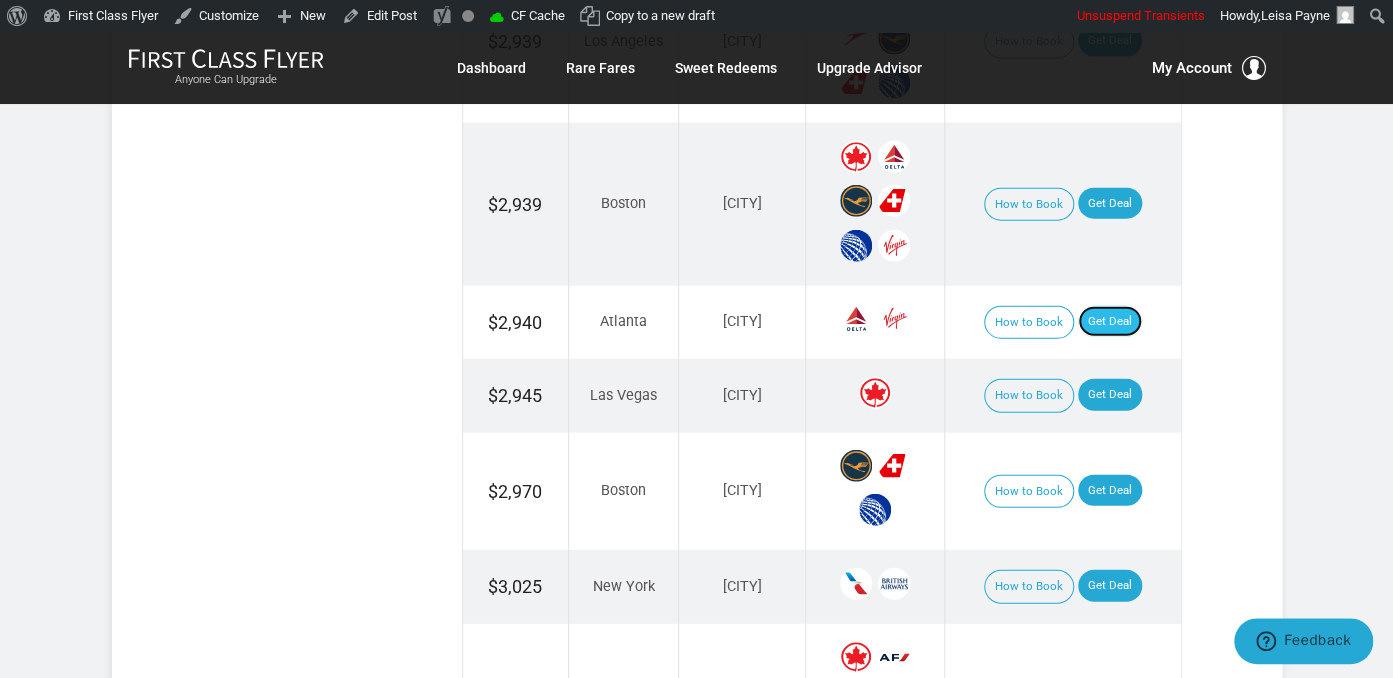 click on "Get Deal" at bounding box center (1110, 322) 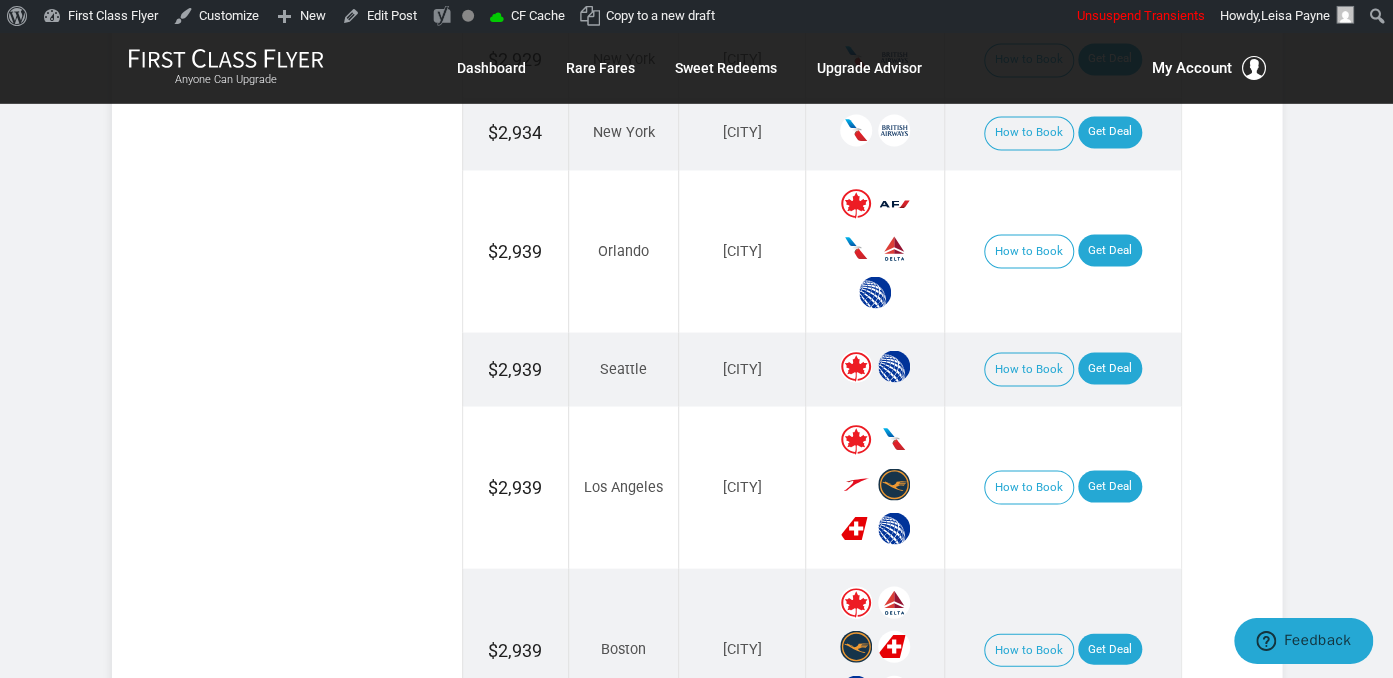scroll, scrollTop: 1372, scrollLeft: 0, axis: vertical 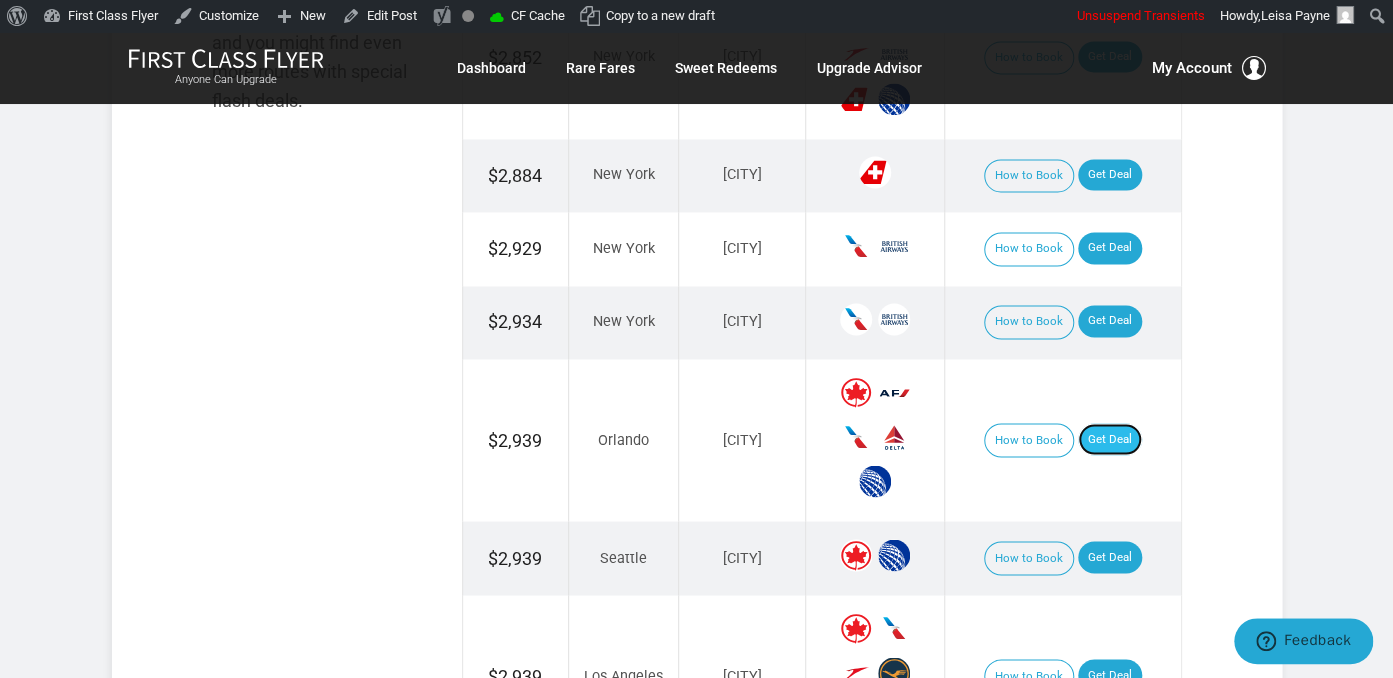 click on "Get Deal" at bounding box center (1110, 439) 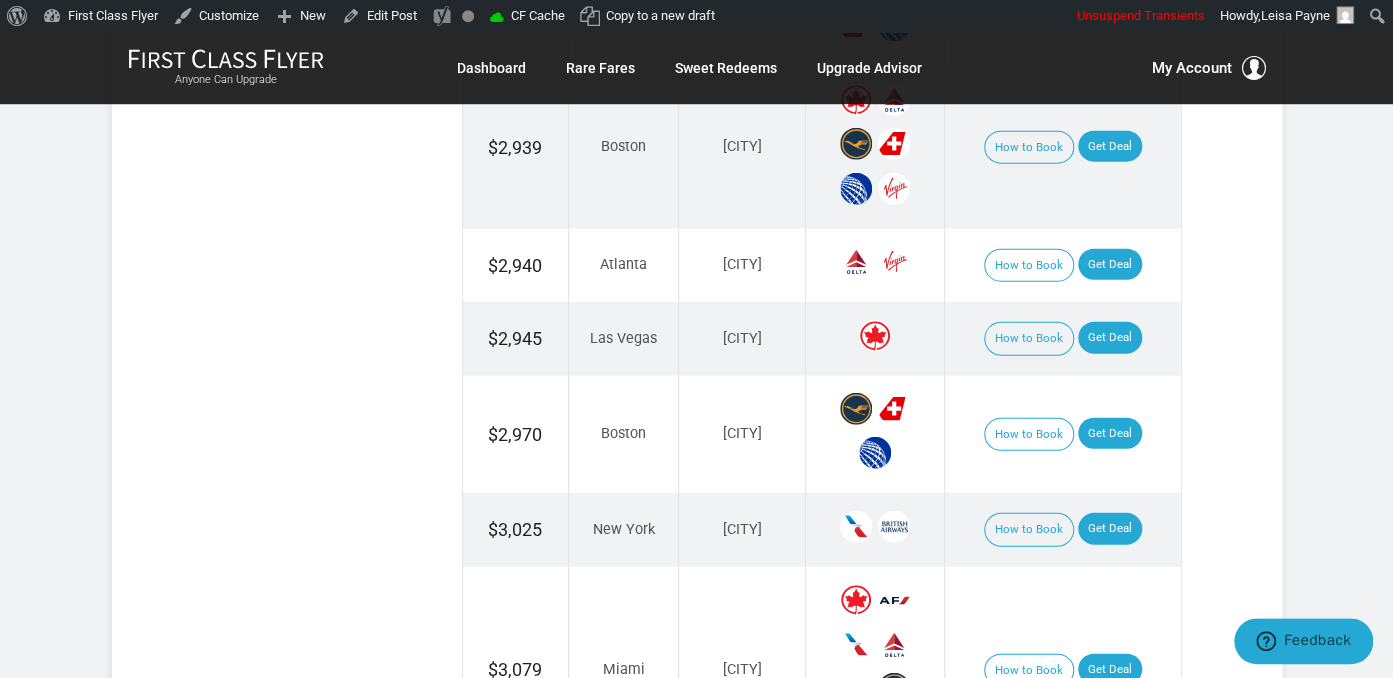 scroll, scrollTop: 2112, scrollLeft: 0, axis: vertical 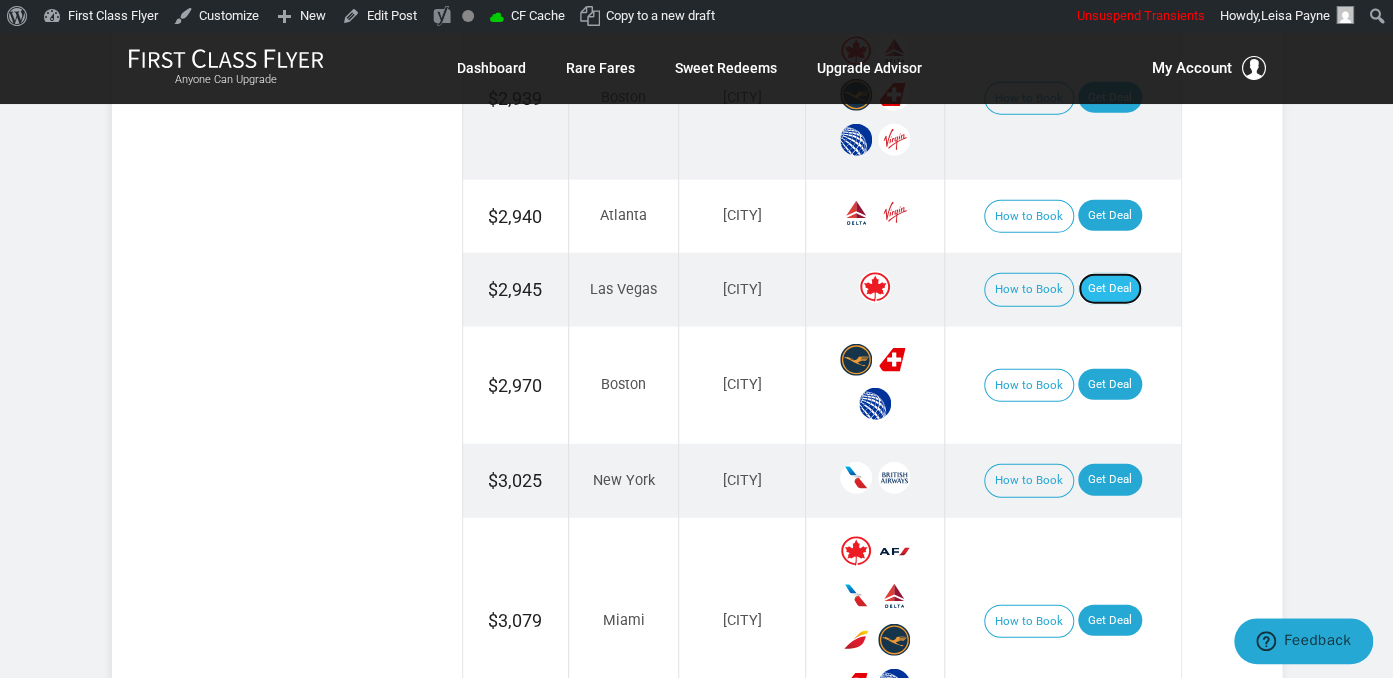 click on "Get Deal" at bounding box center (1110, 289) 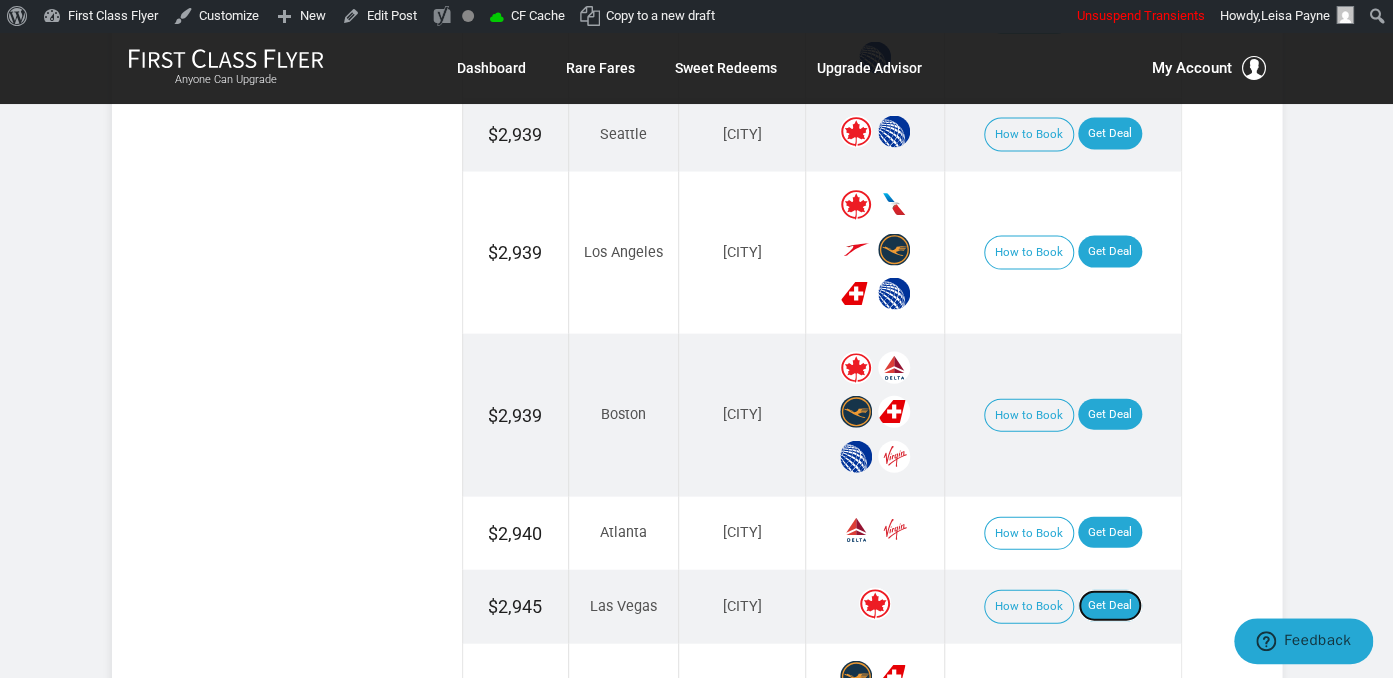 scroll, scrollTop: 1689, scrollLeft: 0, axis: vertical 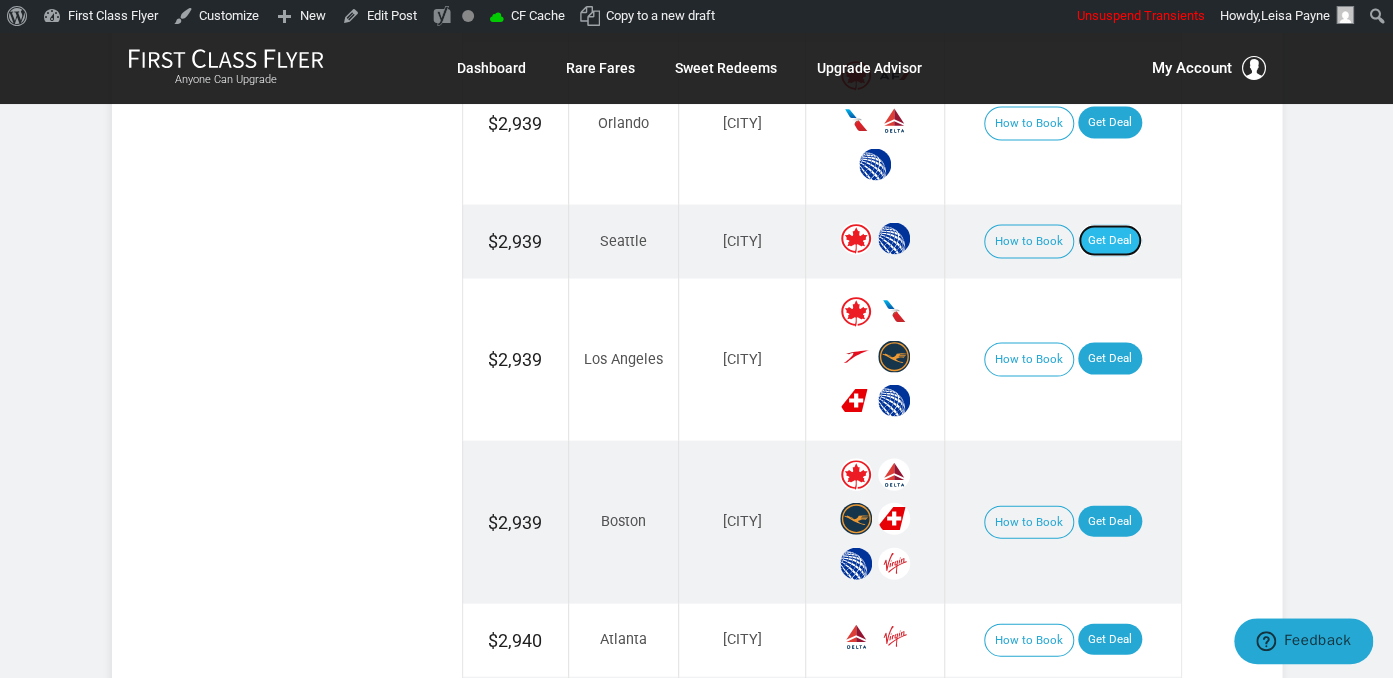 click on "Get Deal" at bounding box center [1110, 240] 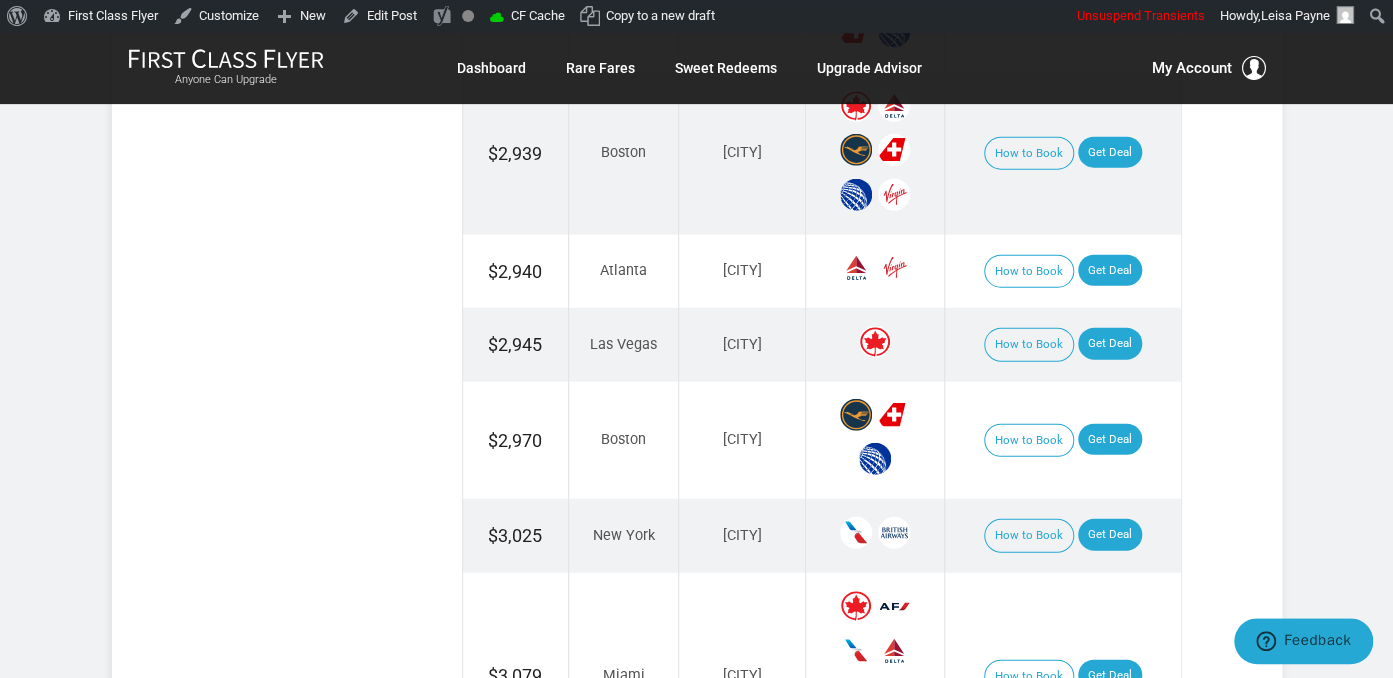 scroll, scrollTop: 2217, scrollLeft: 0, axis: vertical 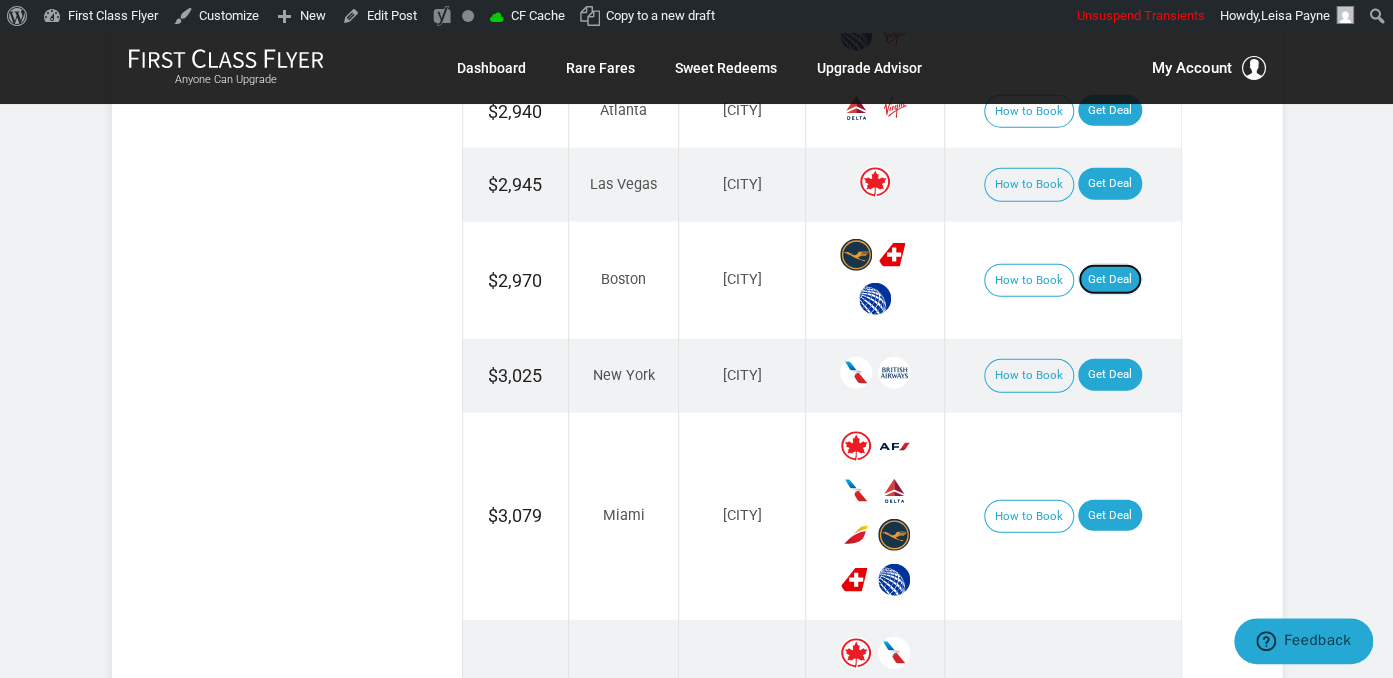 drag, startPoint x: 1089, startPoint y: 261, endPoint x: 1115, endPoint y: 268, distance: 26.925823 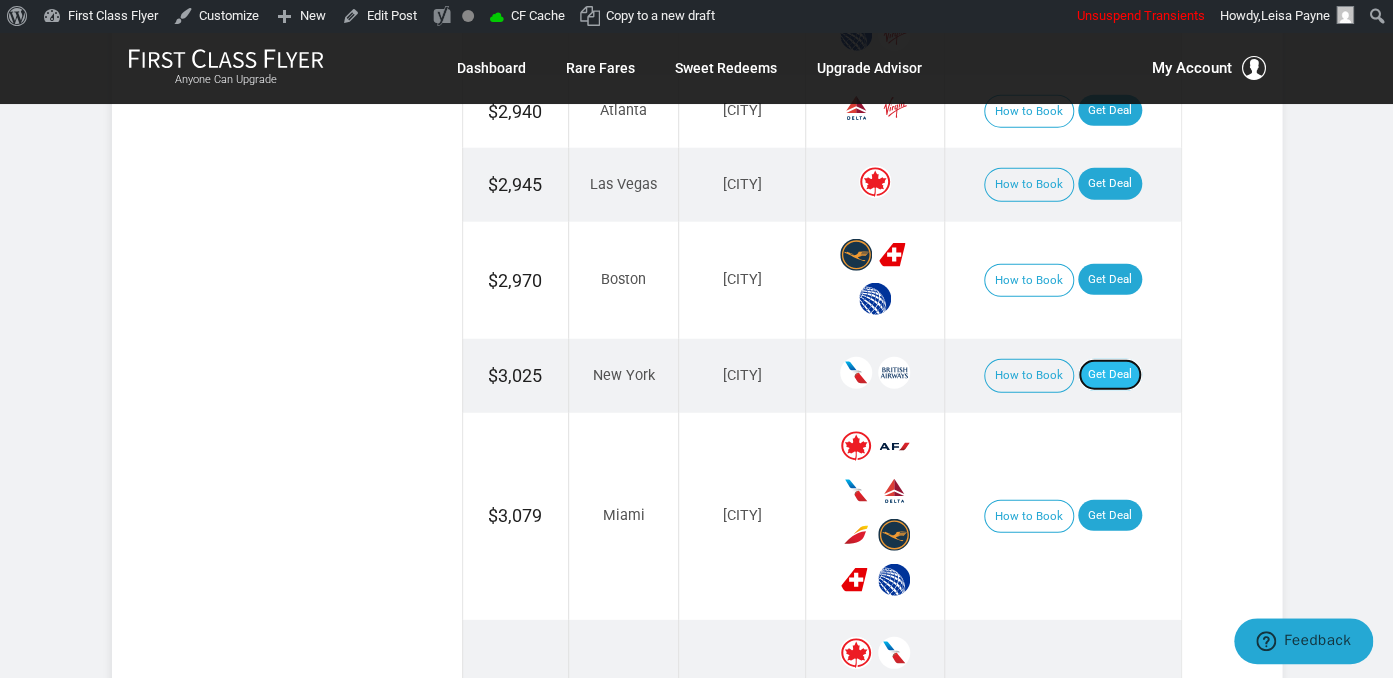 click on "Get Deal" at bounding box center (1110, 375) 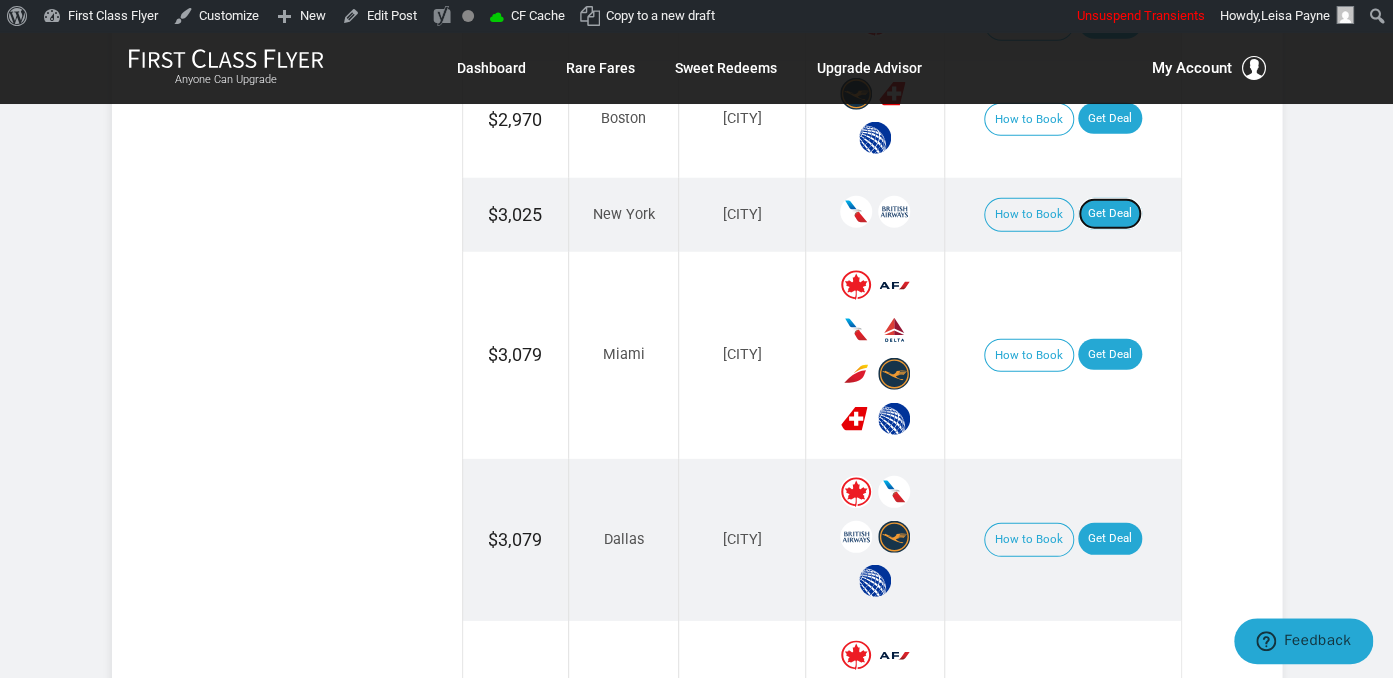 scroll, scrollTop: 2428, scrollLeft: 0, axis: vertical 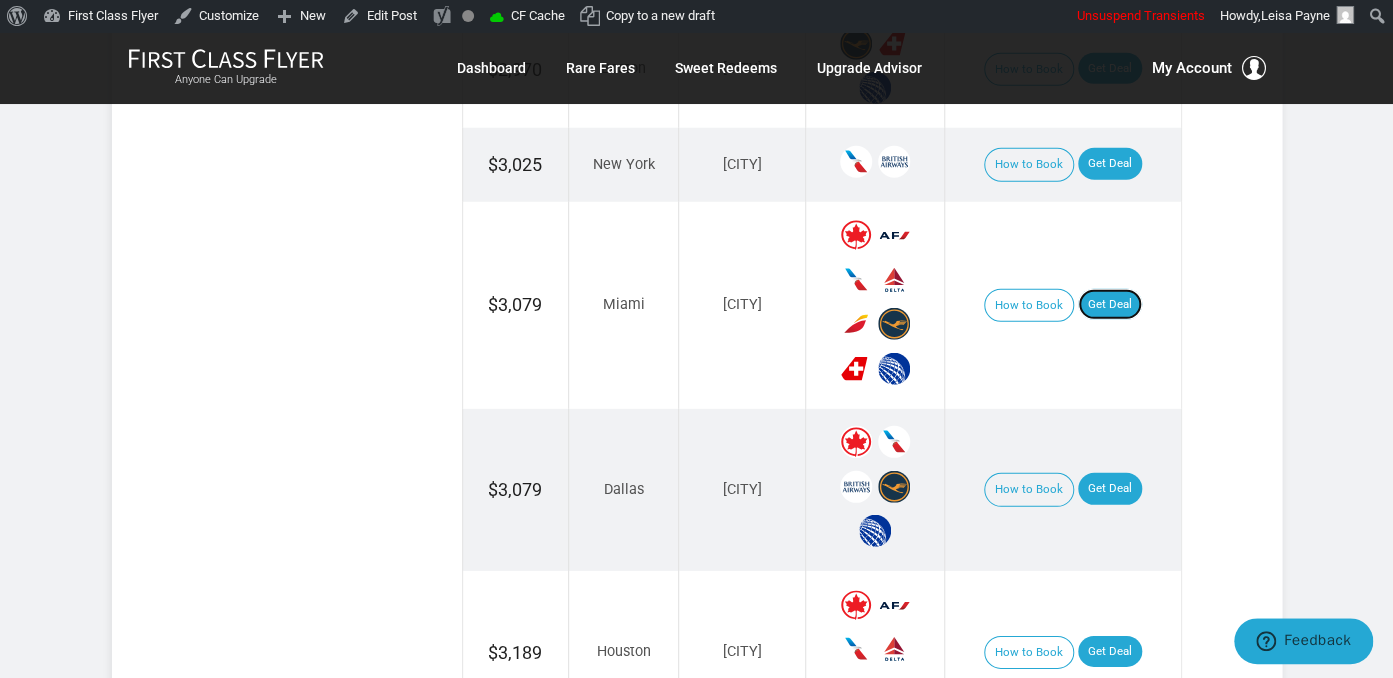 click on "Get Deal" at bounding box center (1110, 305) 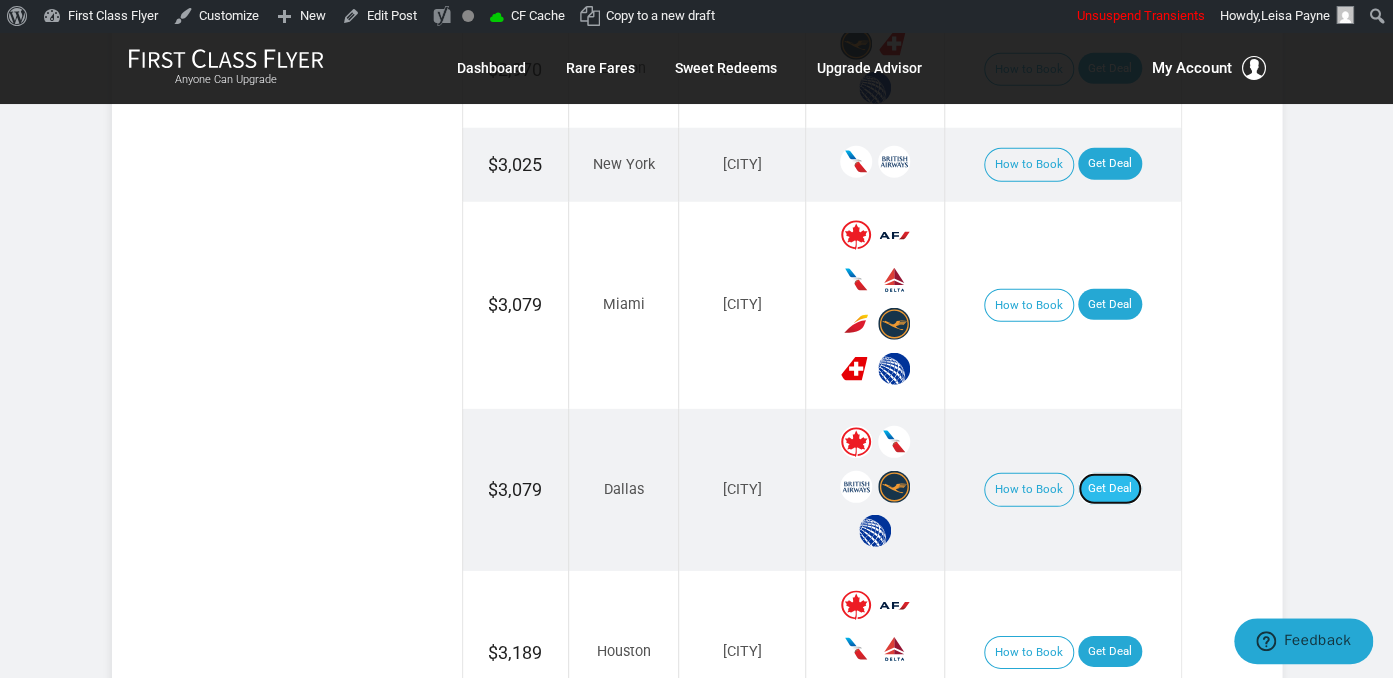 click on "Get Deal" at bounding box center [1110, 489] 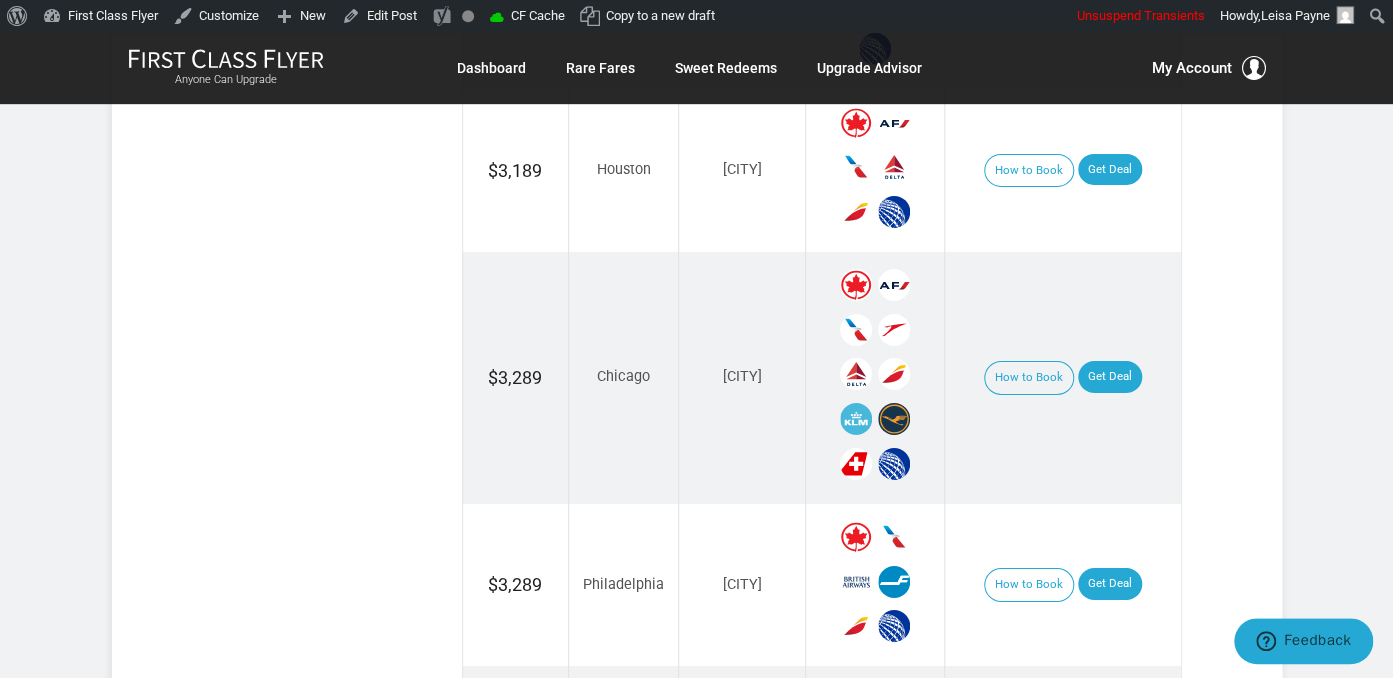 scroll, scrollTop: 2956, scrollLeft: 0, axis: vertical 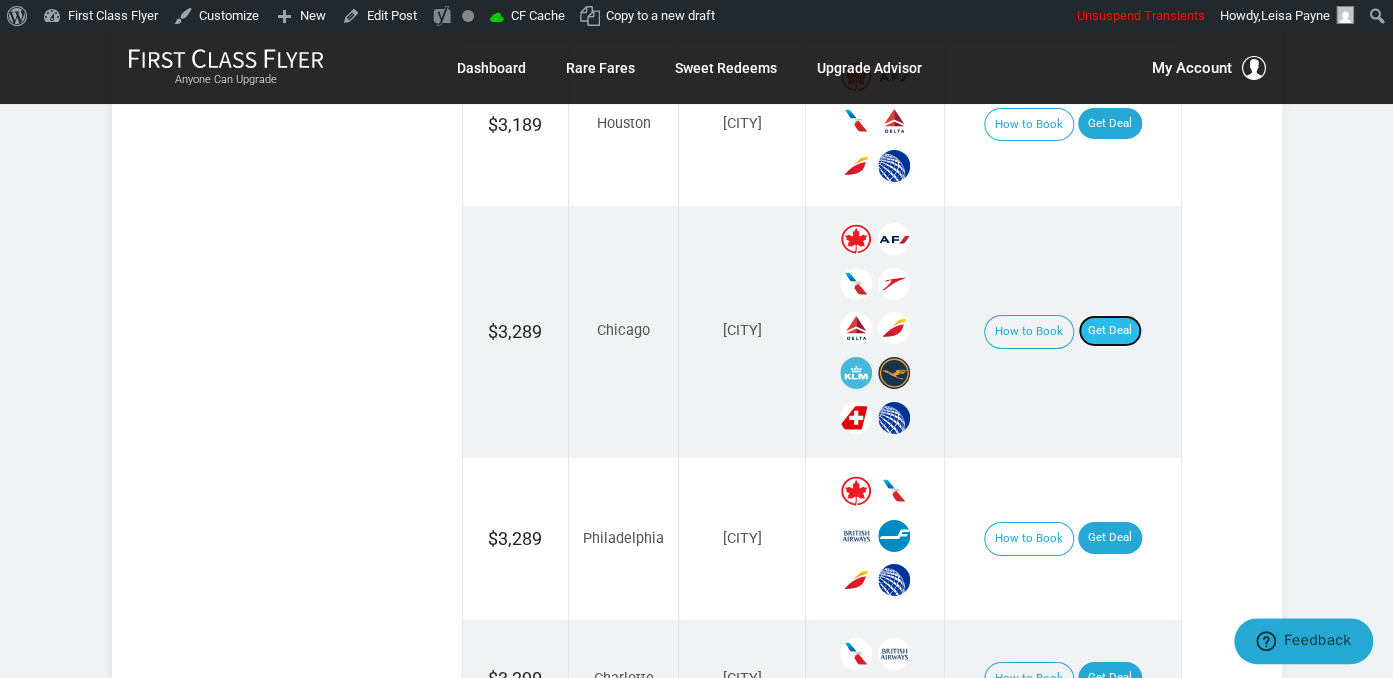 click on "Get Deal" at bounding box center (1110, 331) 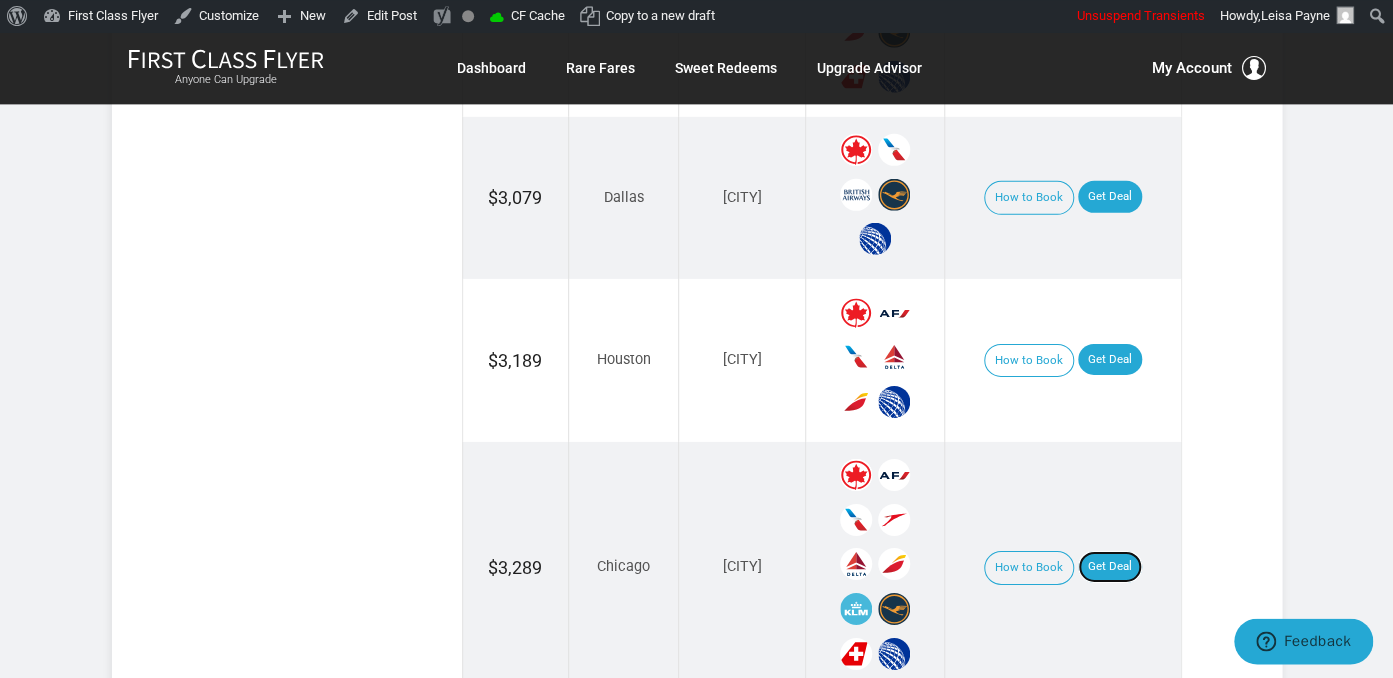 scroll, scrollTop: 2851, scrollLeft: 0, axis: vertical 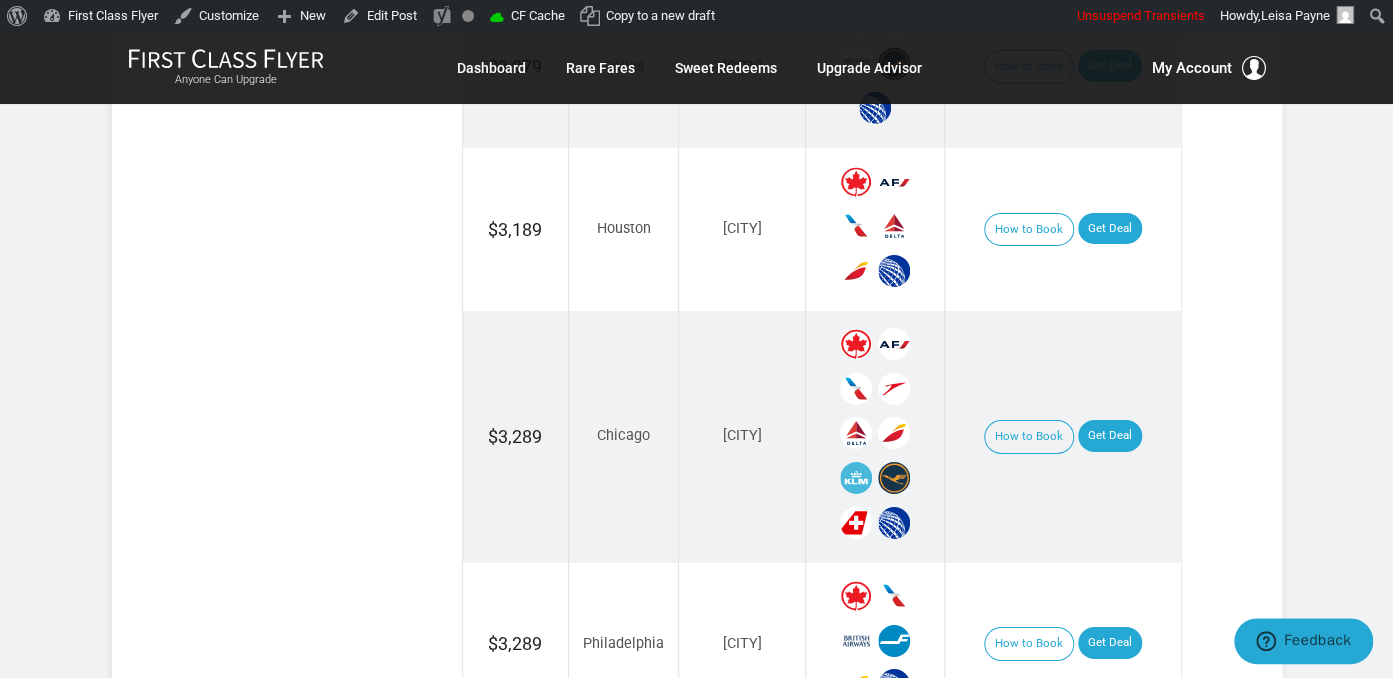 click on "How to Book   Get Deal" at bounding box center [1062, 229] 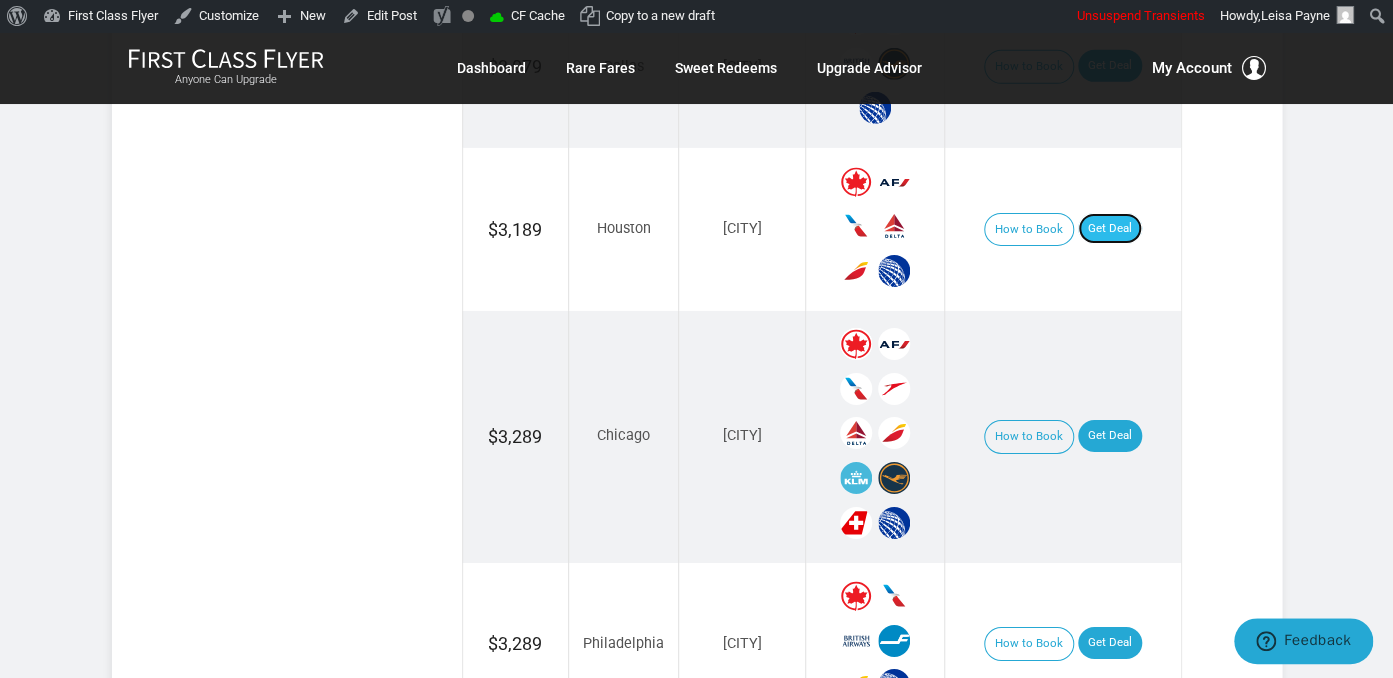 click on "Get Deal" at bounding box center (1110, 229) 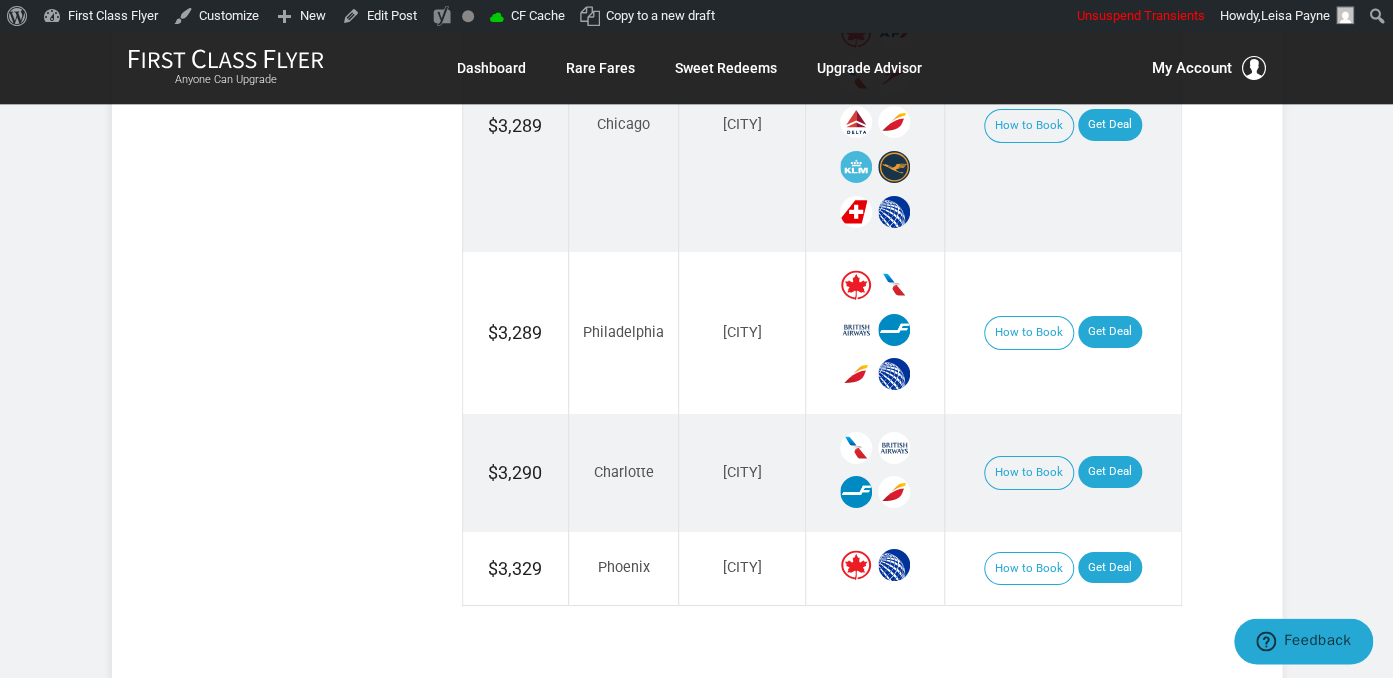 scroll, scrollTop: 3168, scrollLeft: 0, axis: vertical 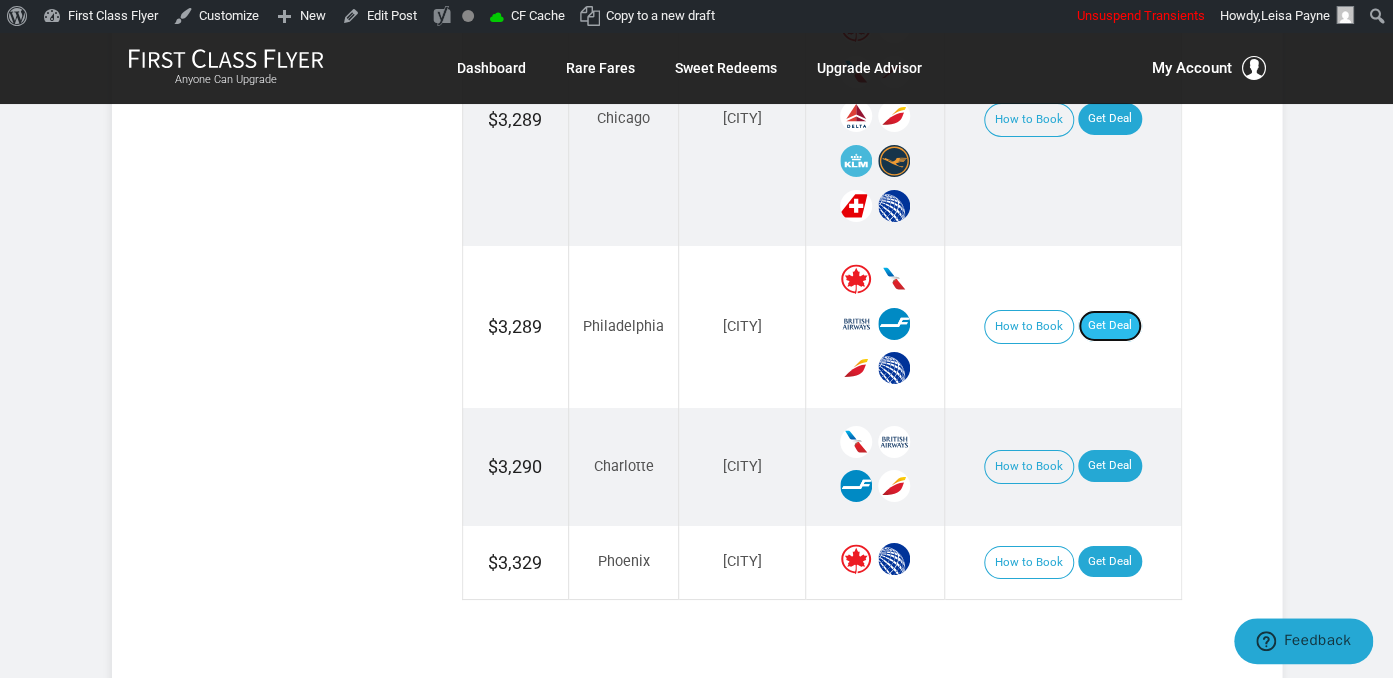 click on "Get Deal" at bounding box center (1110, 326) 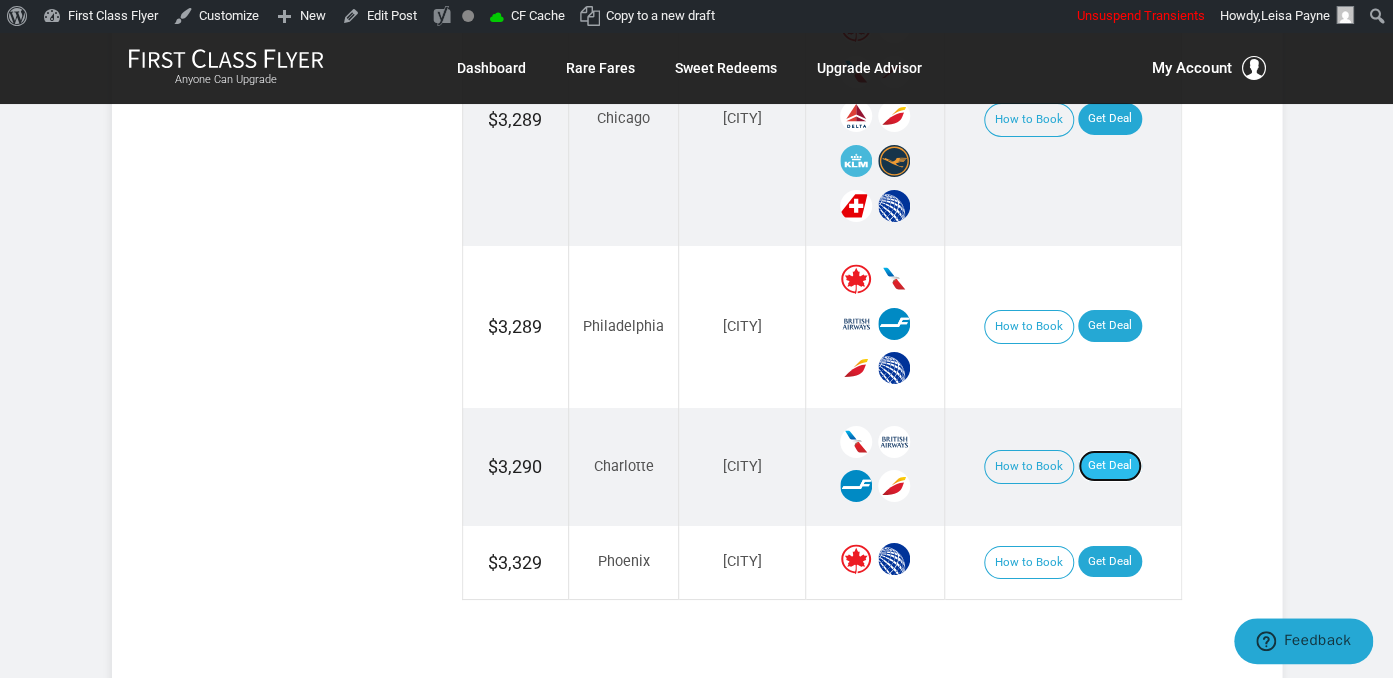 click on "Get Deal" at bounding box center (1110, 466) 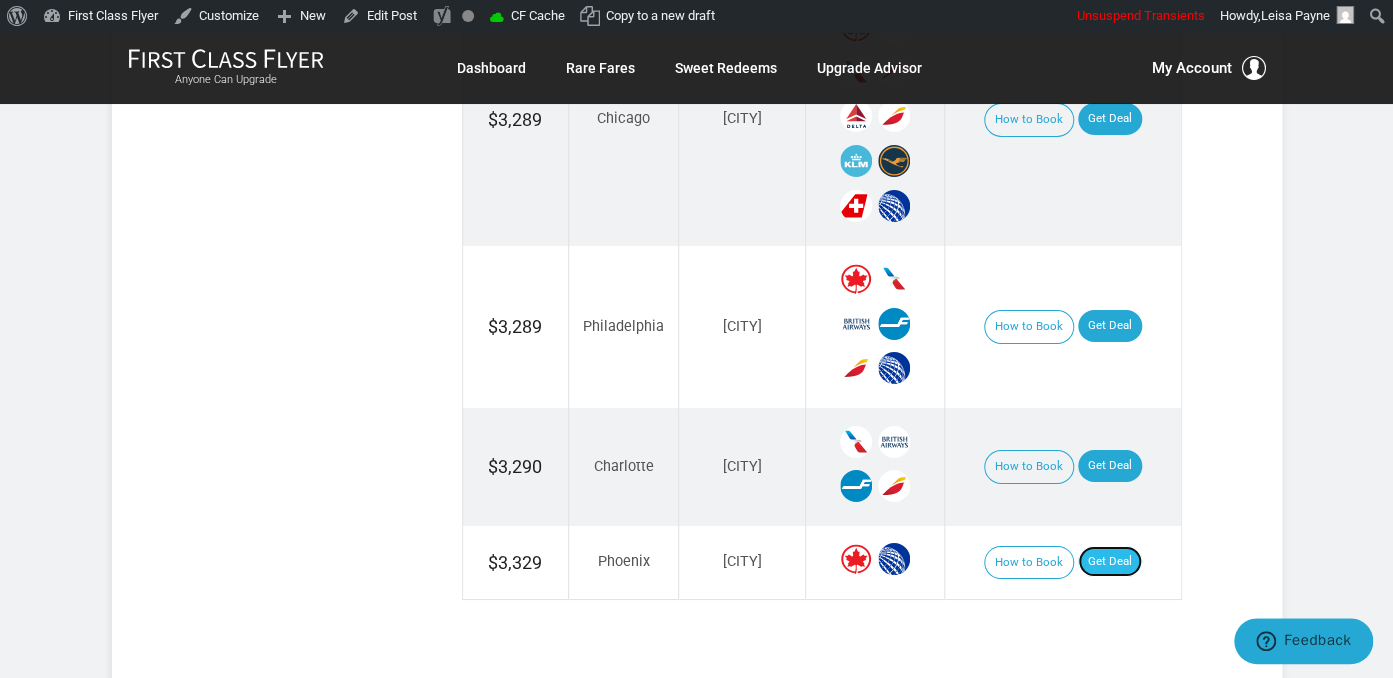 click on "Get Deal" at bounding box center (1110, 562) 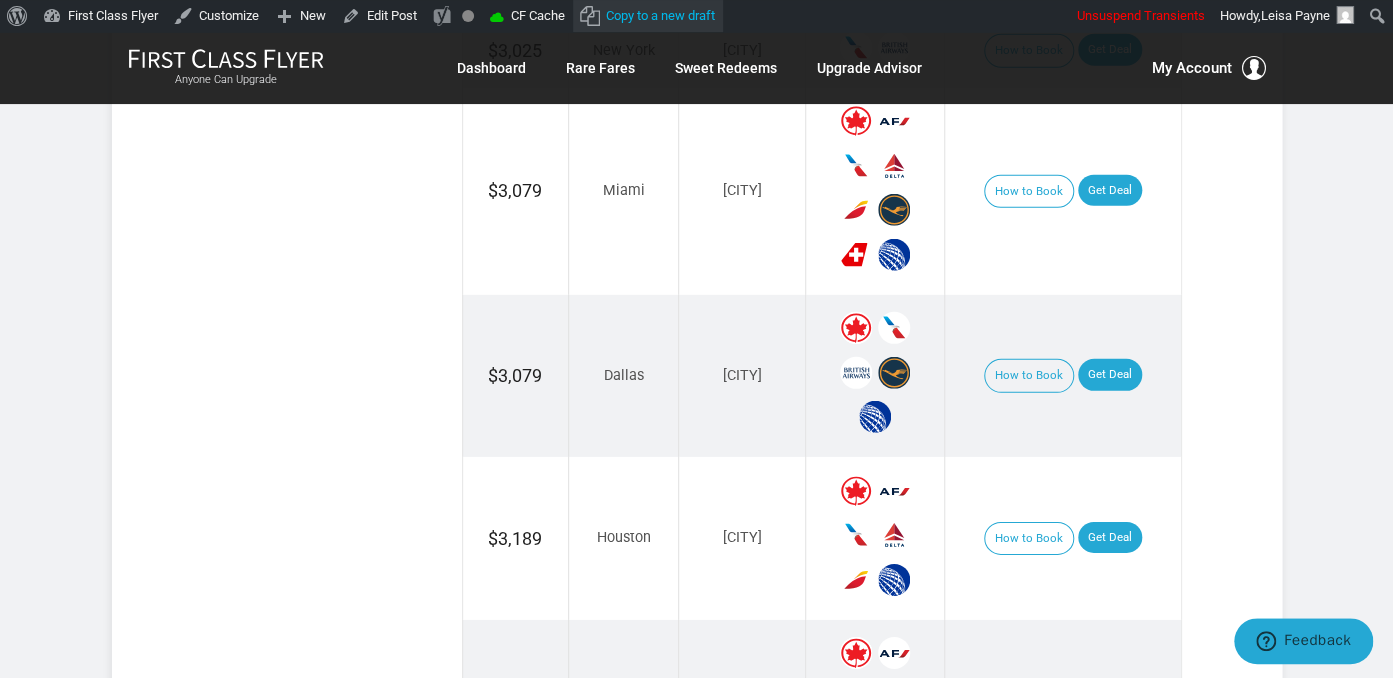 scroll, scrollTop: 2534, scrollLeft: 0, axis: vertical 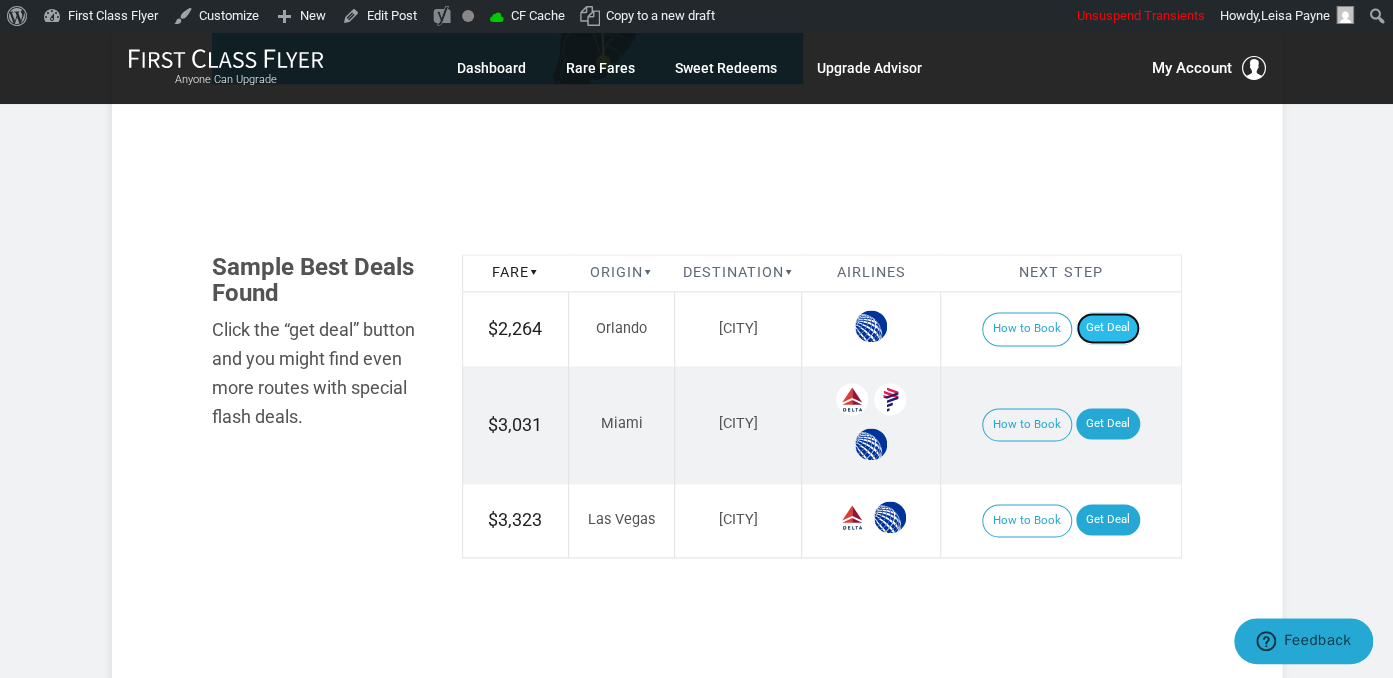 click on "Get Deal" at bounding box center (1108, 328) 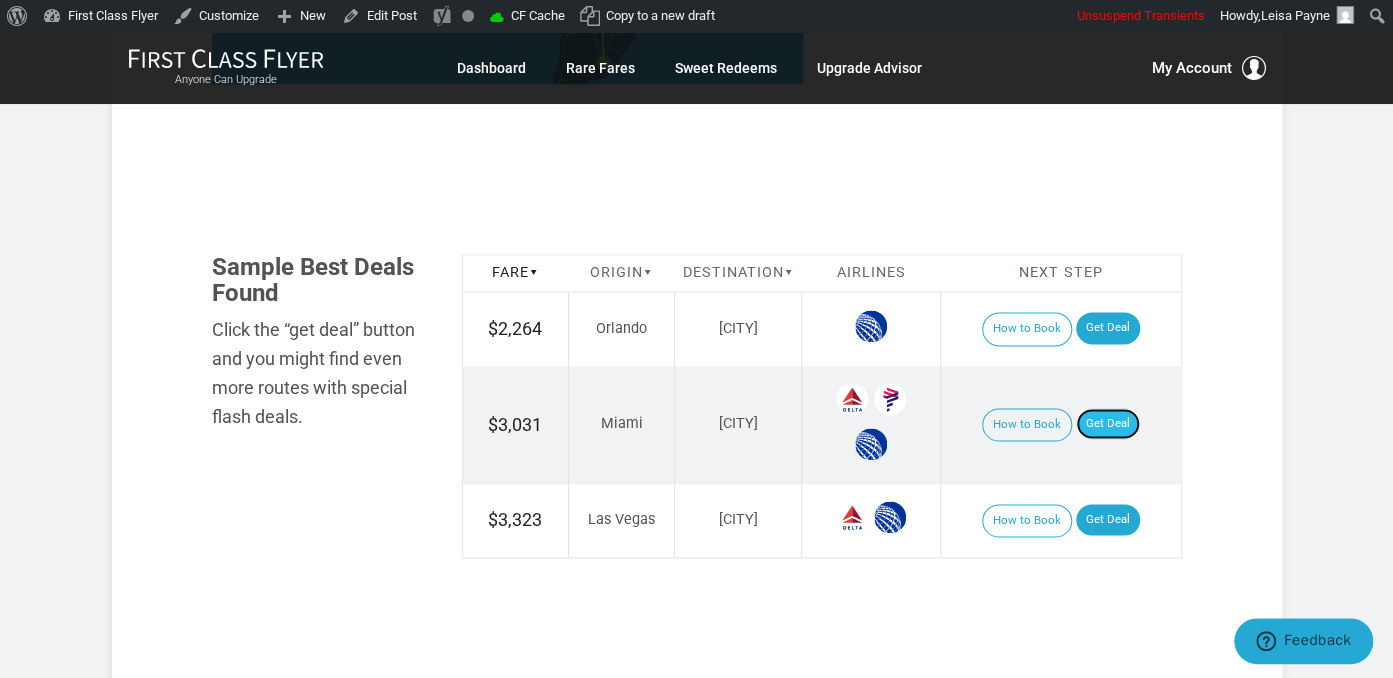 click on "Get Deal" at bounding box center [1108, 424] 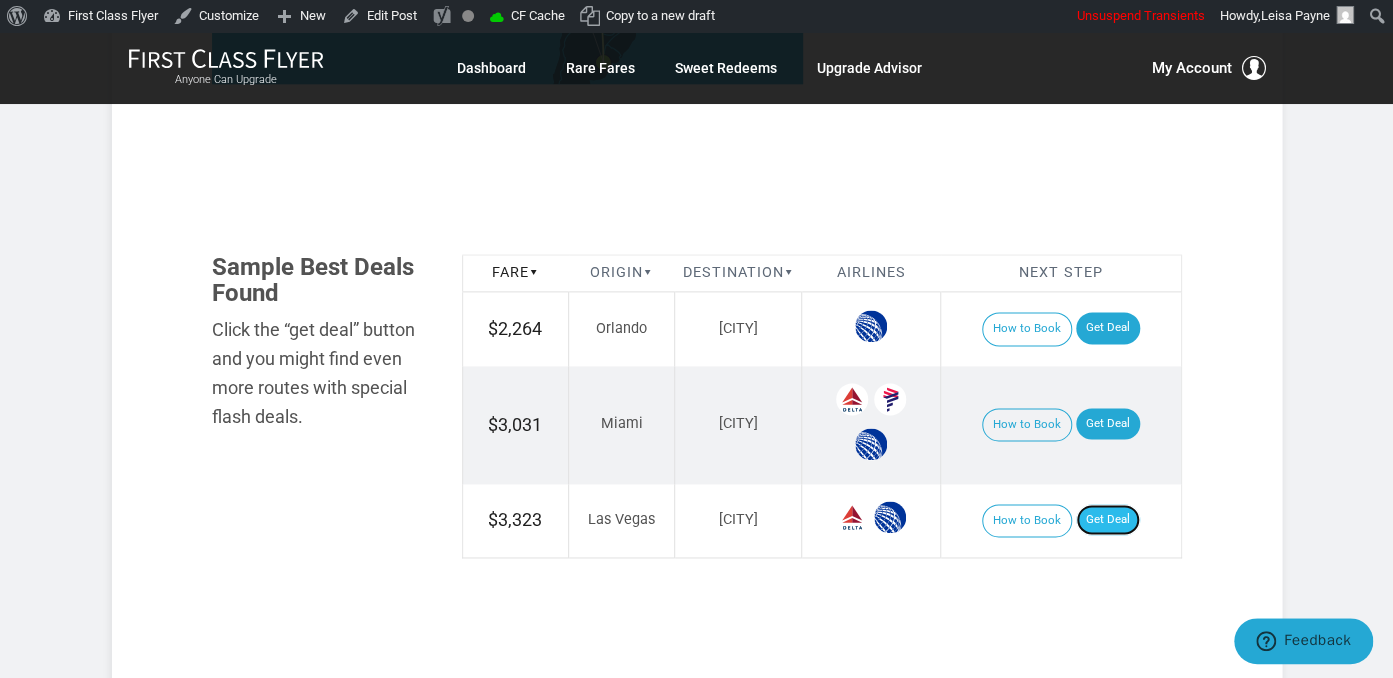 click on "Get Deal" at bounding box center (1108, 520) 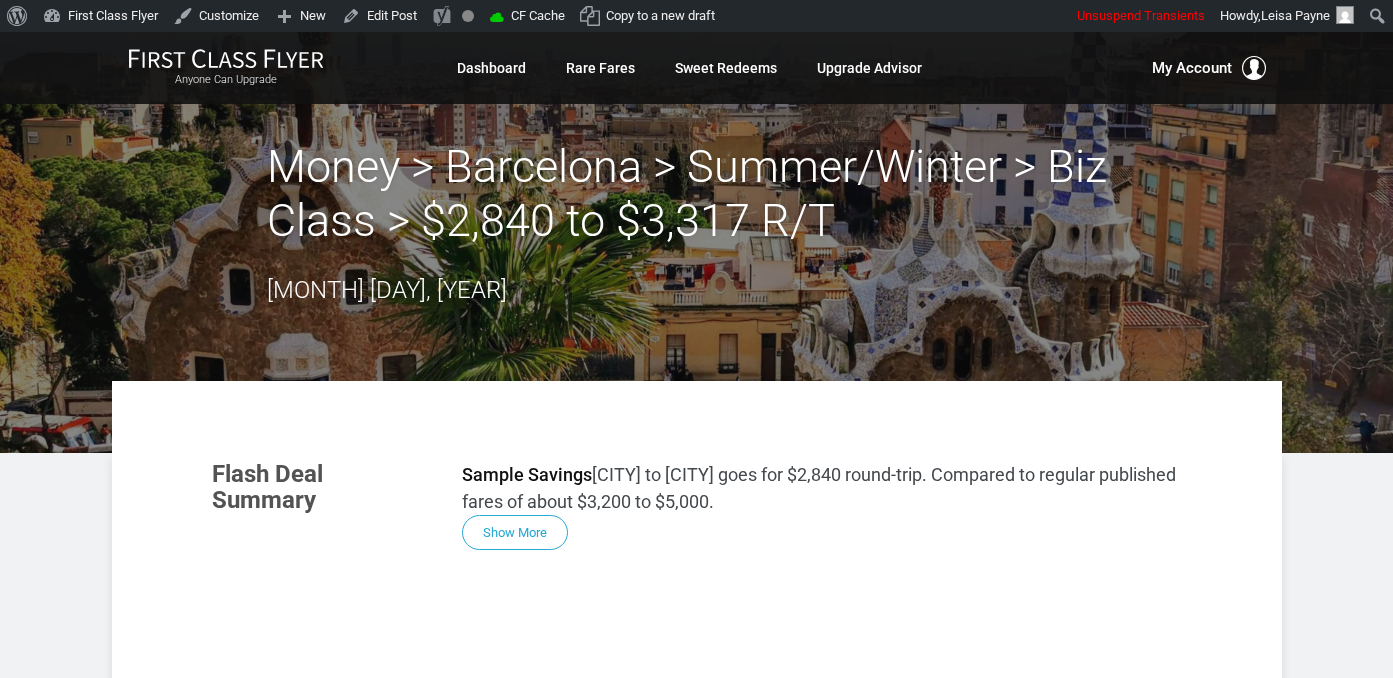 scroll, scrollTop: 0, scrollLeft: 0, axis: both 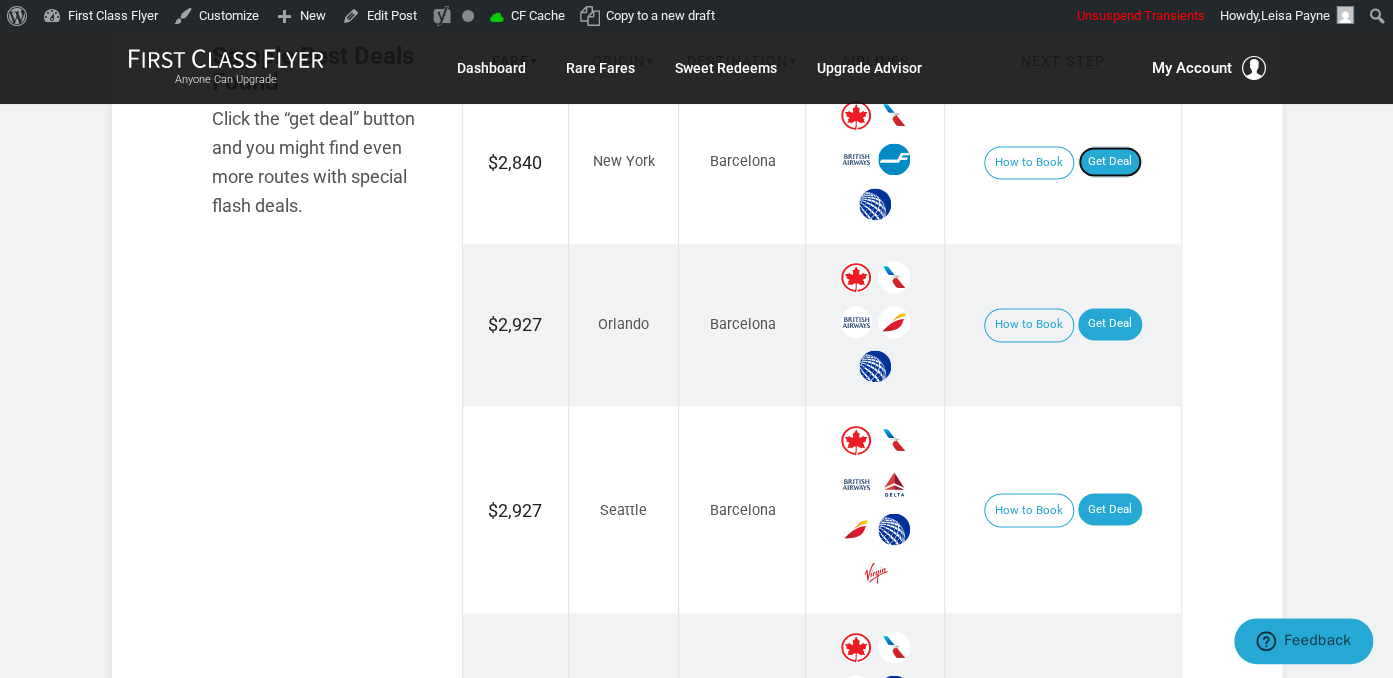 drag, startPoint x: 1117, startPoint y: 170, endPoint x: 1115, endPoint y: 213, distance: 43.046486 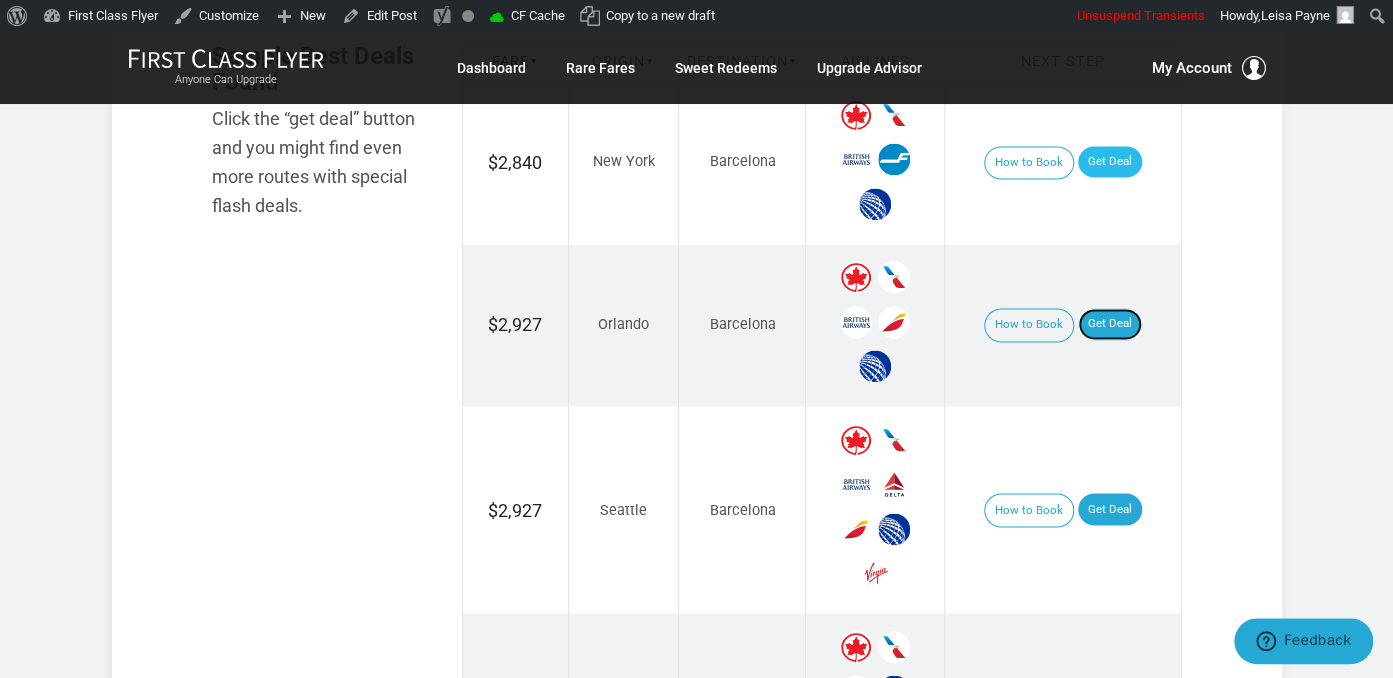 drag, startPoint x: 1106, startPoint y: 307, endPoint x: 1109, endPoint y: 144, distance: 163.0276 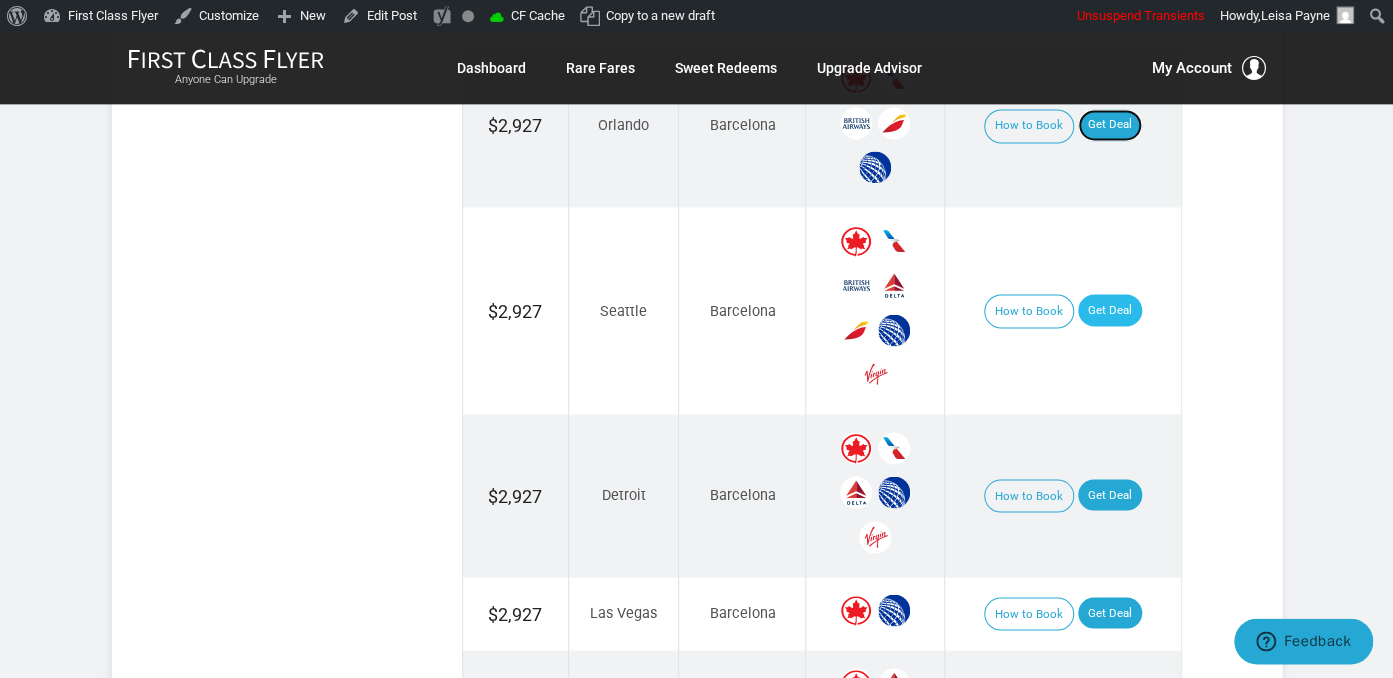 scroll, scrollTop: 1478, scrollLeft: 0, axis: vertical 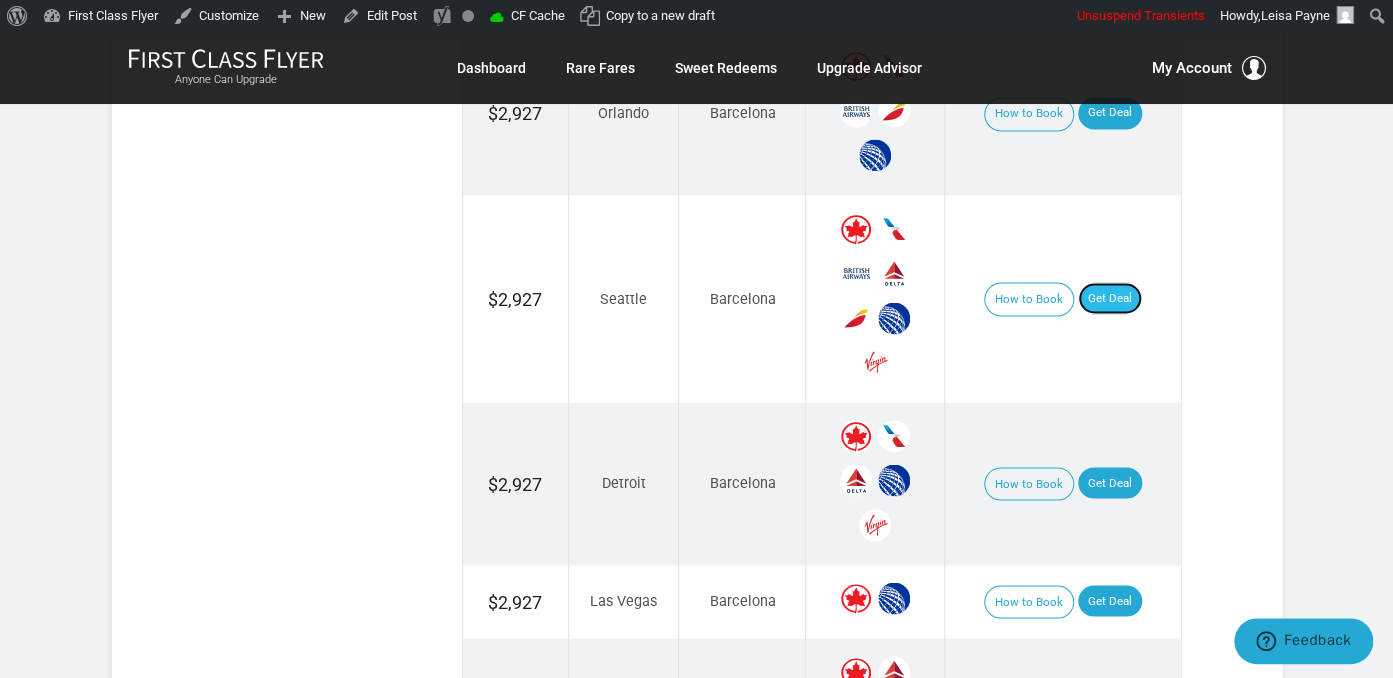 click on "Get Deal" at bounding box center (1110, 298) 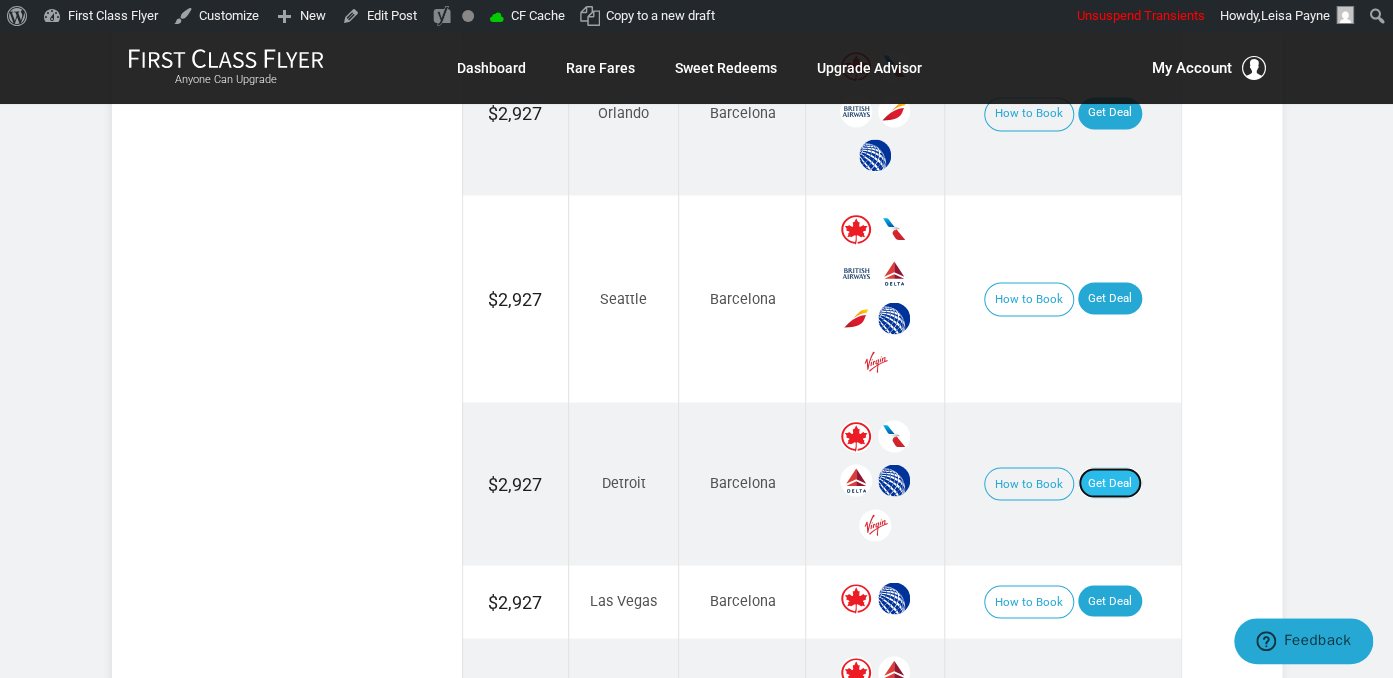 click on "Get Deal" at bounding box center (1110, 483) 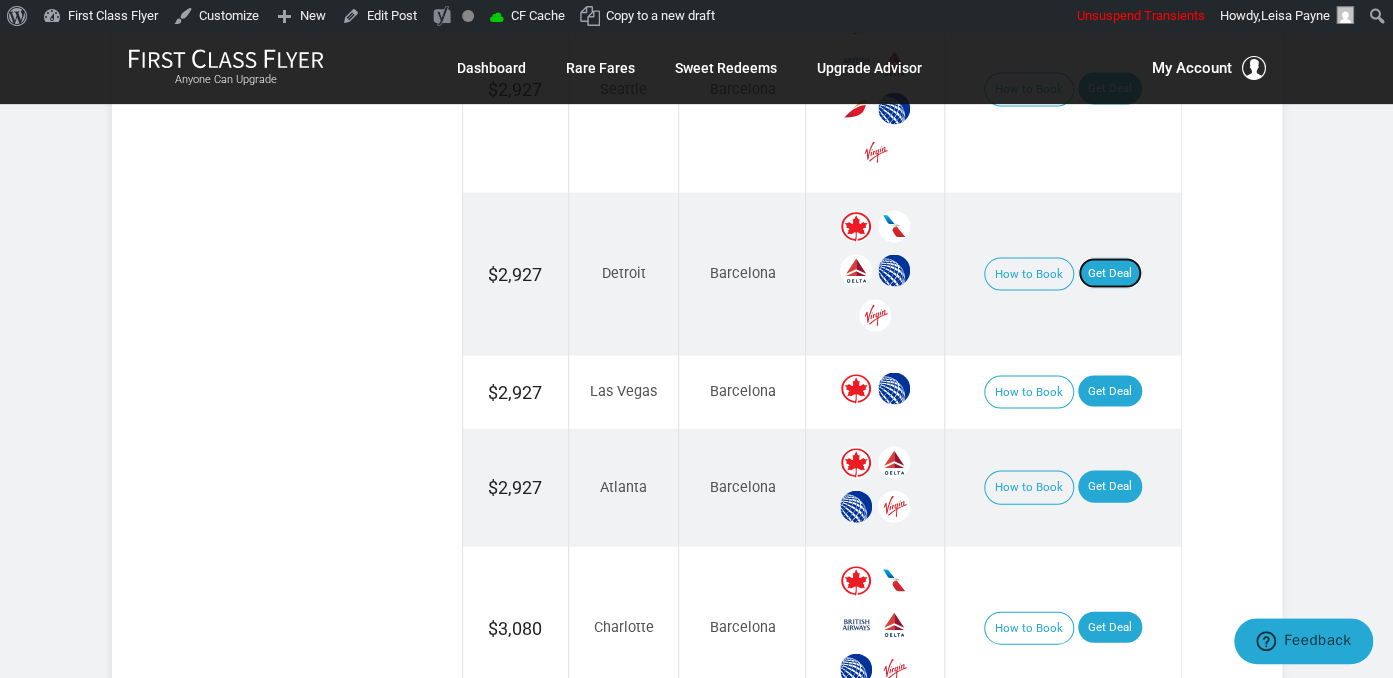 scroll, scrollTop: 1689, scrollLeft: 0, axis: vertical 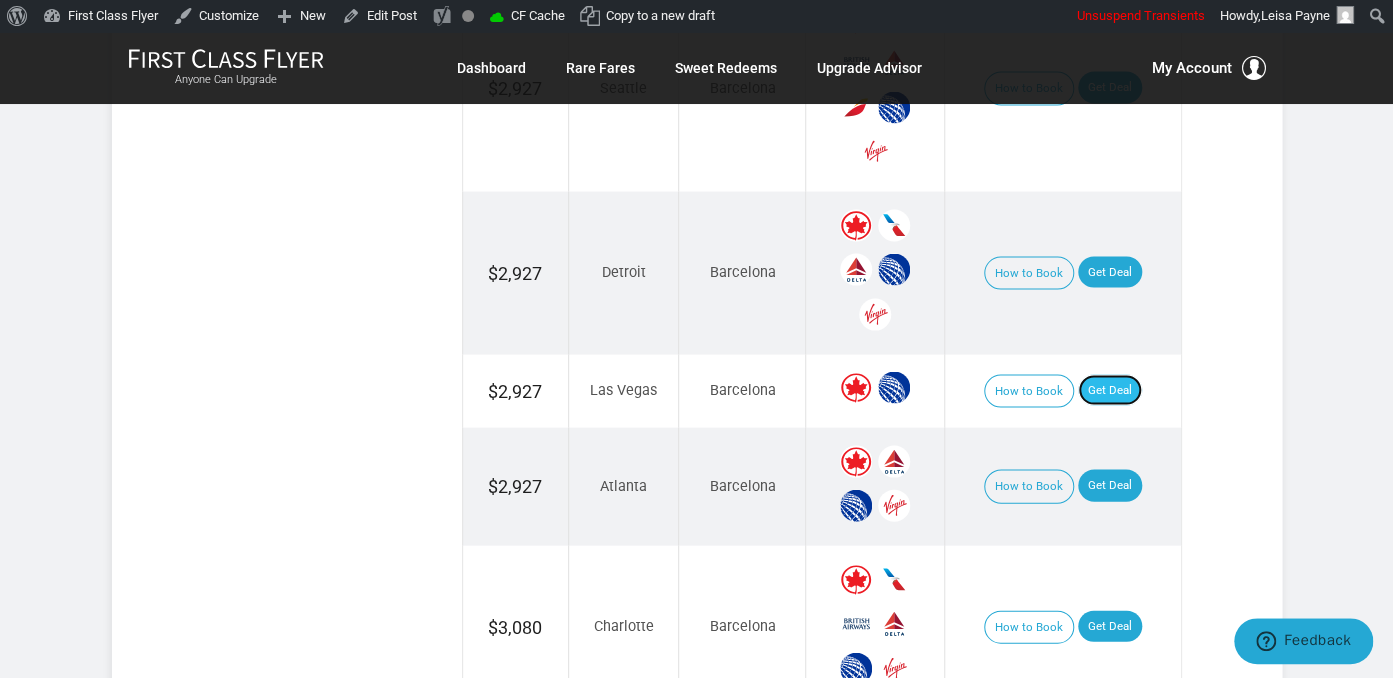 click on "Get Deal" at bounding box center (1110, 390) 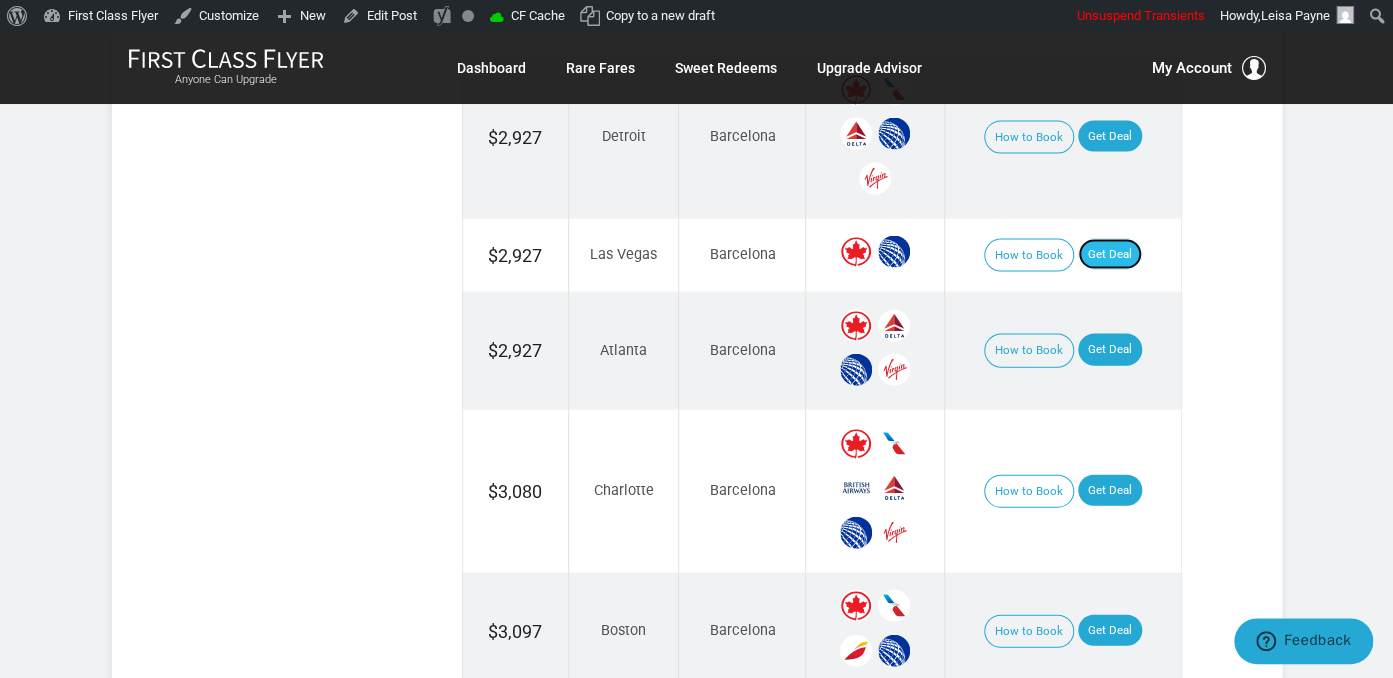 scroll, scrollTop: 1900, scrollLeft: 0, axis: vertical 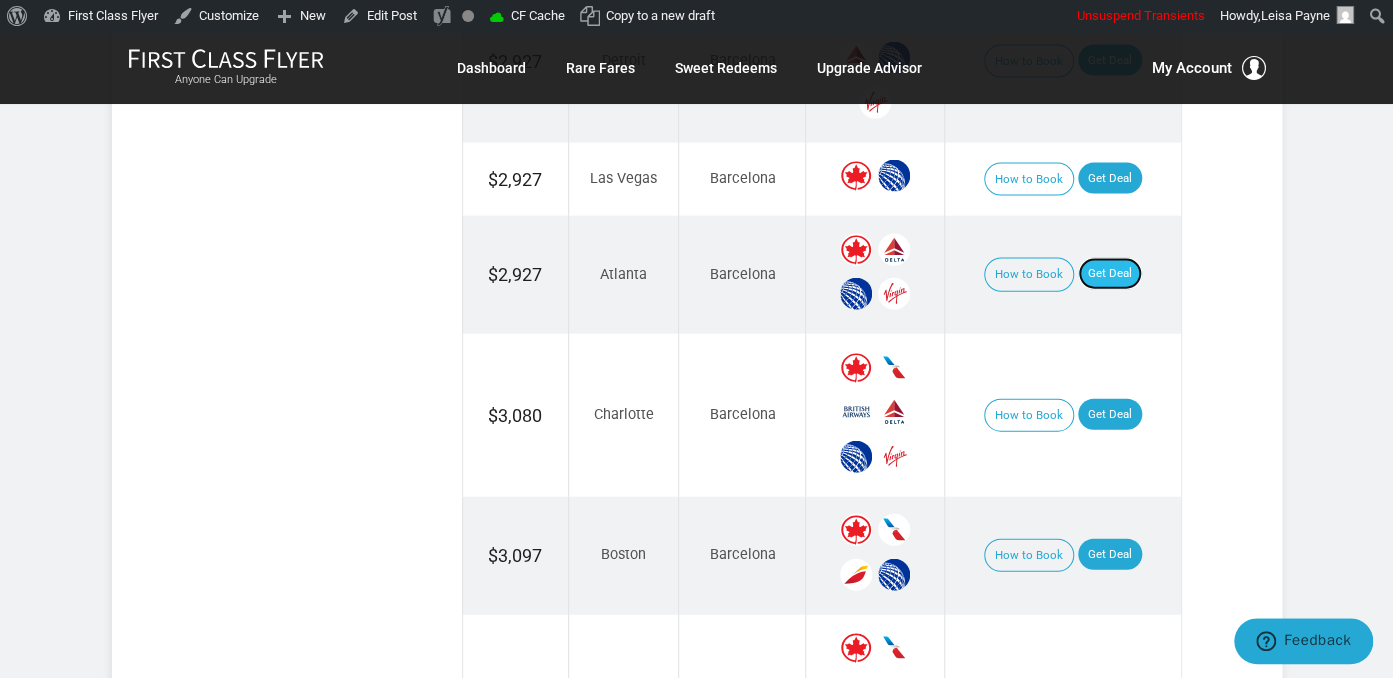 click on "Get Deal" at bounding box center (1110, 274) 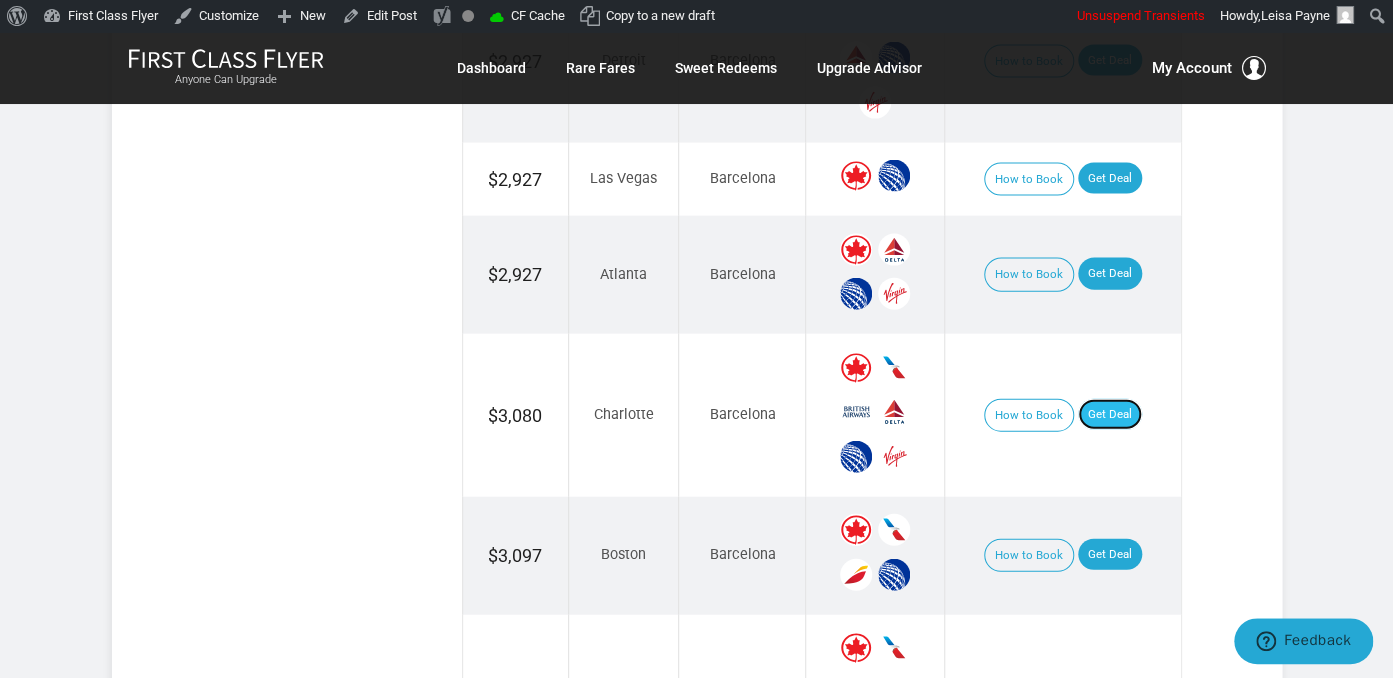 drag, startPoint x: 1112, startPoint y: 383, endPoint x: 1101, endPoint y: 381, distance: 11.18034 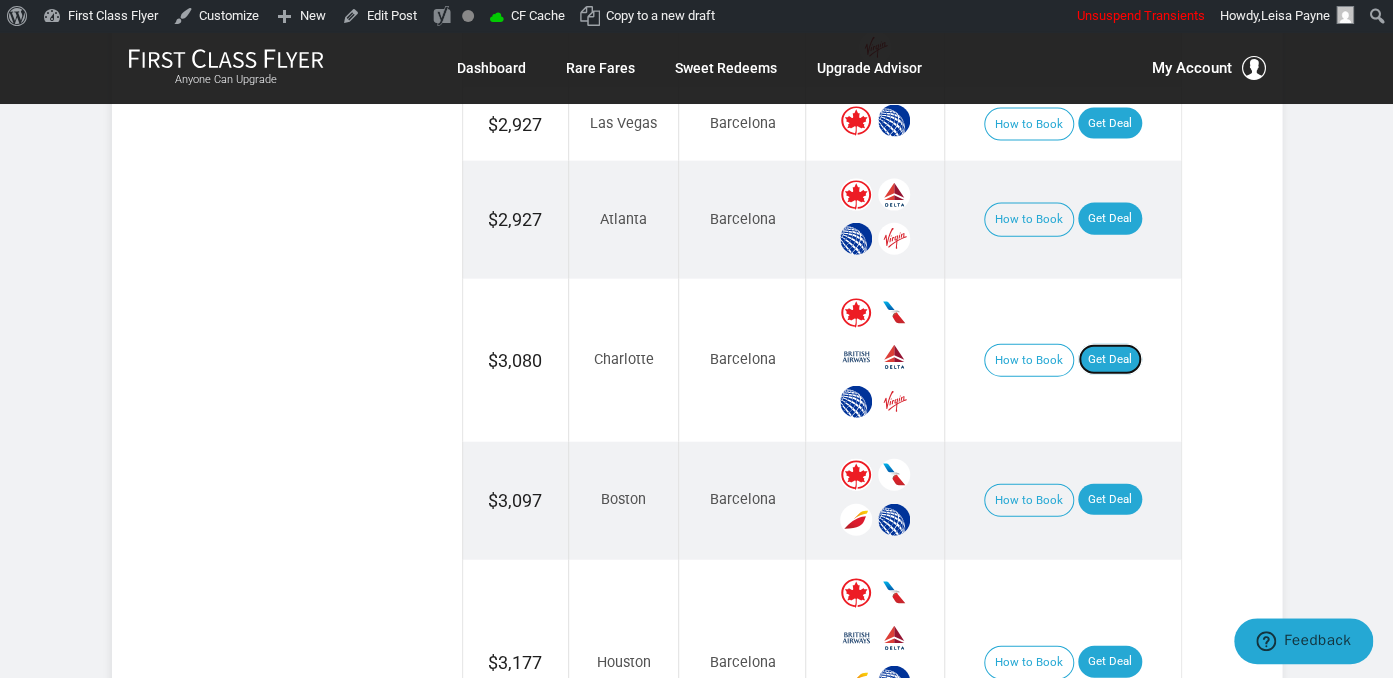 scroll, scrollTop: 2006, scrollLeft: 0, axis: vertical 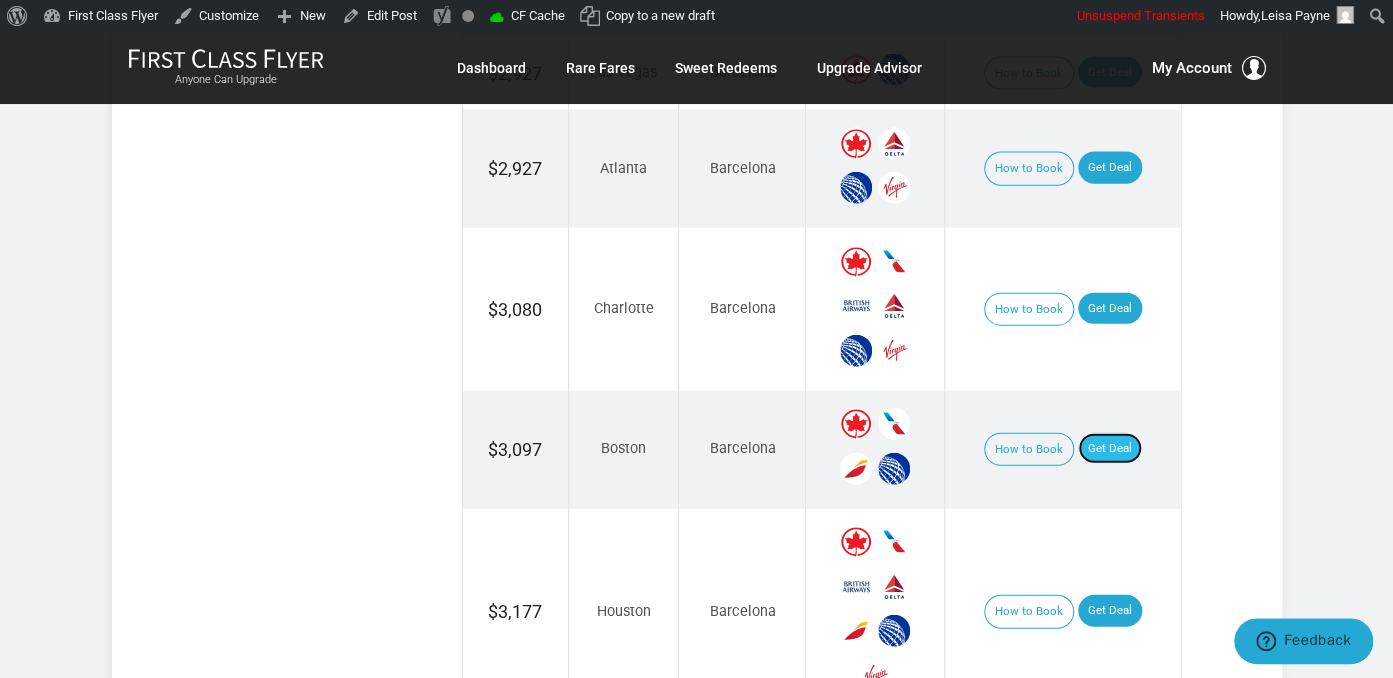 click on "Get Deal" at bounding box center [1110, 449] 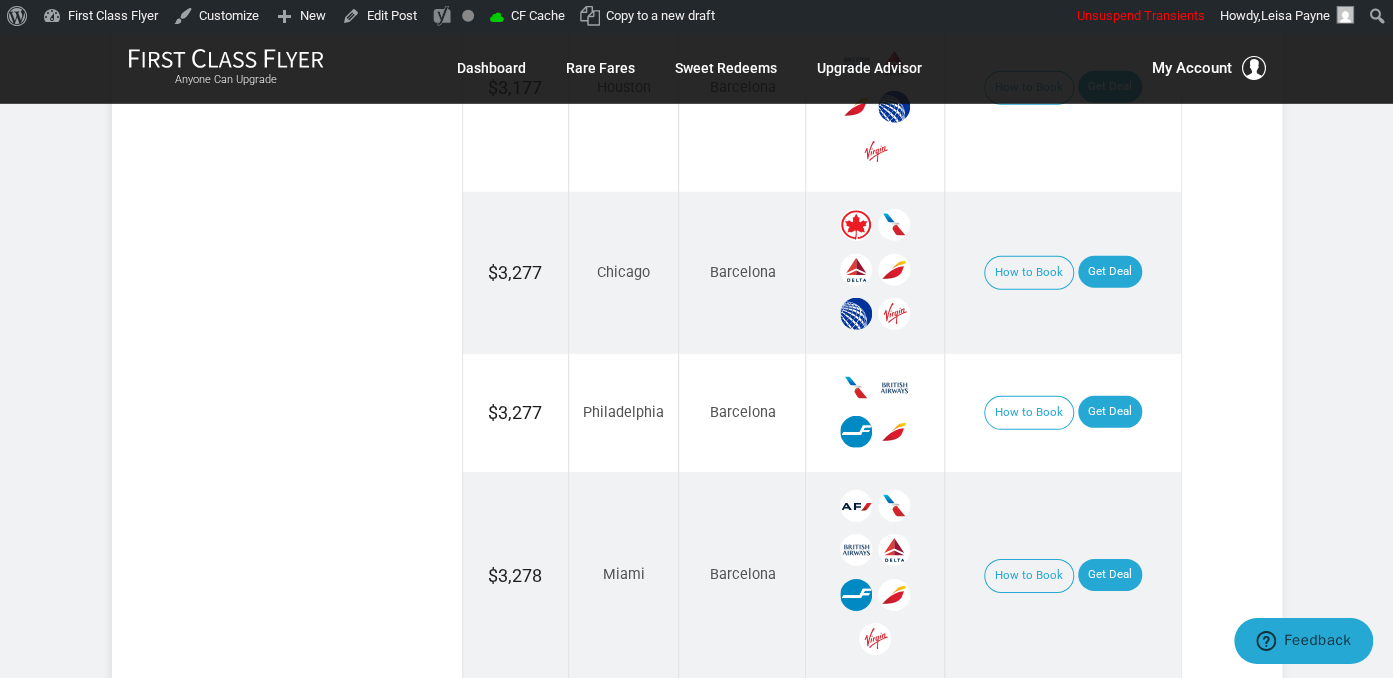 scroll, scrollTop: 2534, scrollLeft: 0, axis: vertical 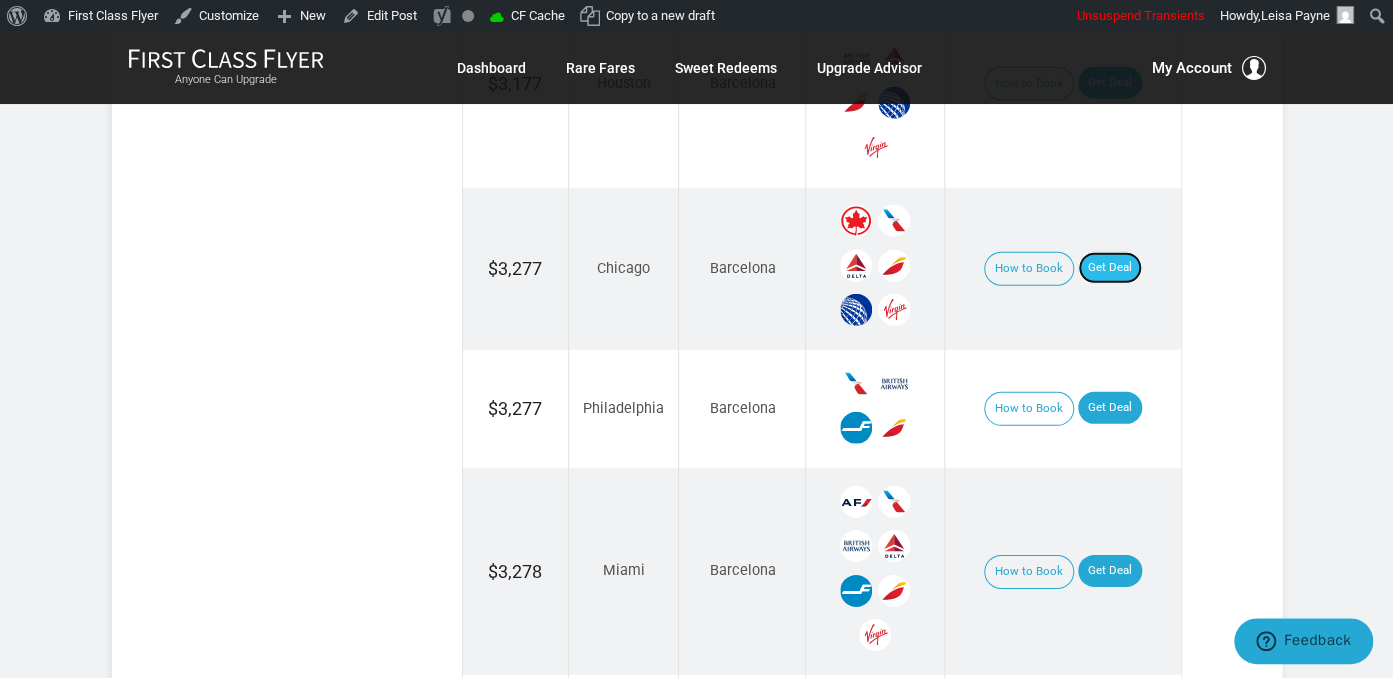 click on "Get Deal" at bounding box center [1110, 268] 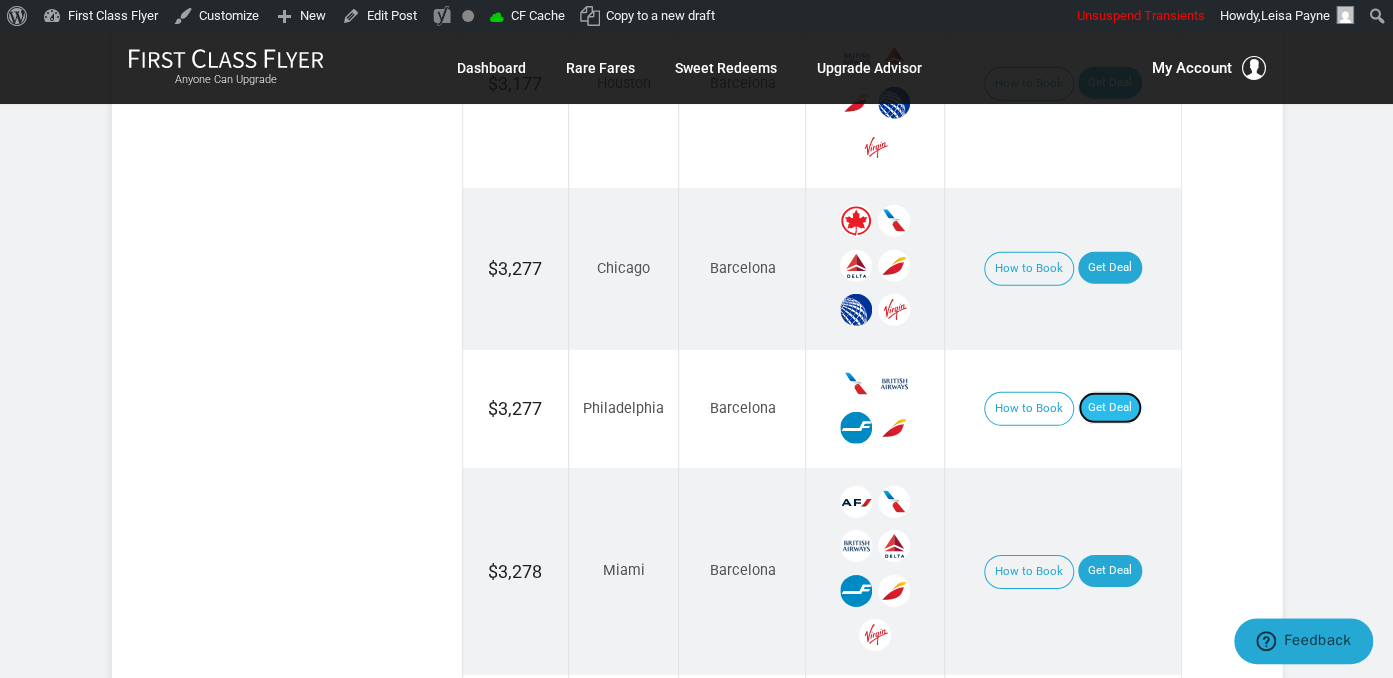 click on "Get Deal" at bounding box center [1110, 408] 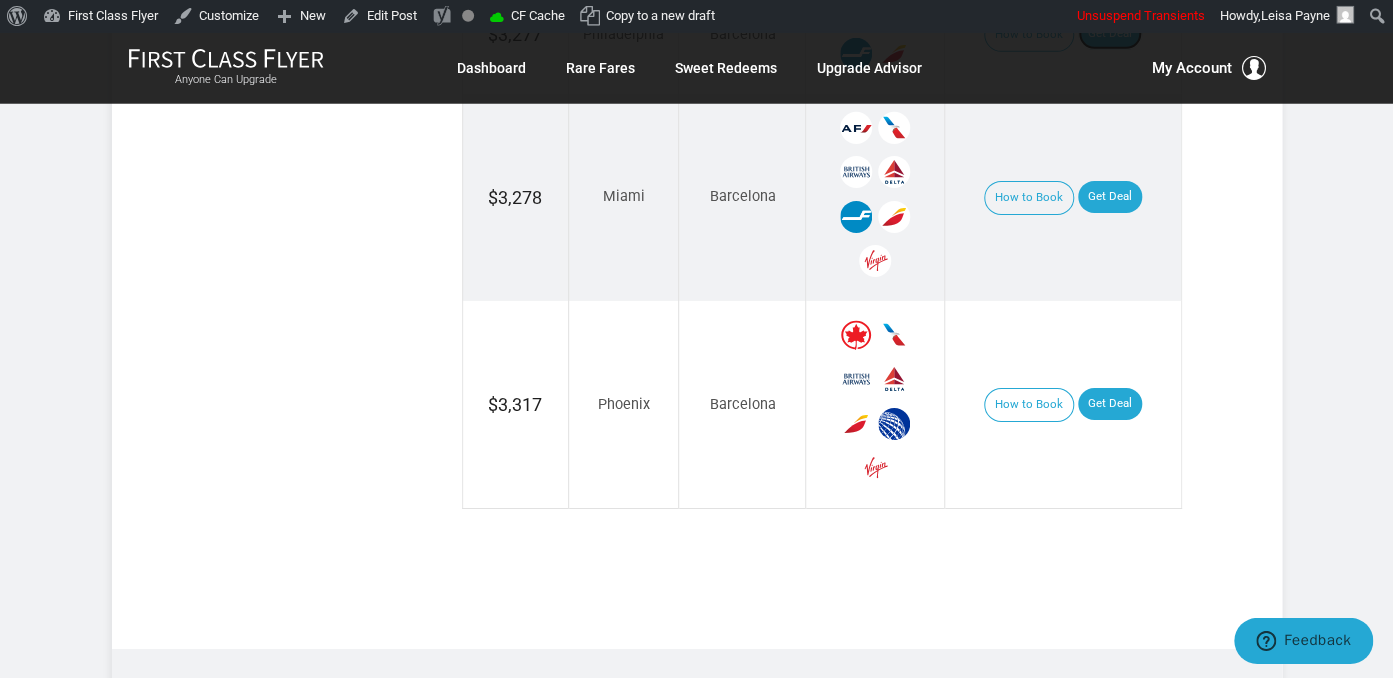scroll, scrollTop: 2851, scrollLeft: 0, axis: vertical 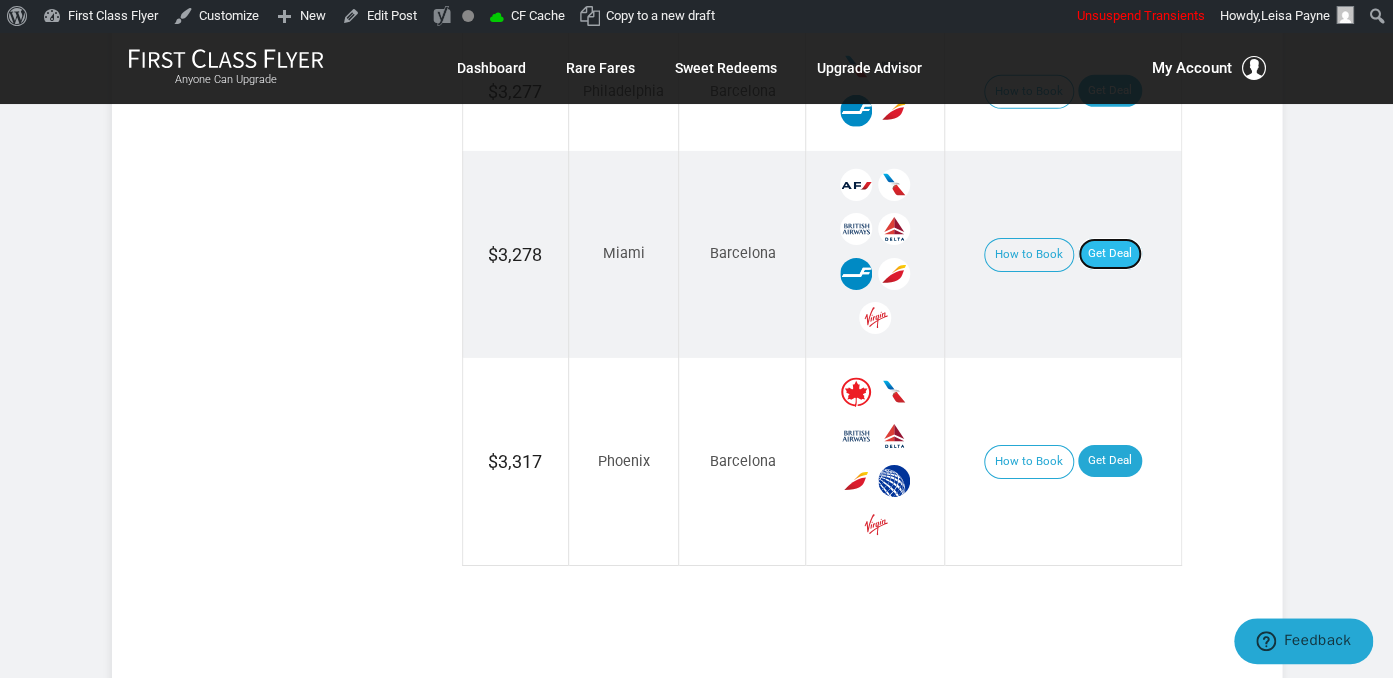 click on "Get Deal" at bounding box center (1110, 254) 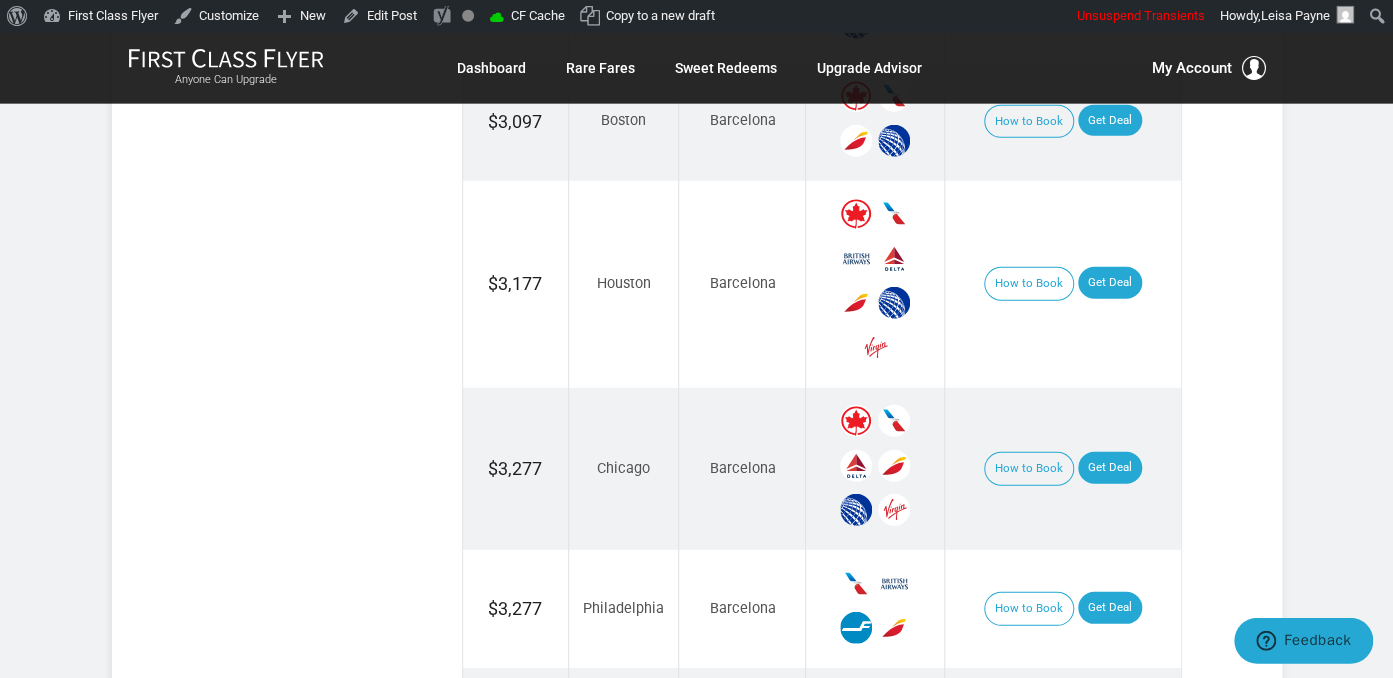 scroll, scrollTop: 2112, scrollLeft: 0, axis: vertical 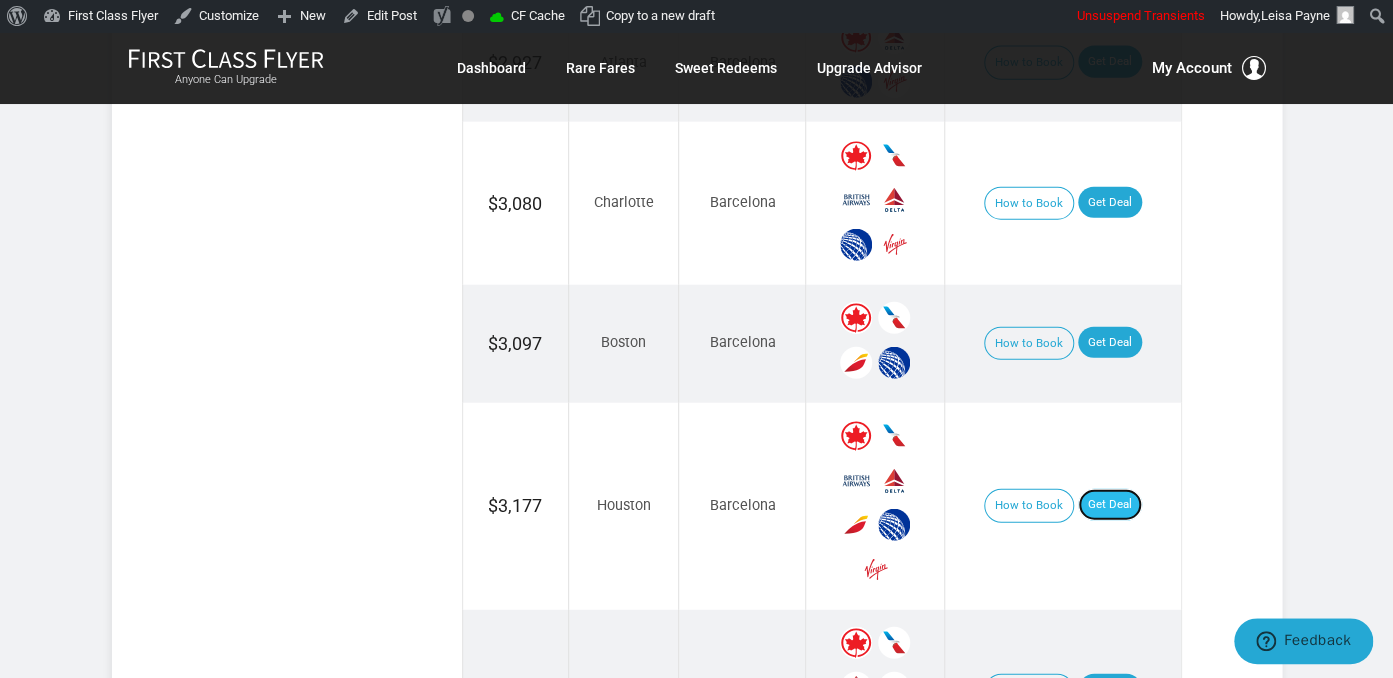 click on "Get Deal" at bounding box center (1110, 505) 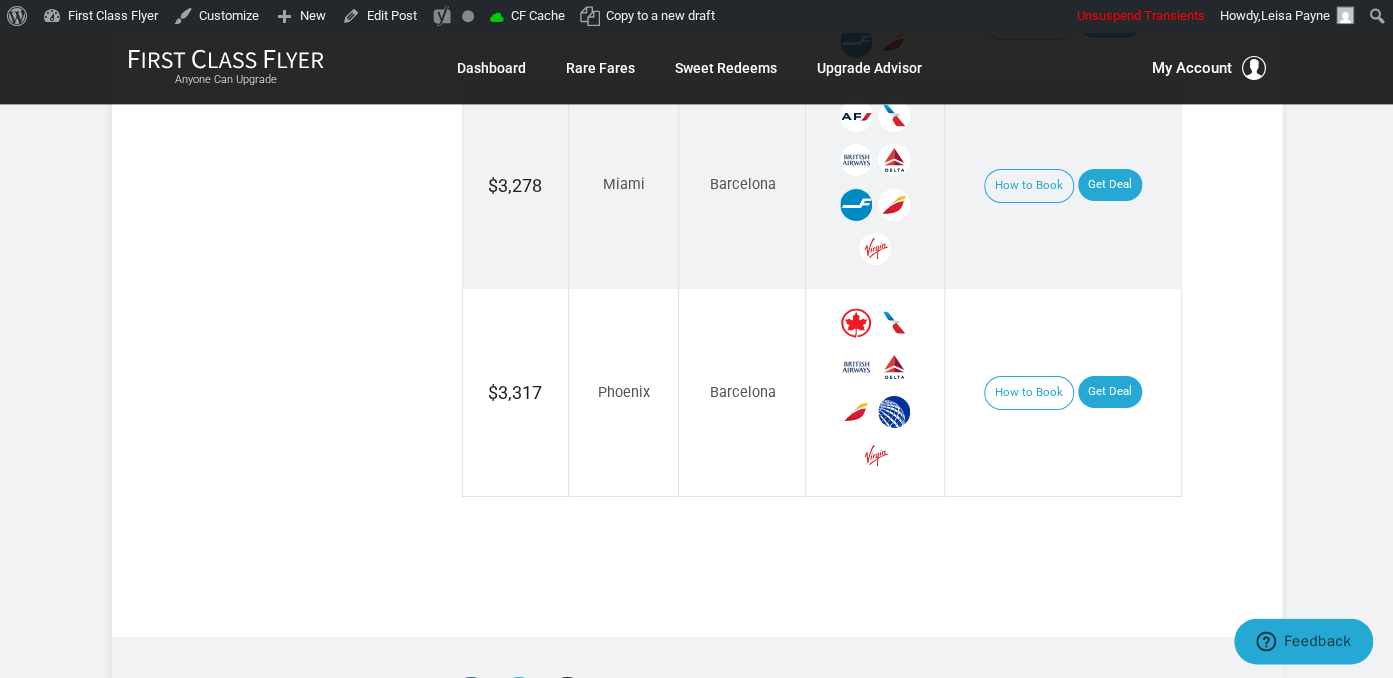 scroll, scrollTop: 2956, scrollLeft: 0, axis: vertical 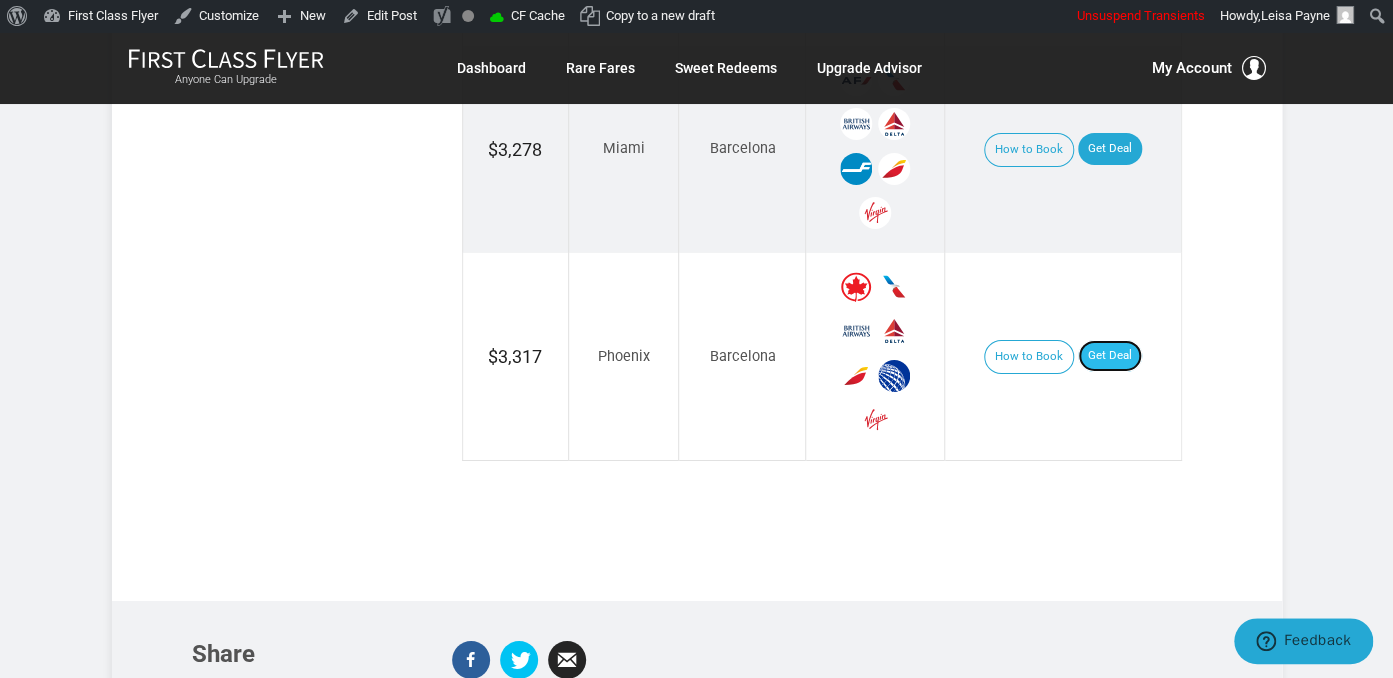 click on "Get Deal" at bounding box center (1110, 356) 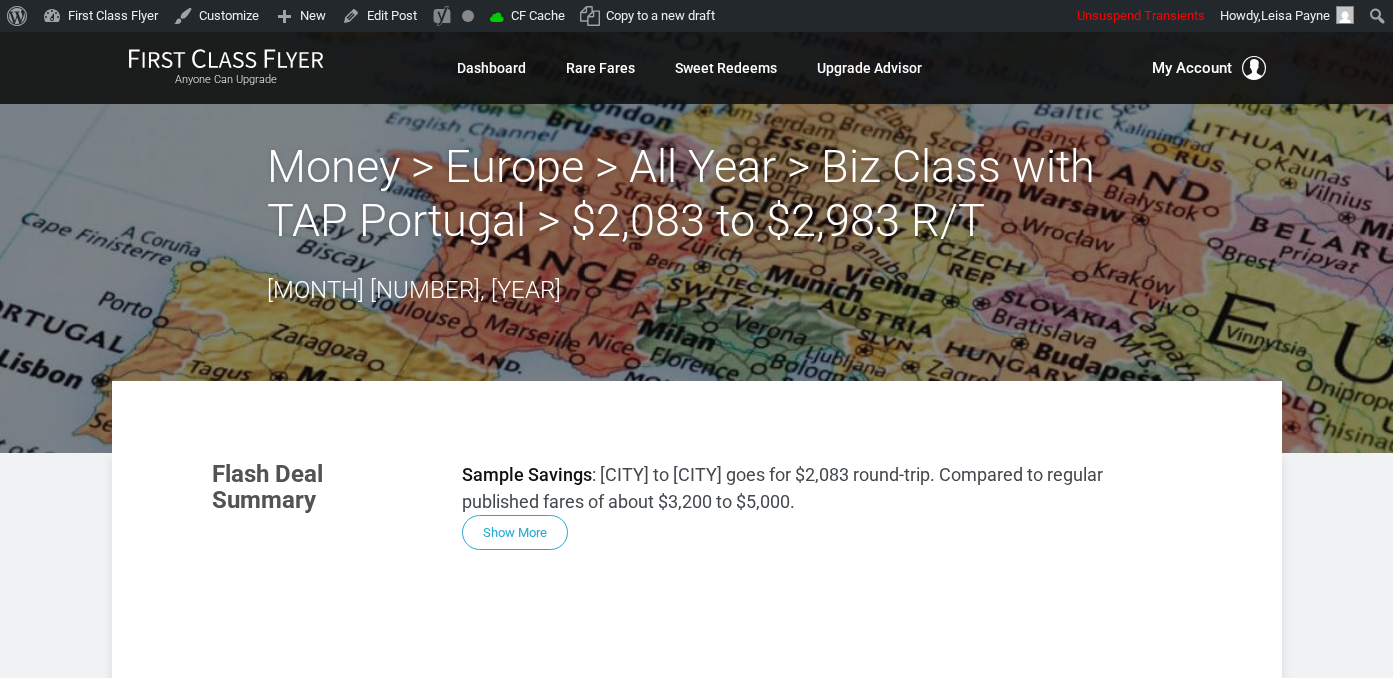 scroll, scrollTop: 0, scrollLeft: 0, axis: both 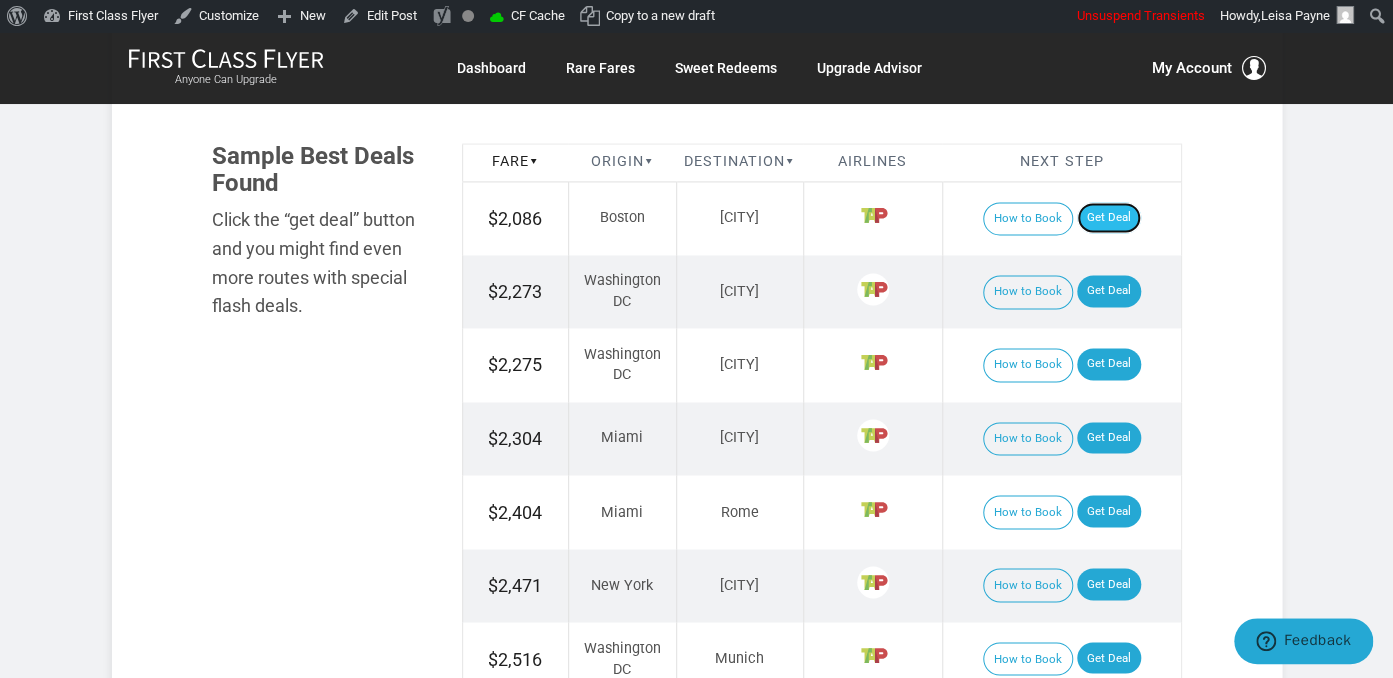 click on "Get Deal" at bounding box center [1109, 218] 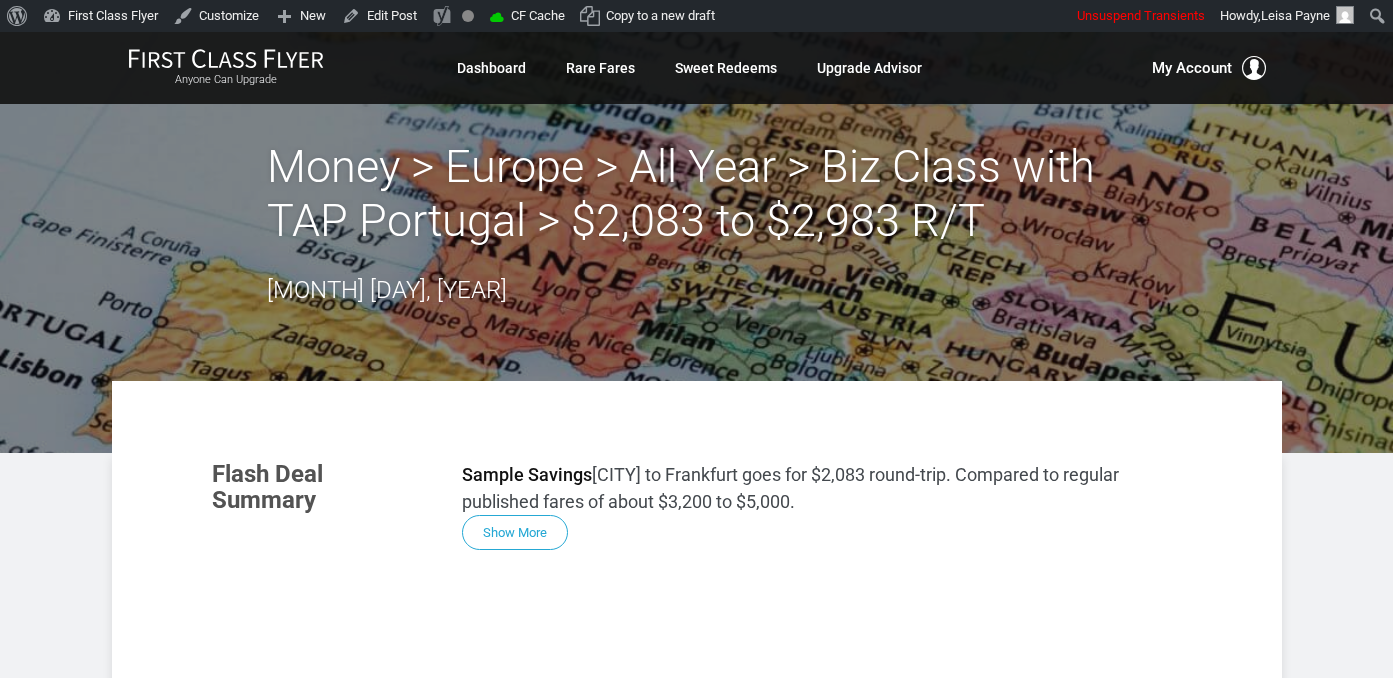 scroll, scrollTop: 0, scrollLeft: 0, axis: both 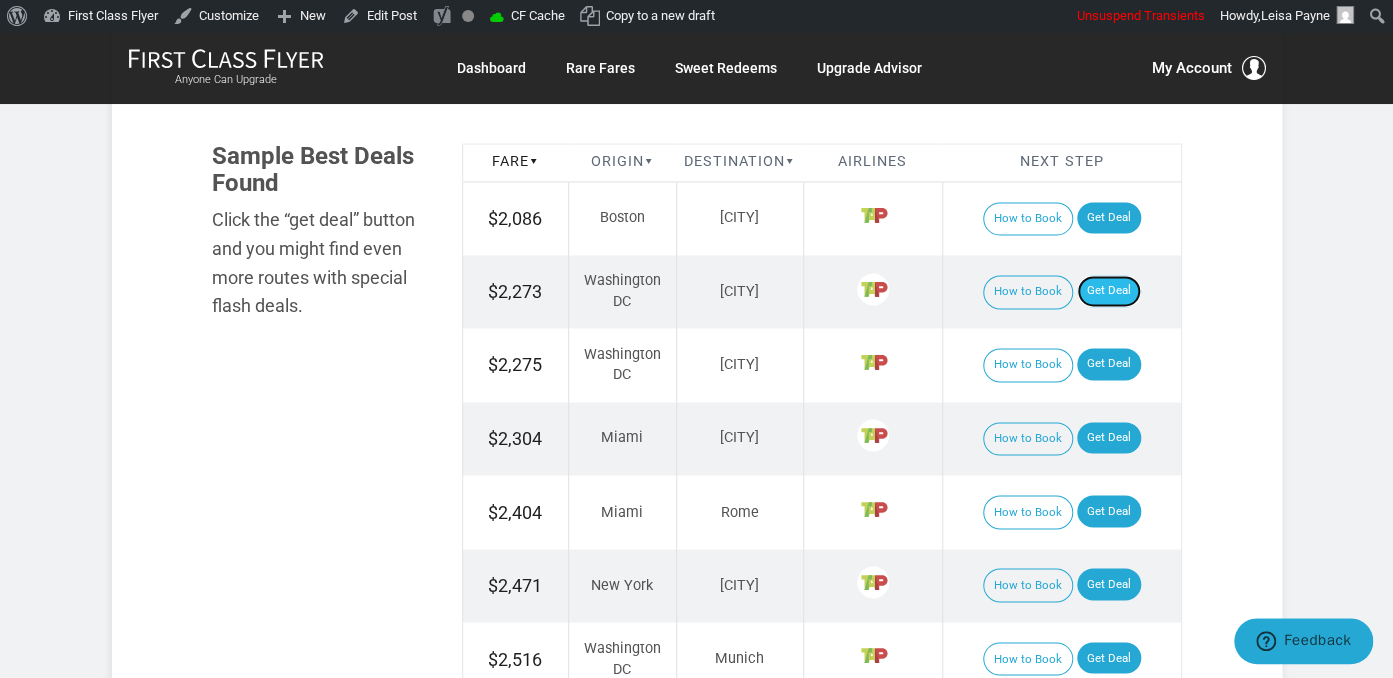click on "Get Deal" at bounding box center (1109, 291) 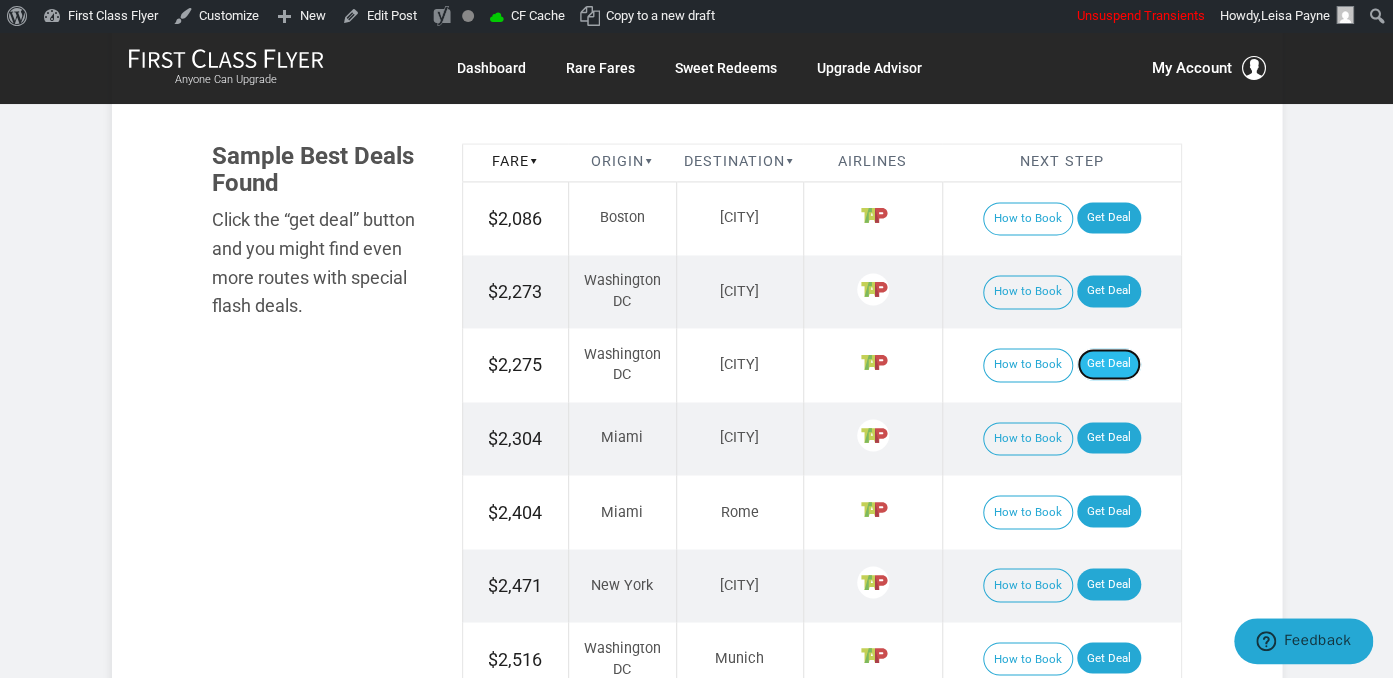 click on "Get Deal" at bounding box center (1109, 364) 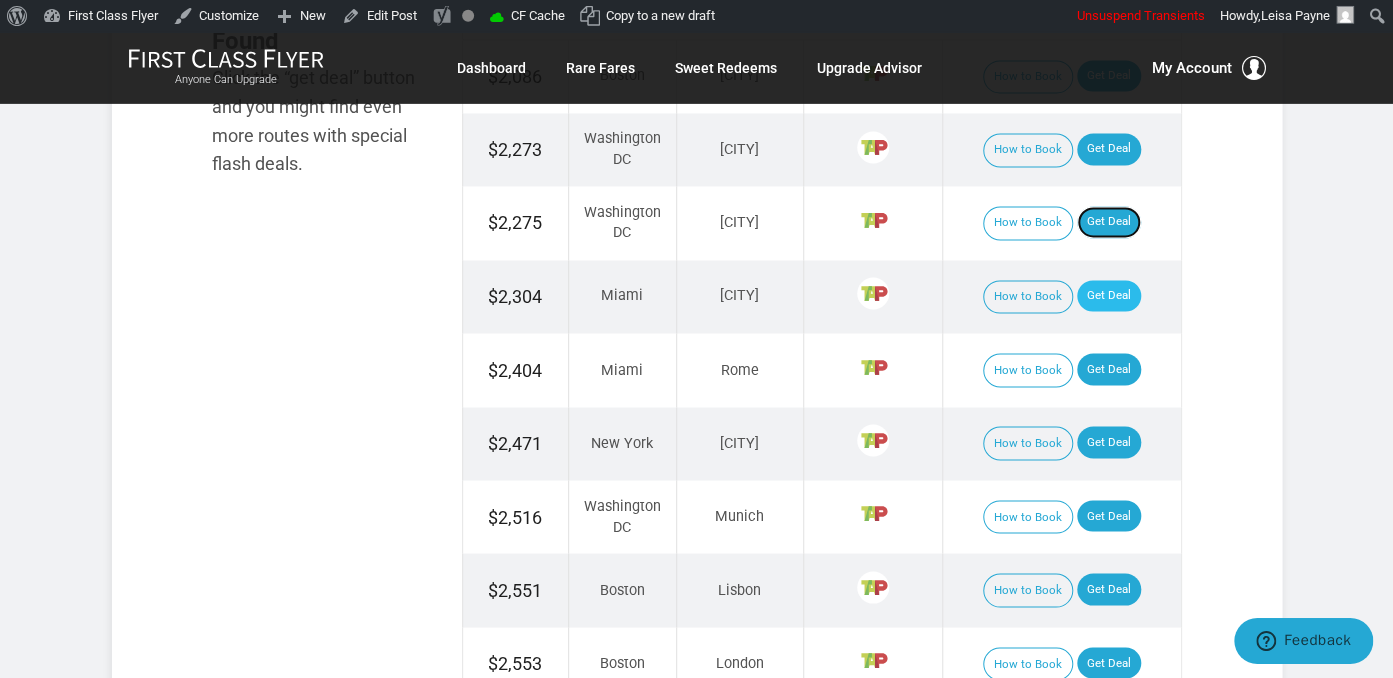 scroll, scrollTop: 1478, scrollLeft: 0, axis: vertical 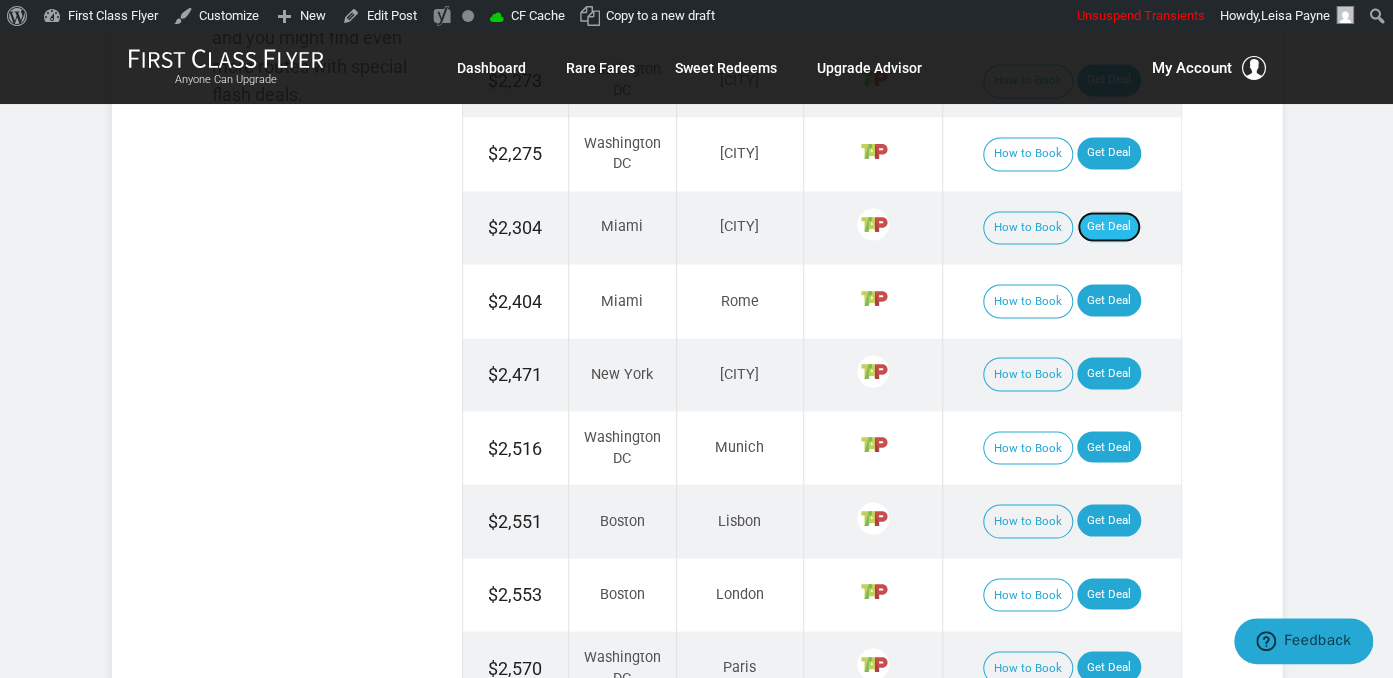click on "Get Deal" at bounding box center (1109, 227) 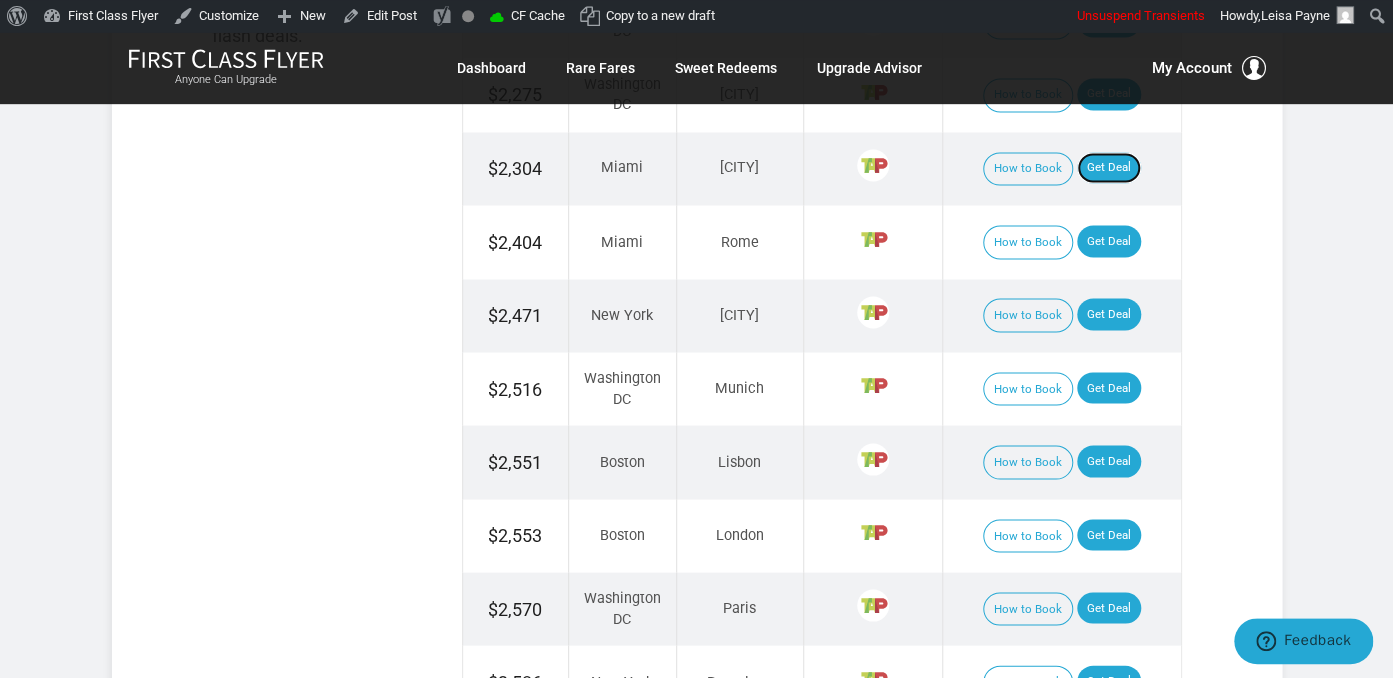 scroll, scrollTop: 1584, scrollLeft: 0, axis: vertical 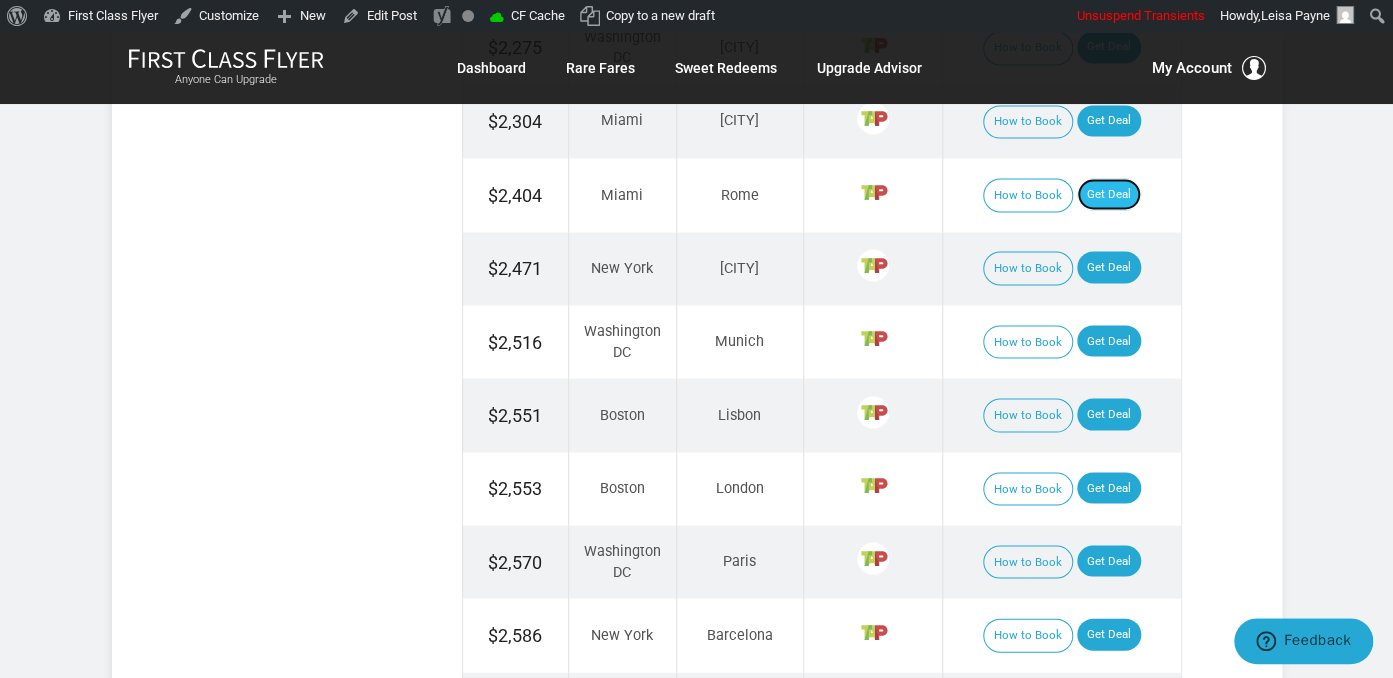 click on "Get Deal" at bounding box center (1109, 194) 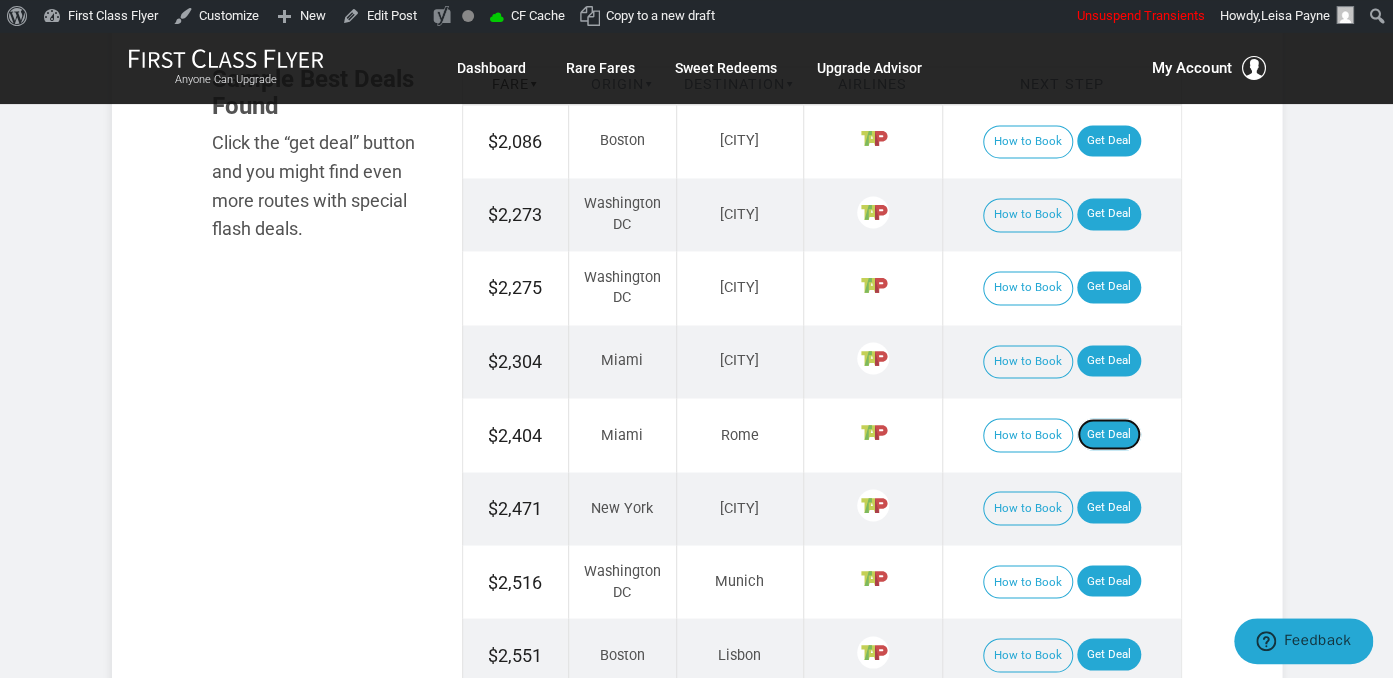scroll, scrollTop: 1372, scrollLeft: 0, axis: vertical 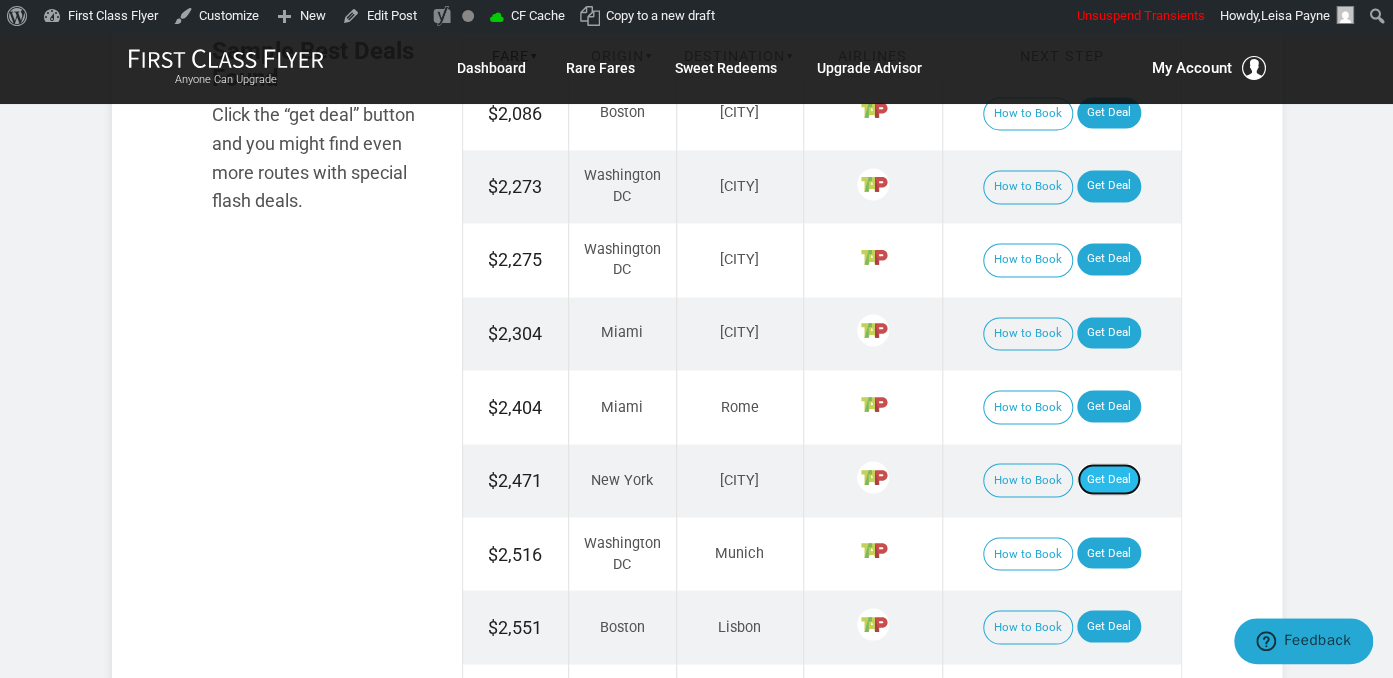 click on "Get Deal" at bounding box center (1109, 479) 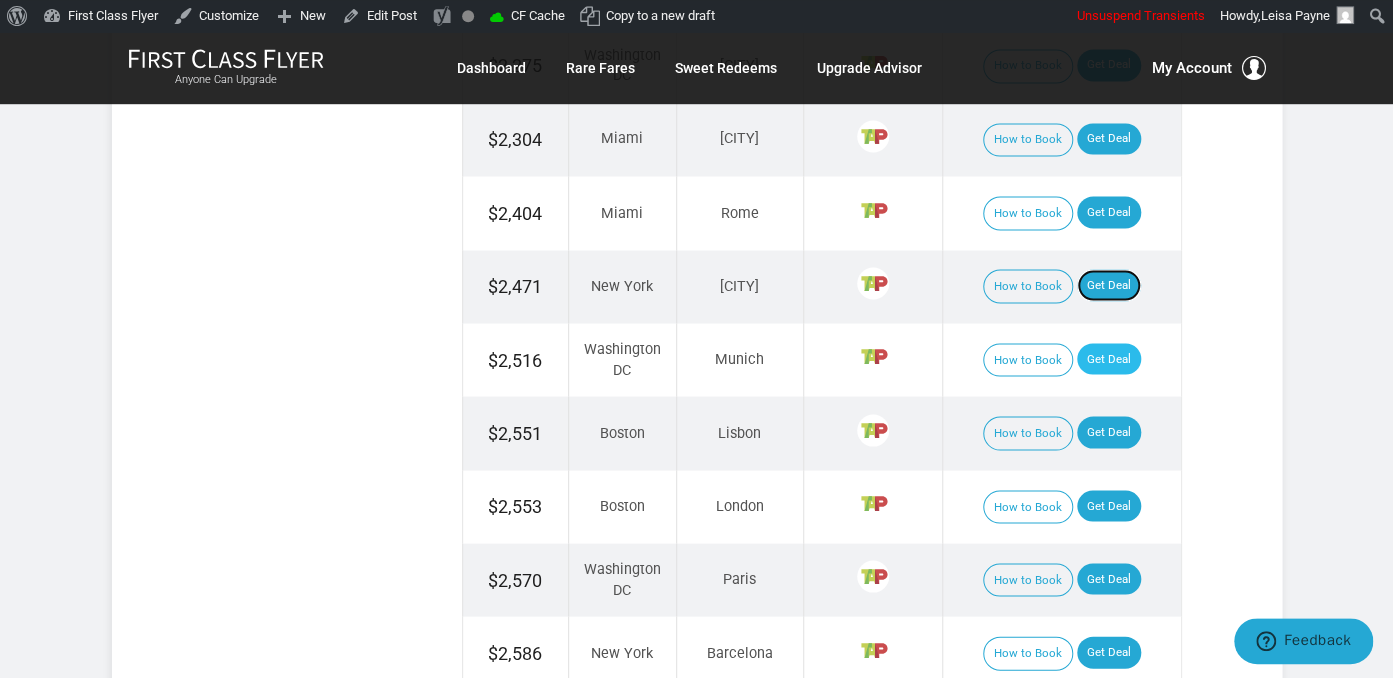 scroll, scrollTop: 1584, scrollLeft: 0, axis: vertical 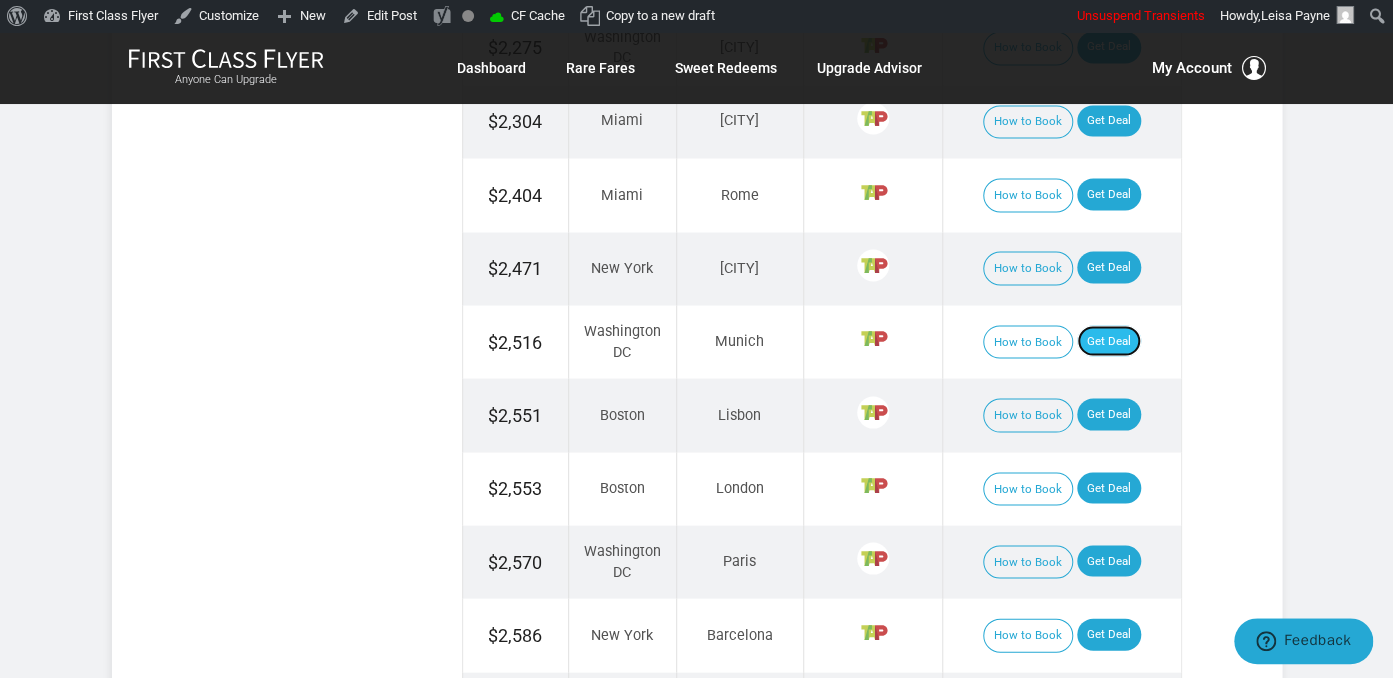 click on "Get Deal" at bounding box center [1109, 341] 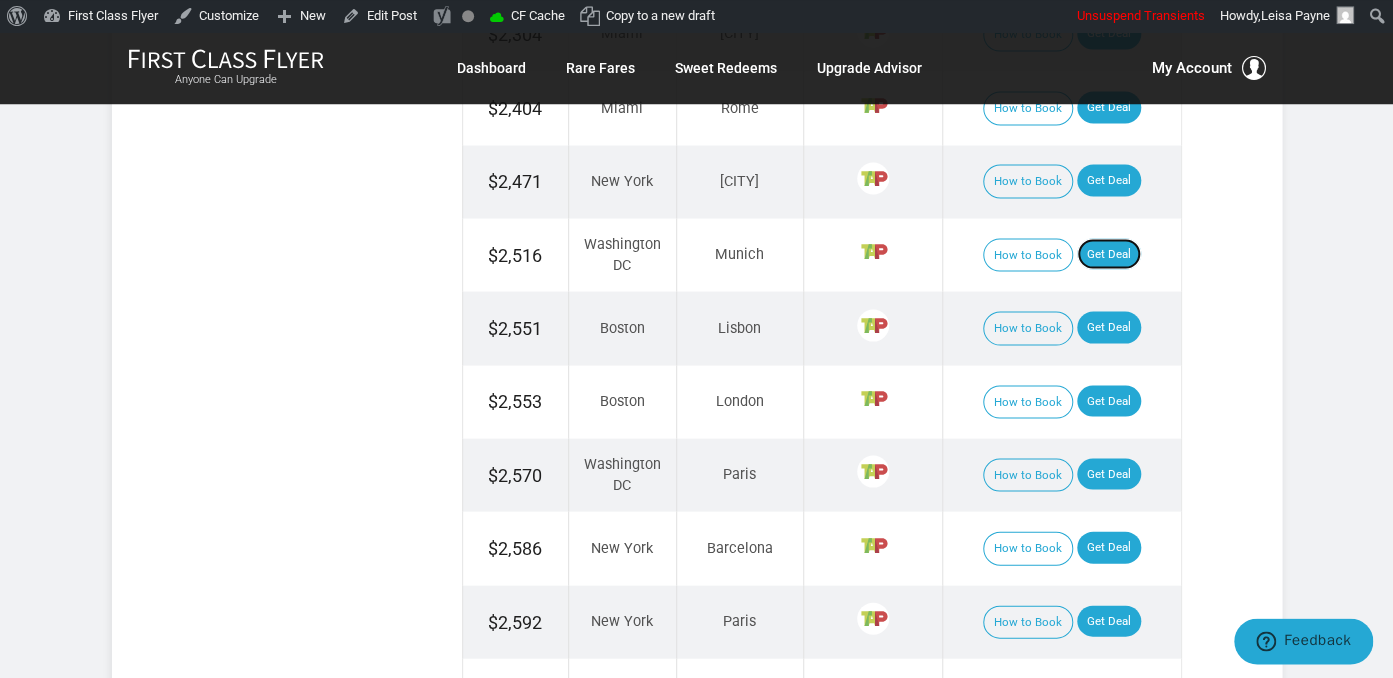 scroll, scrollTop: 1795, scrollLeft: 0, axis: vertical 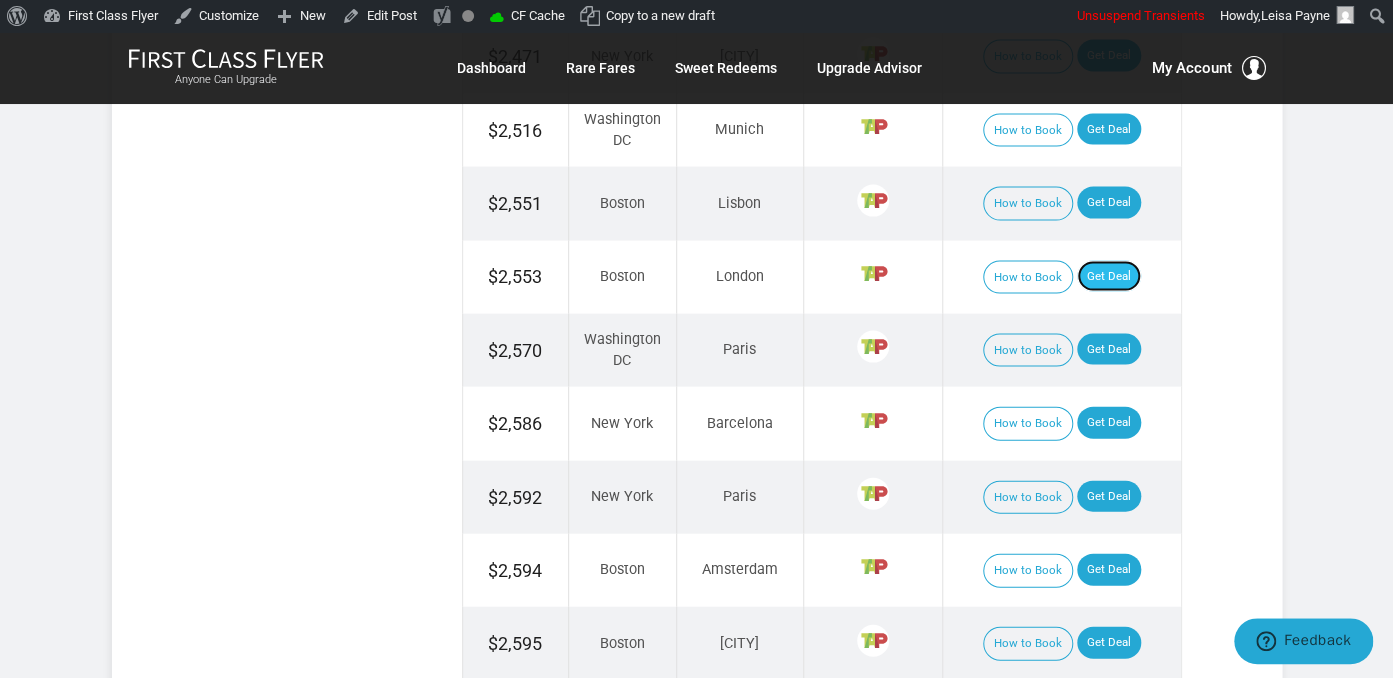 click on "Get Deal" at bounding box center (1109, 277) 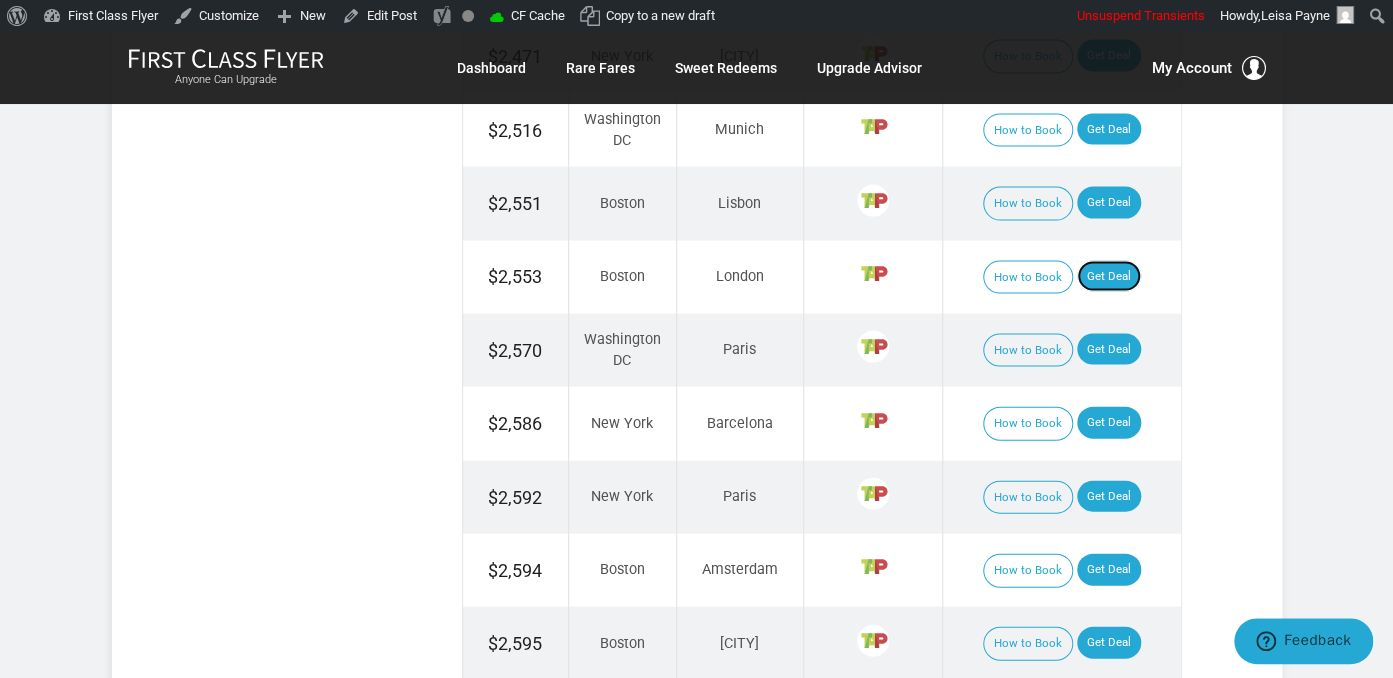 click on "Get Deal" at bounding box center [1109, 277] 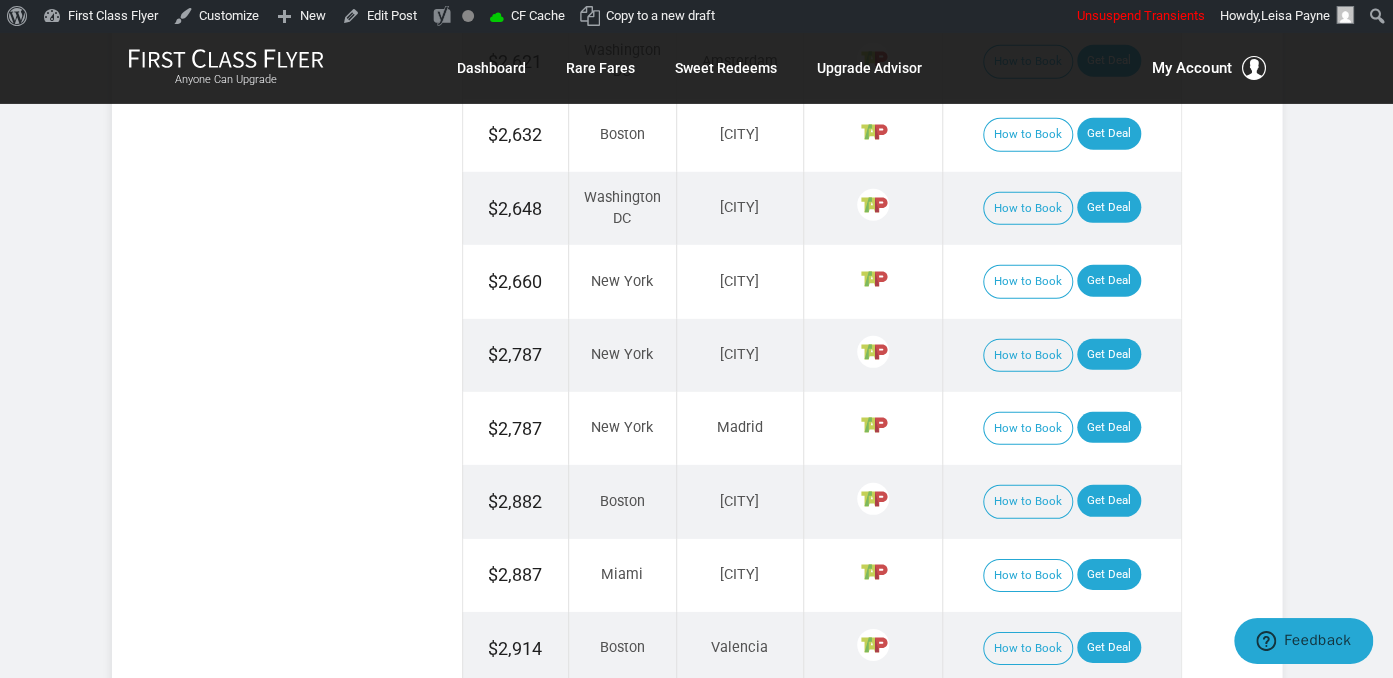 scroll, scrollTop: 2640, scrollLeft: 0, axis: vertical 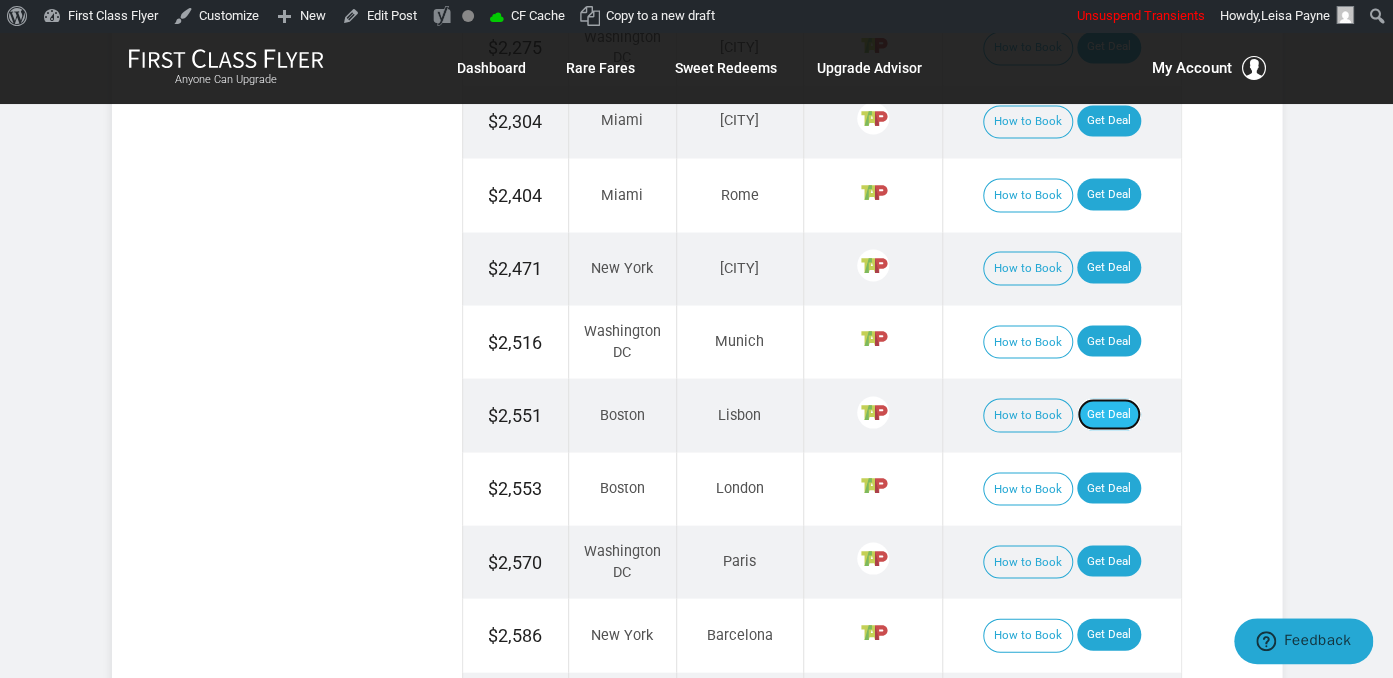 click on "Get Deal" at bounding box center (1109, 414) 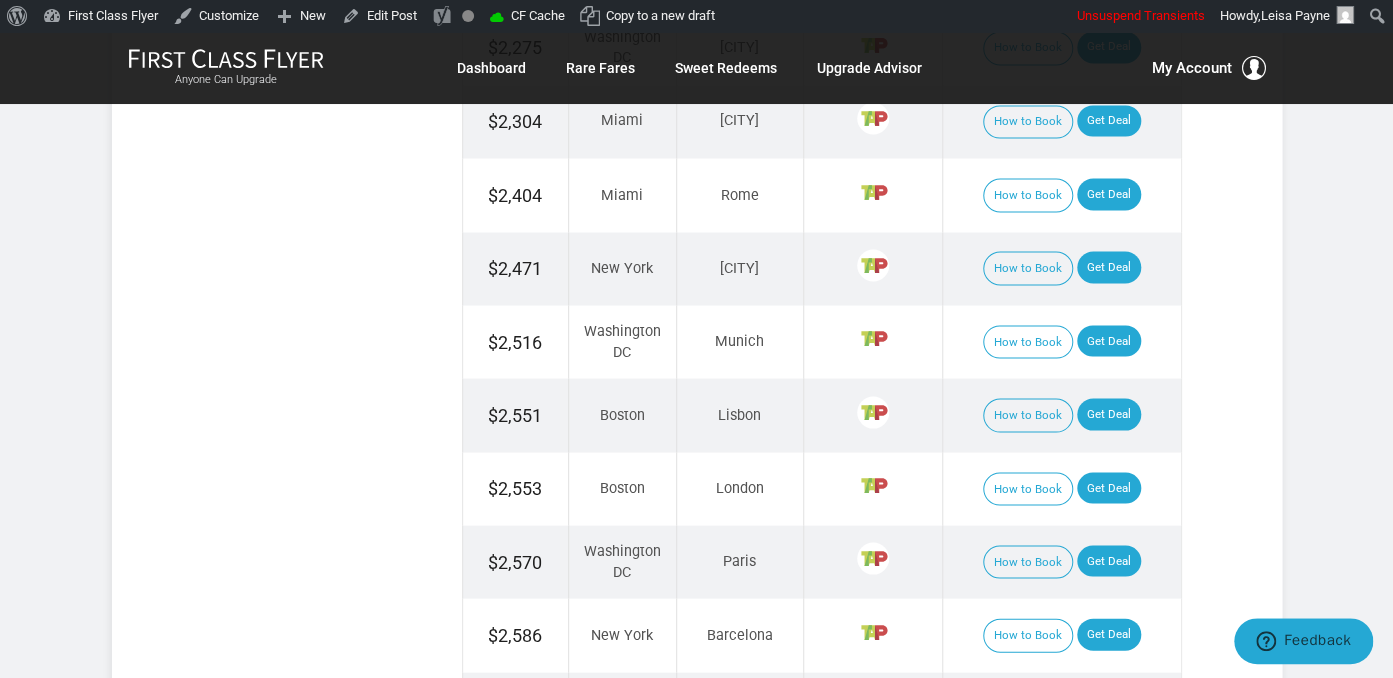 scroll, scrollTop: 1504, scrollLeft: 0, axis: vertical 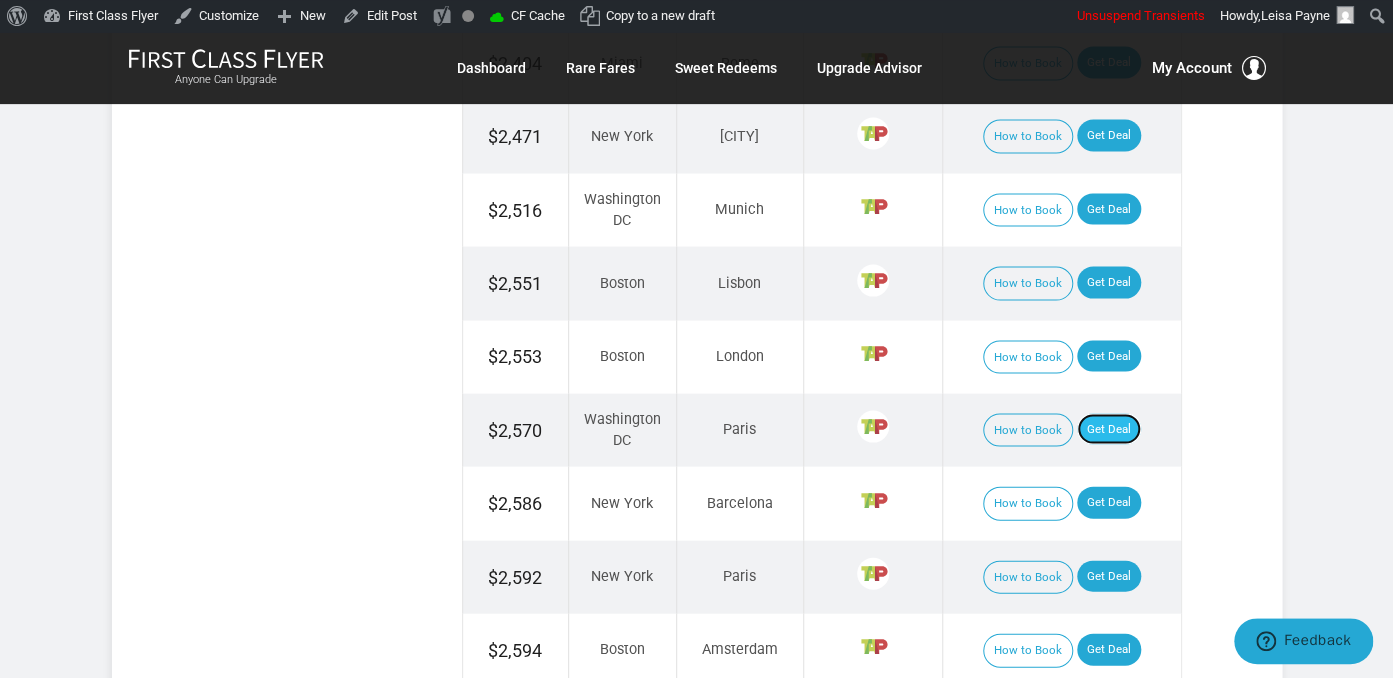 click on "Get Deal" at bounding box center [1109, 429] 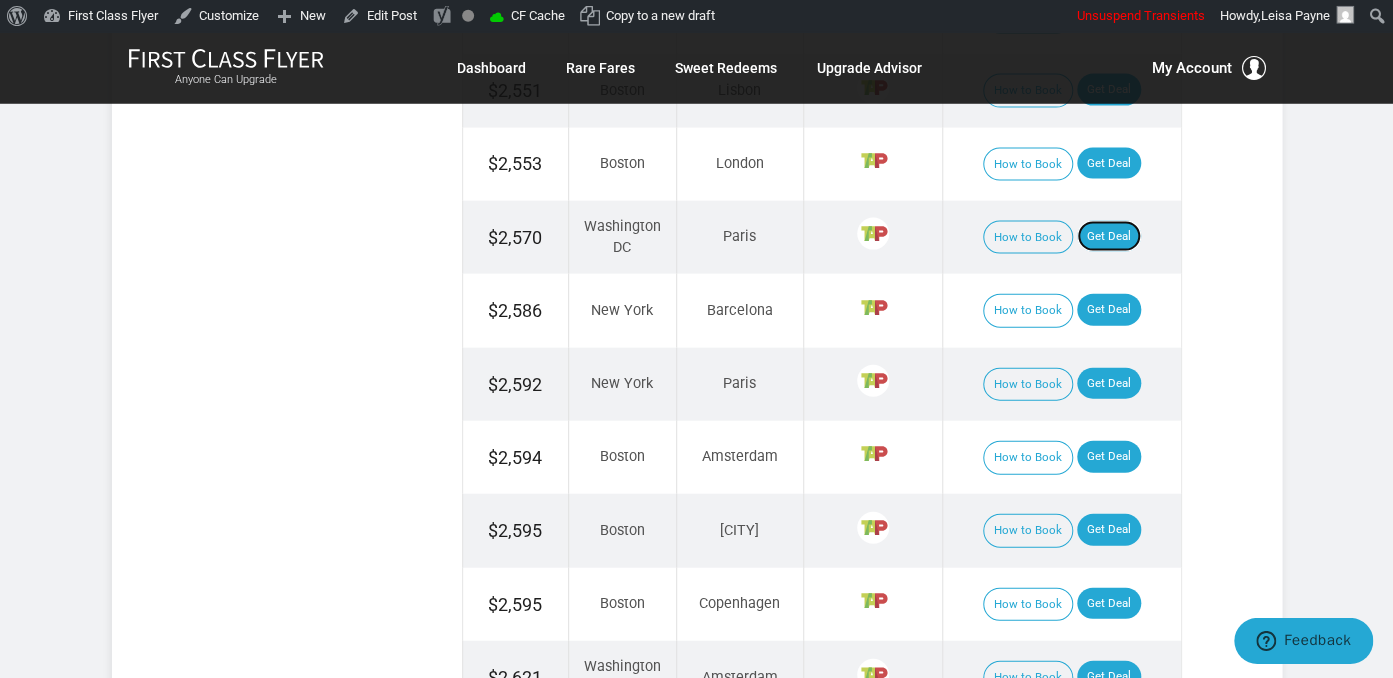 scroll, scrollTop: 1927, scrollLeft: 0, axis: vertical 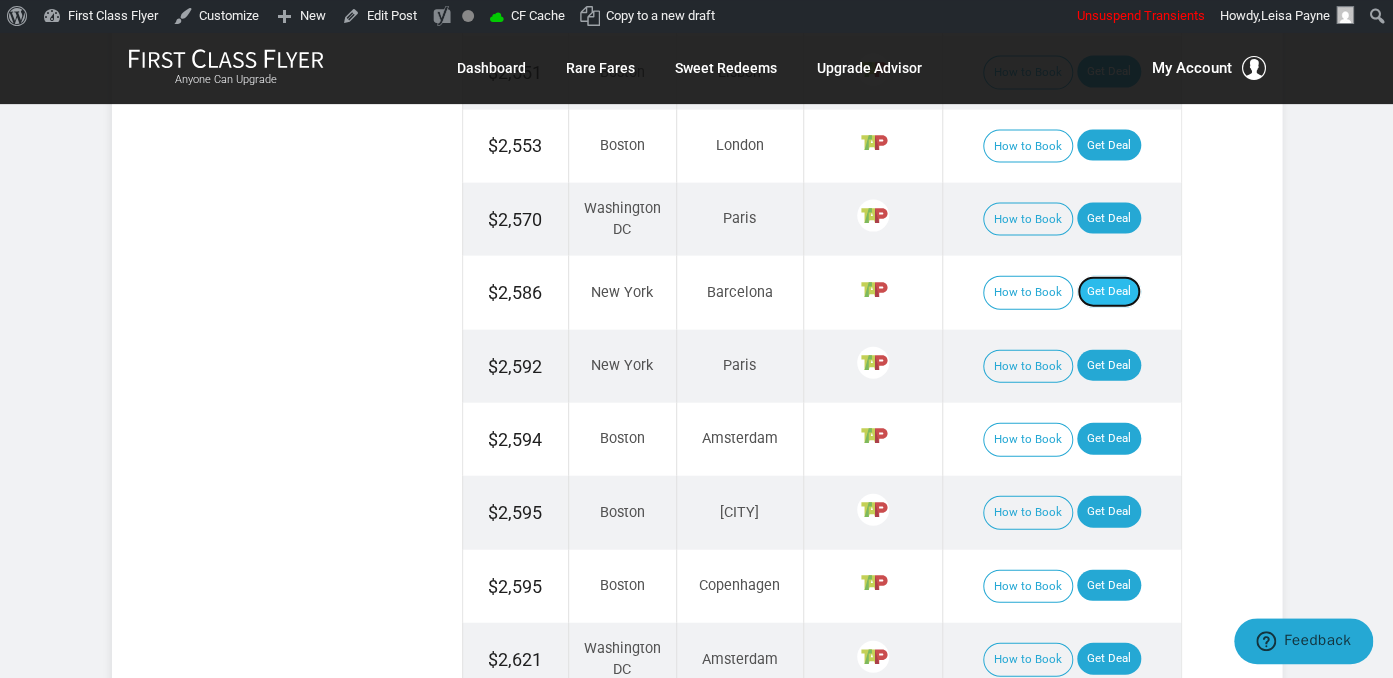 click on "Get Deal" at bounding box center [1109, 291] 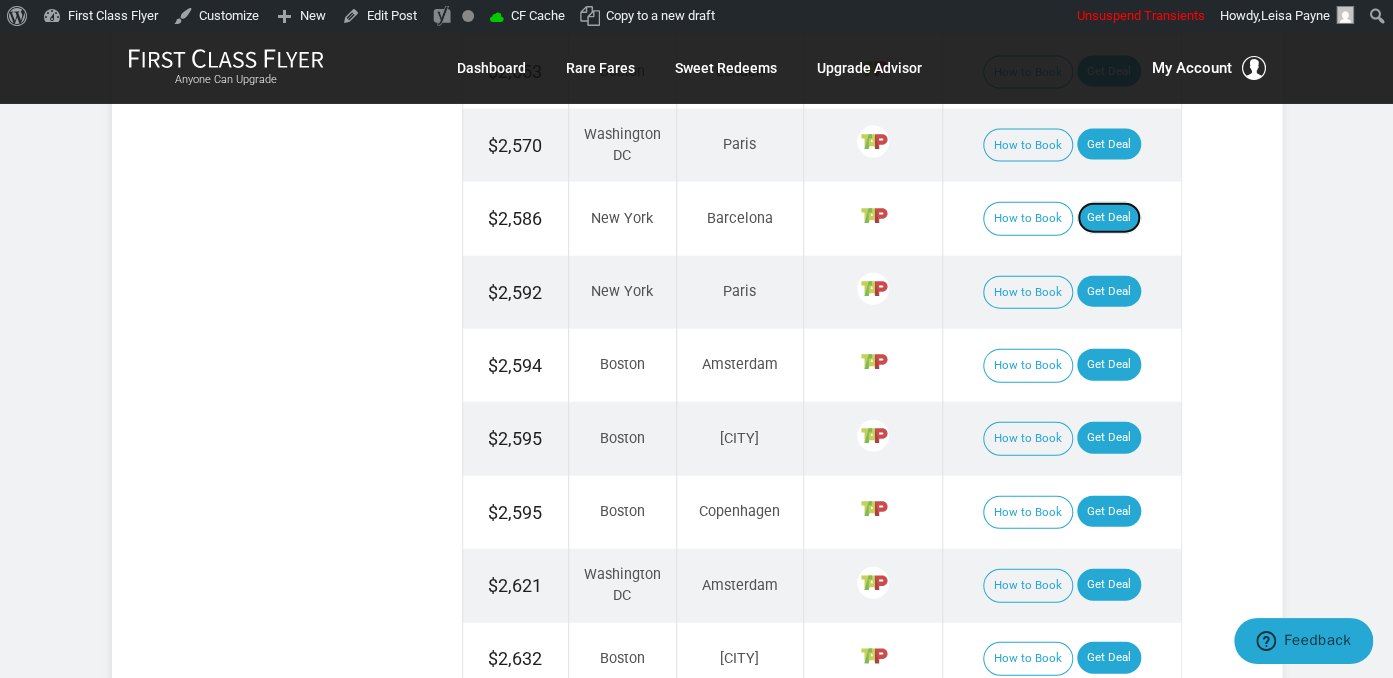 scroll, scrollTop: 2032, scrollLeft: 0, axis: vertical 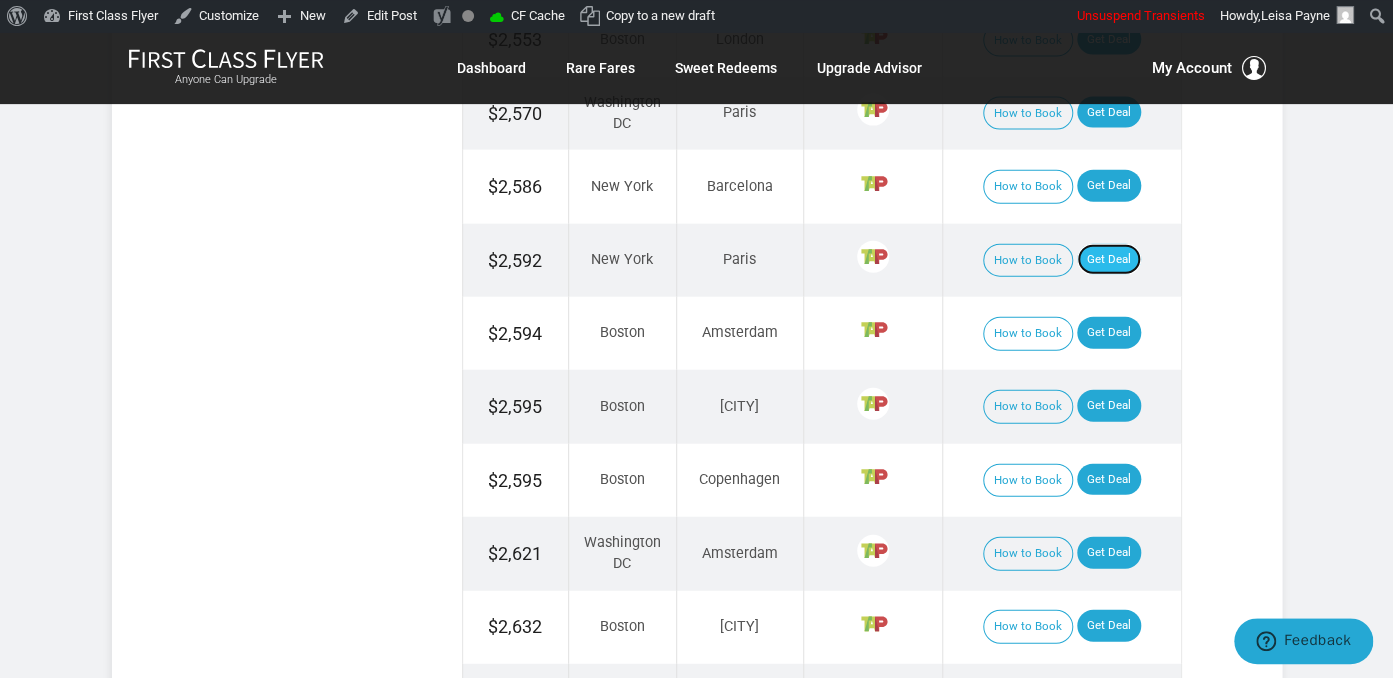 drag, startPoint x: 1100, startPoint y: 251, endPoint x: 1110, endPoint y: 248, distance: 10.440307 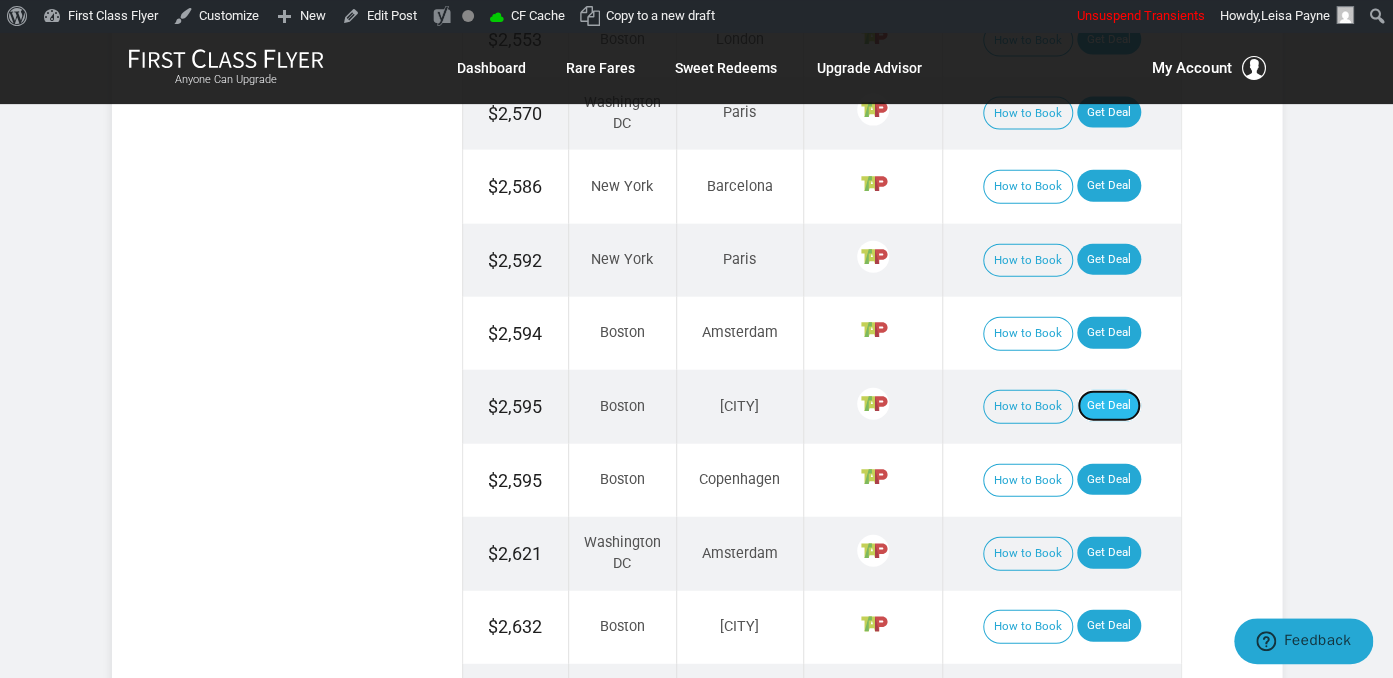 click on "Get Deal" at bounding box center [1109, 406] 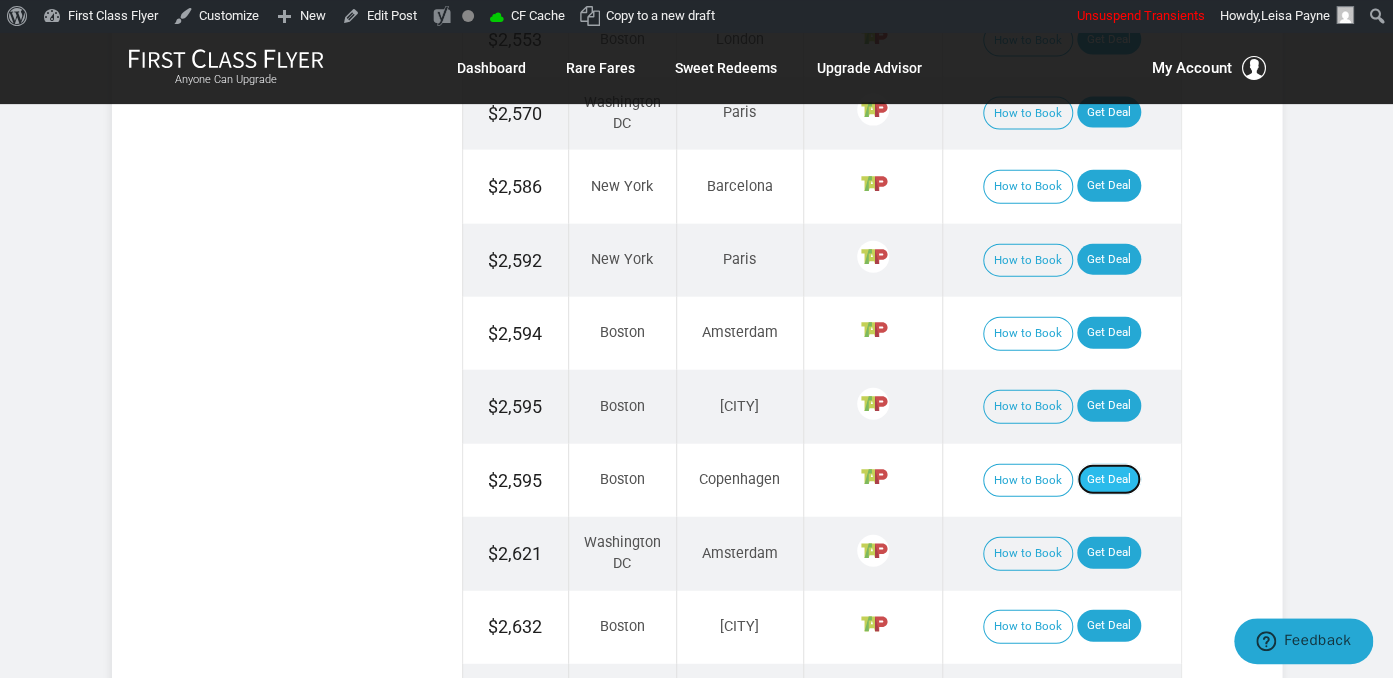 click on "Get Deal" at bounding box center (1109, 480) 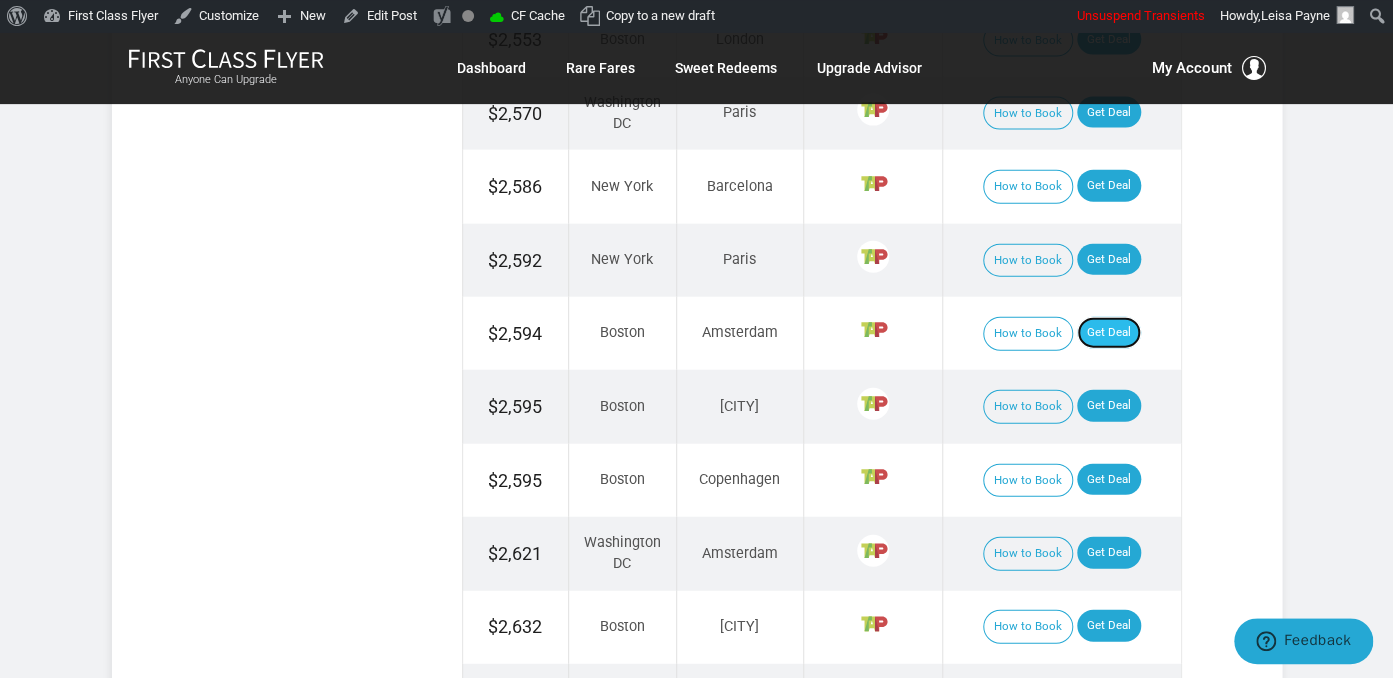 click on "Get Deal" at bounding box center (1109, 333) 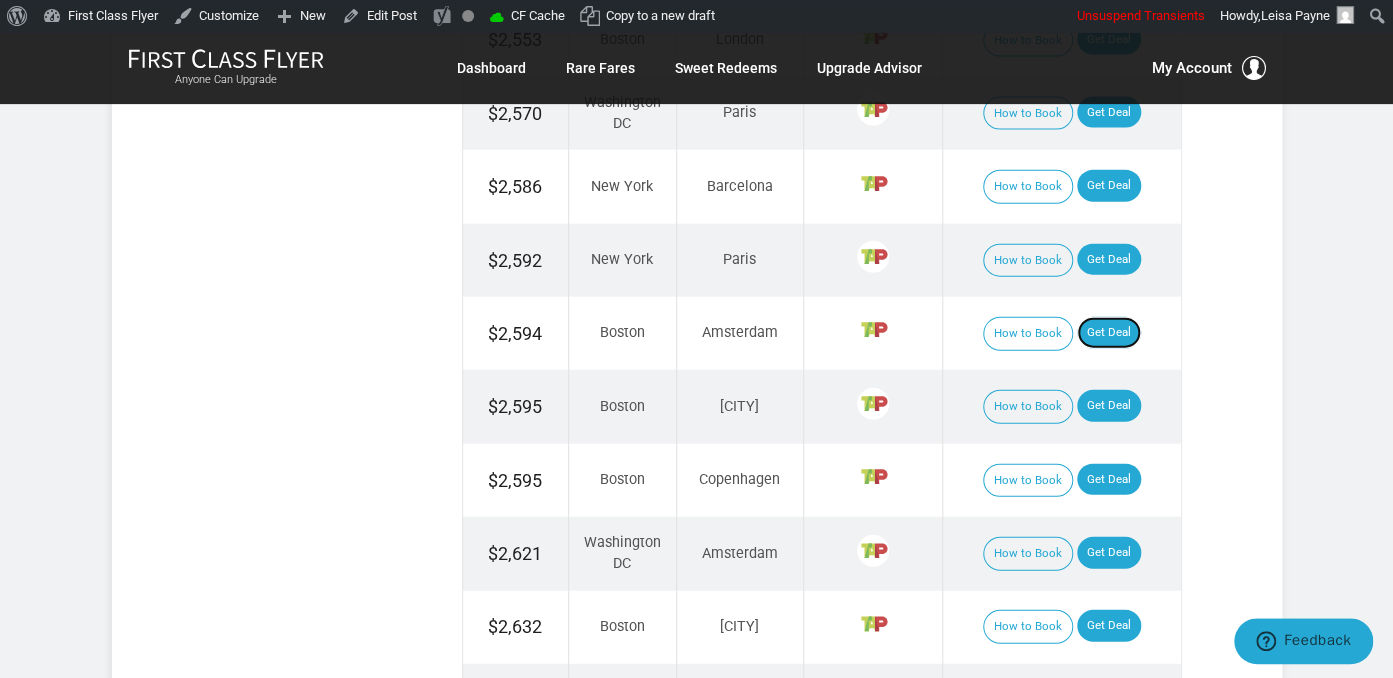 scroll, scrollTop: 2244, scrollLeft: 0, axis: vertical 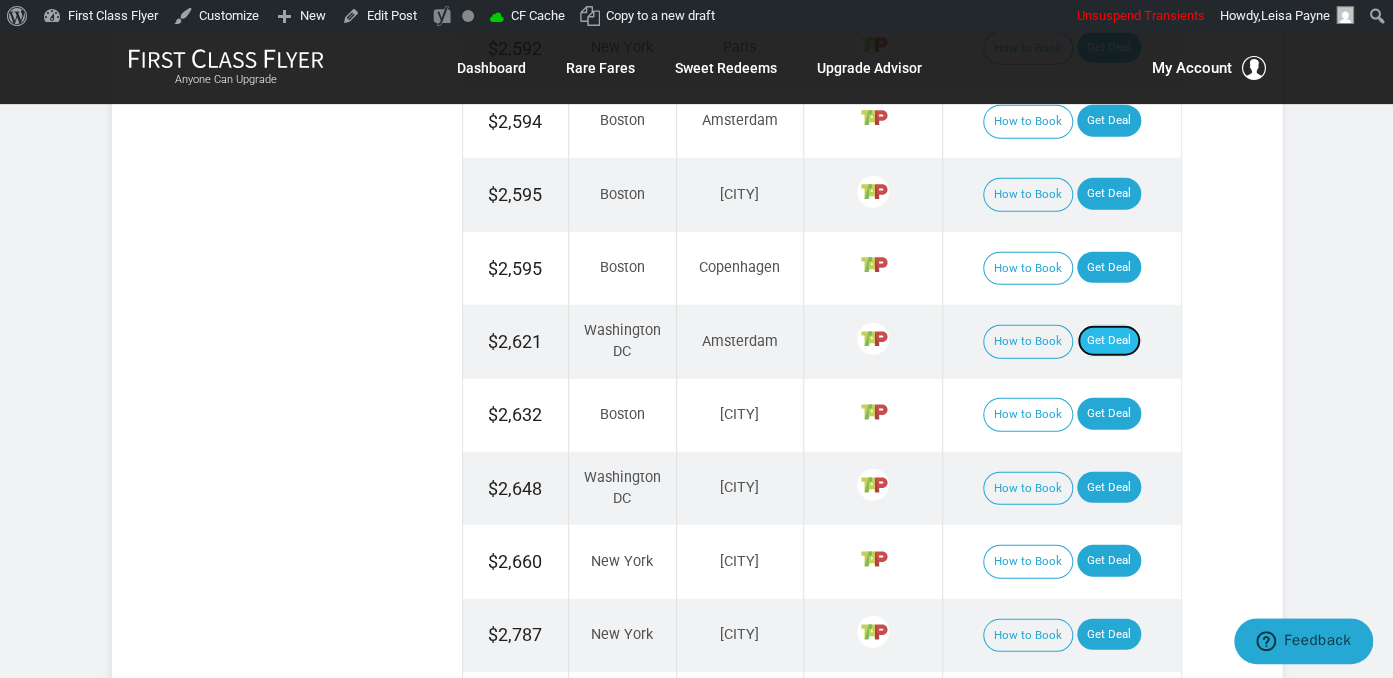 click on "Get Deal" at bounding box center [1109, 341] 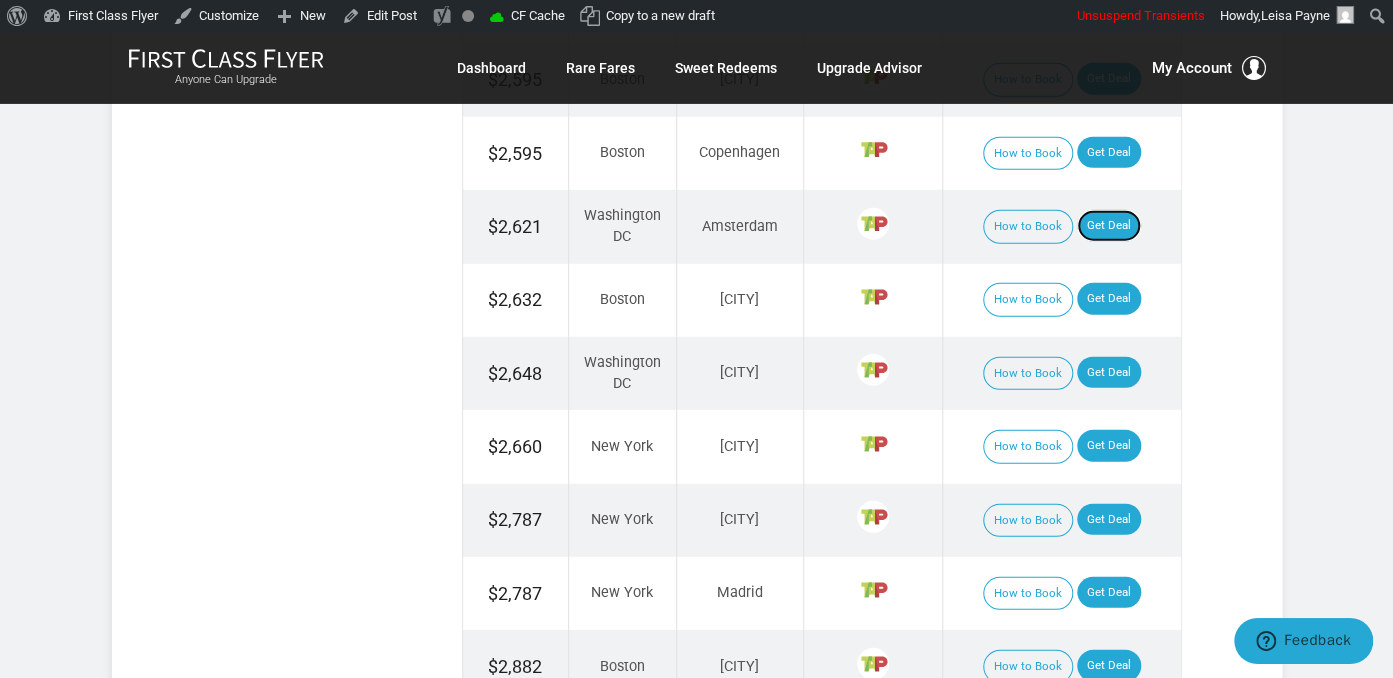 scroll, scrollTop: 2455, scrollLeft: 0, axis: vertical 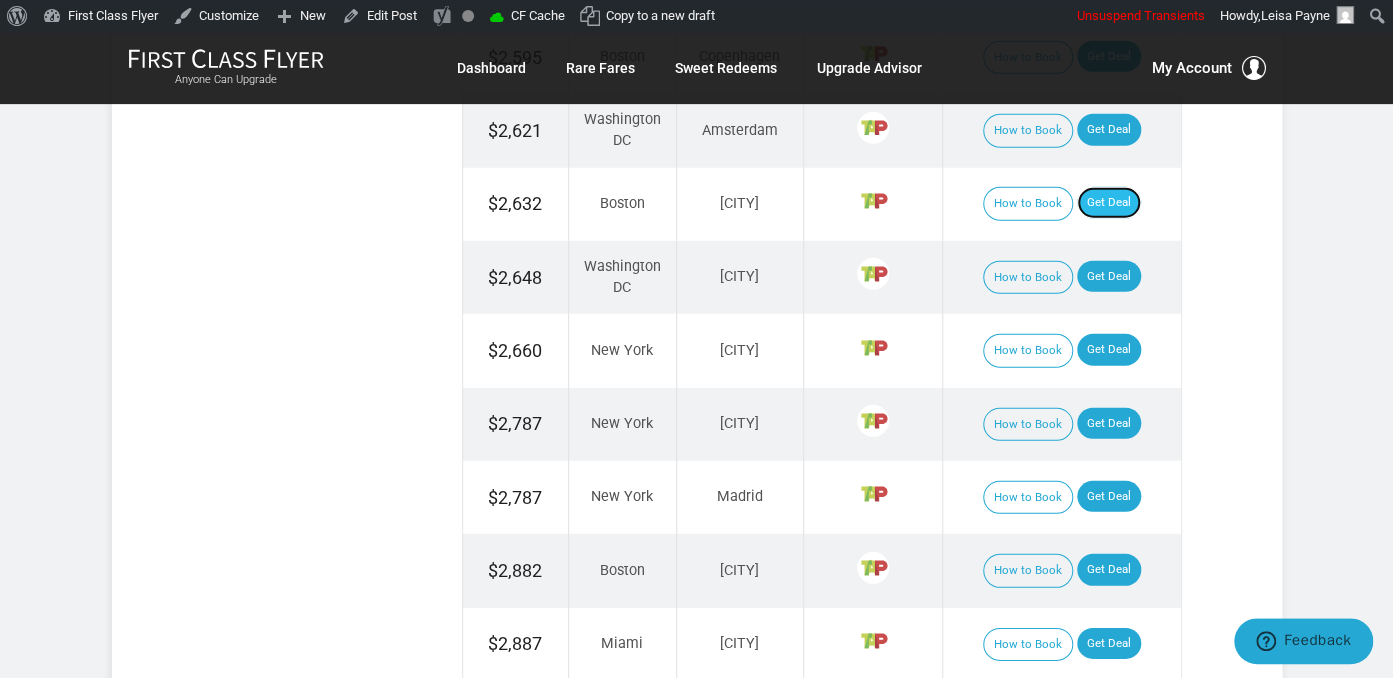 click on "Get Deal" at bounding box center (1109, 203) 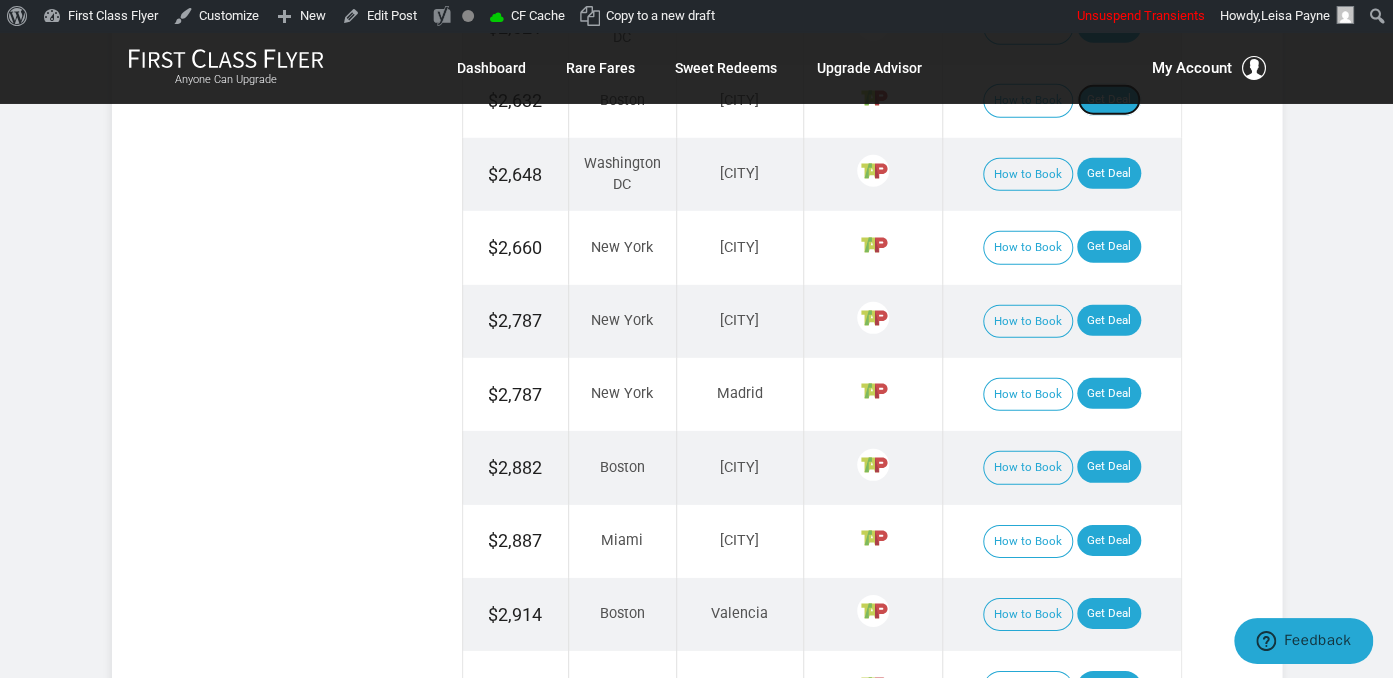 scroll, scrollTop: 2560, scrollLeft: 0, axis: vertical 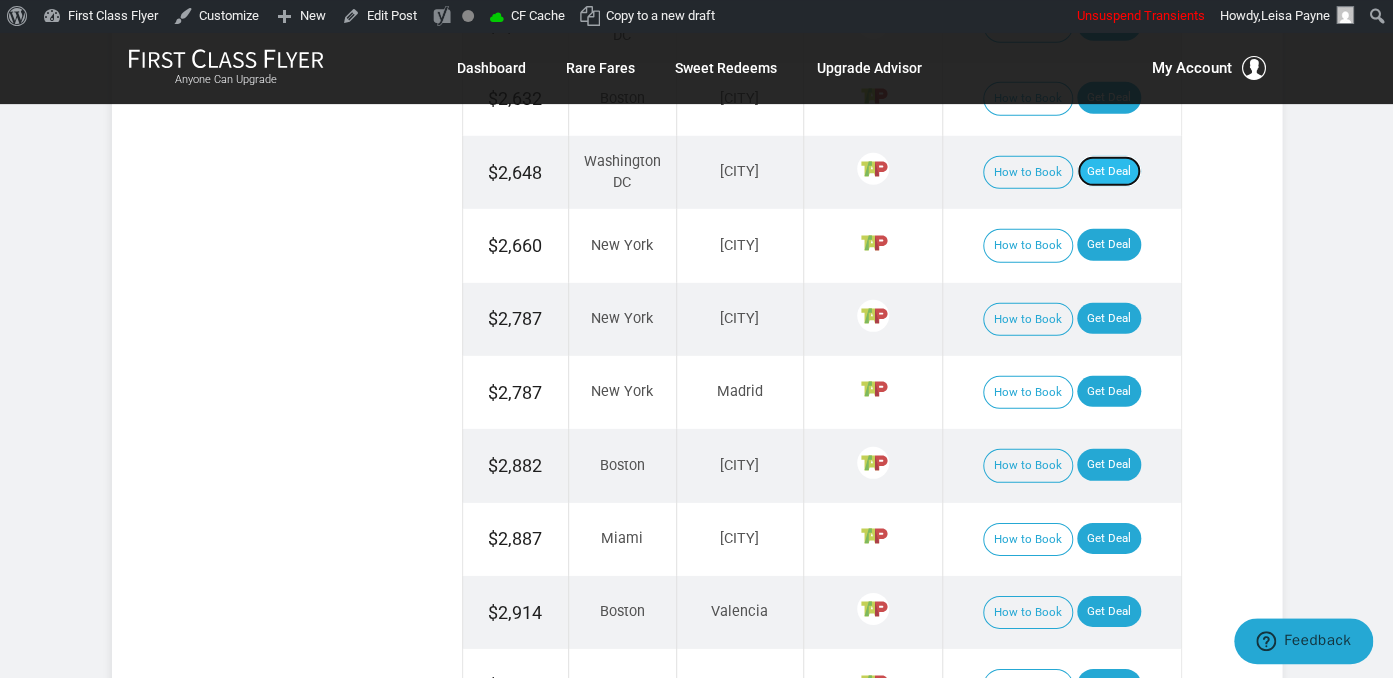 click on "Get Deal" at bounding box center (1109, 172) 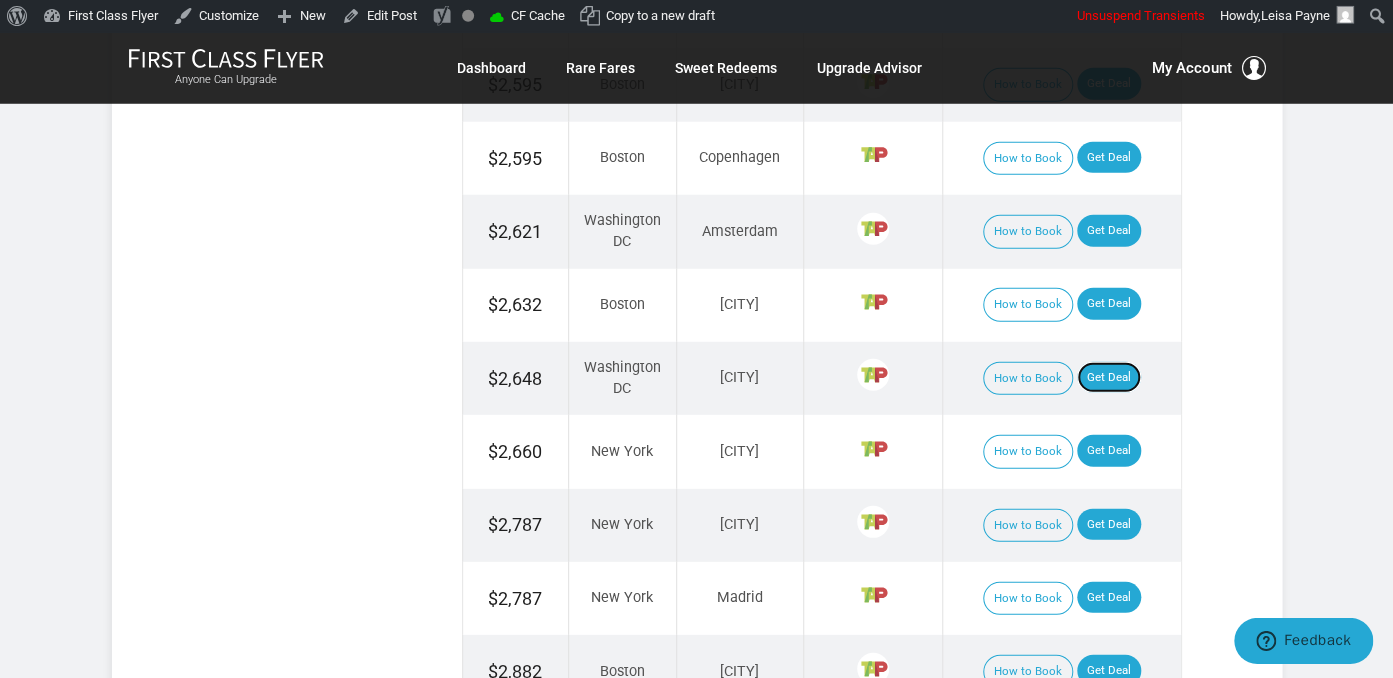 scroll, scrollTop: 2349, scrollLeft: 0, axis: vertical 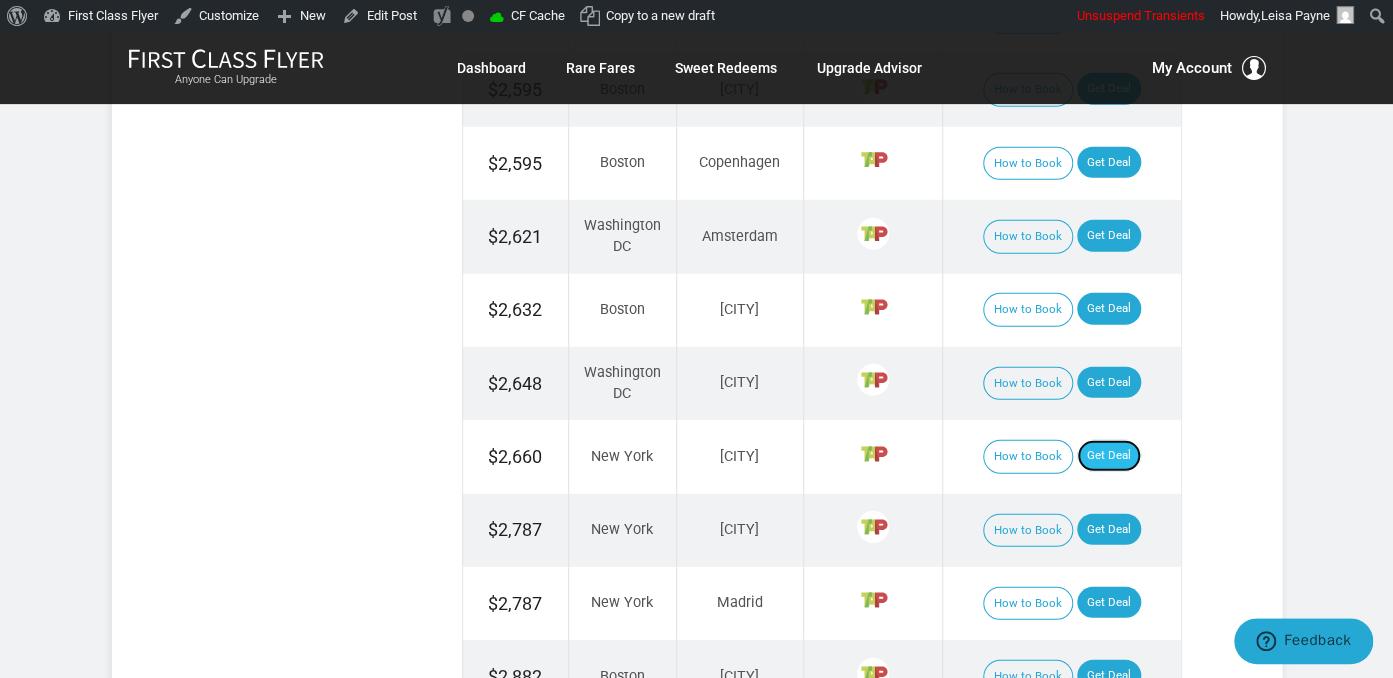 click on "Get Deal" at bounding box center (1109, 456) 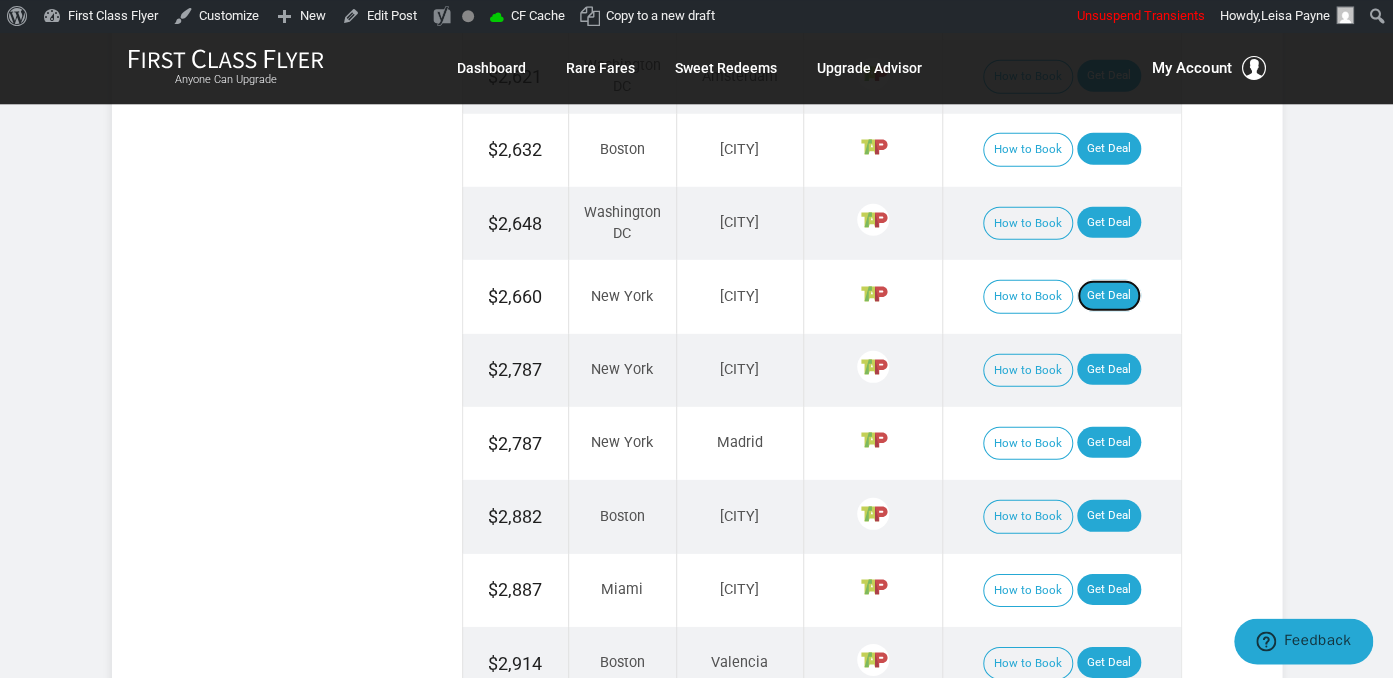 scroll, scrollTop: 2666, scrollLeft: 0, axis: vertical 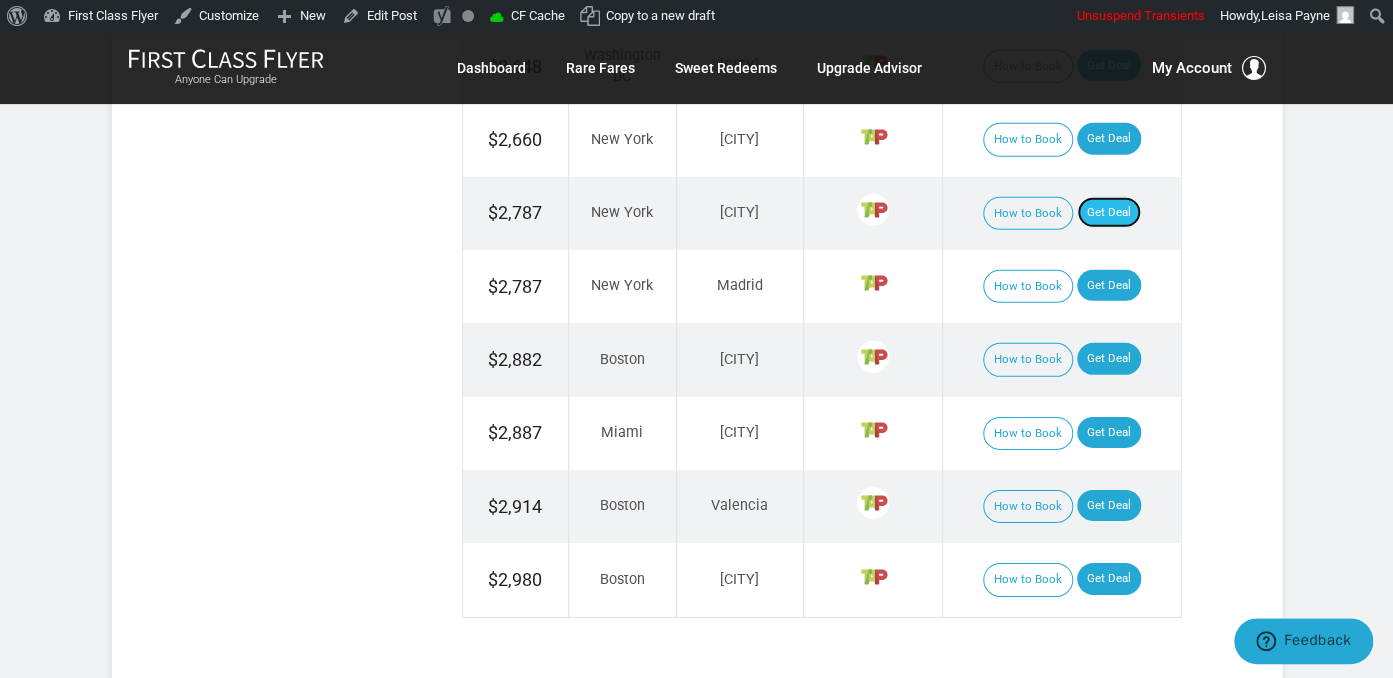 click on "Get Deal" at bounding box center [1109, 213] 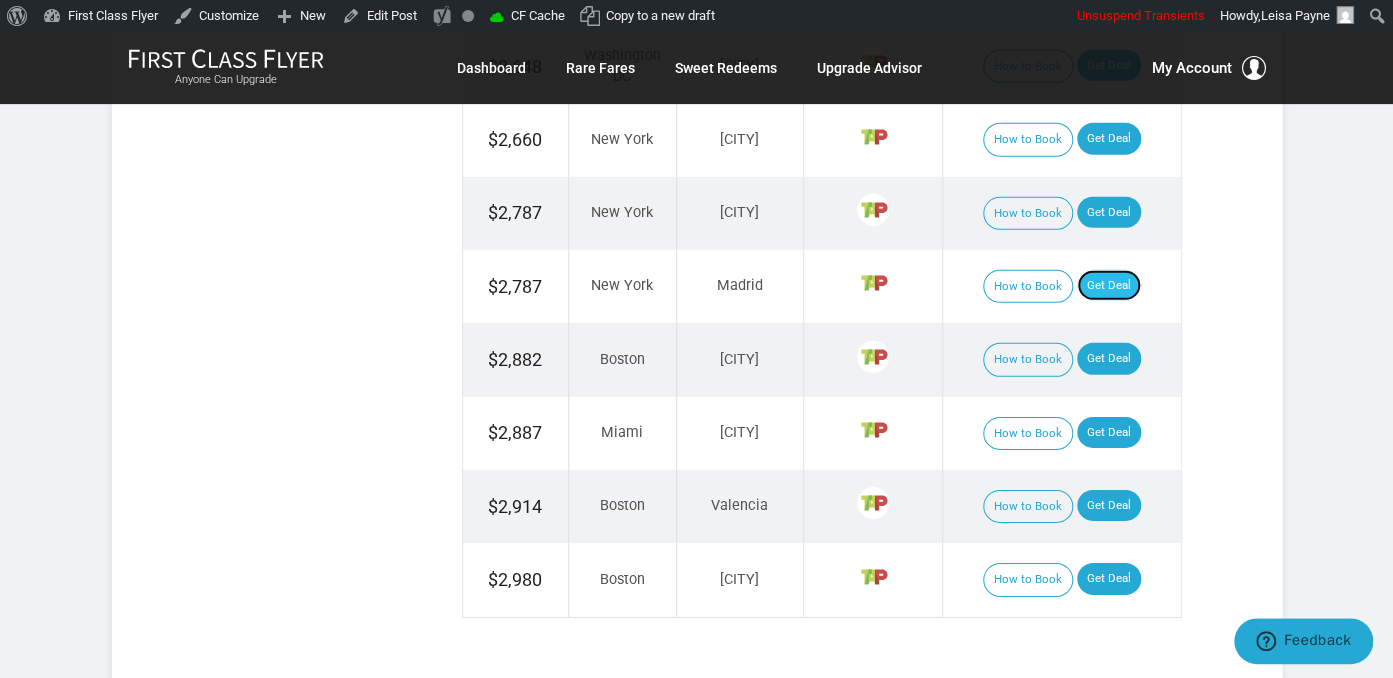 click on "Get Deal" at bounding box center (1109, 286) 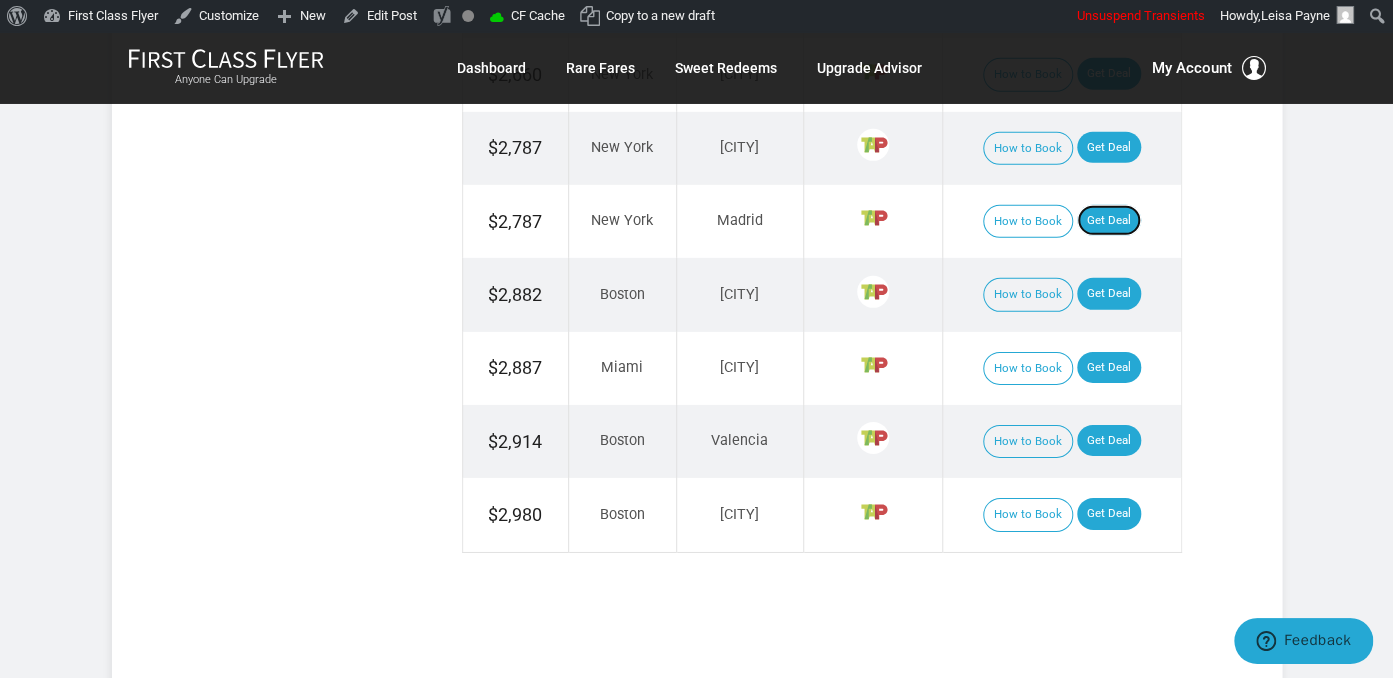 scroll, scrollTop: 2772, scrollLeft: 0, axis: vertical 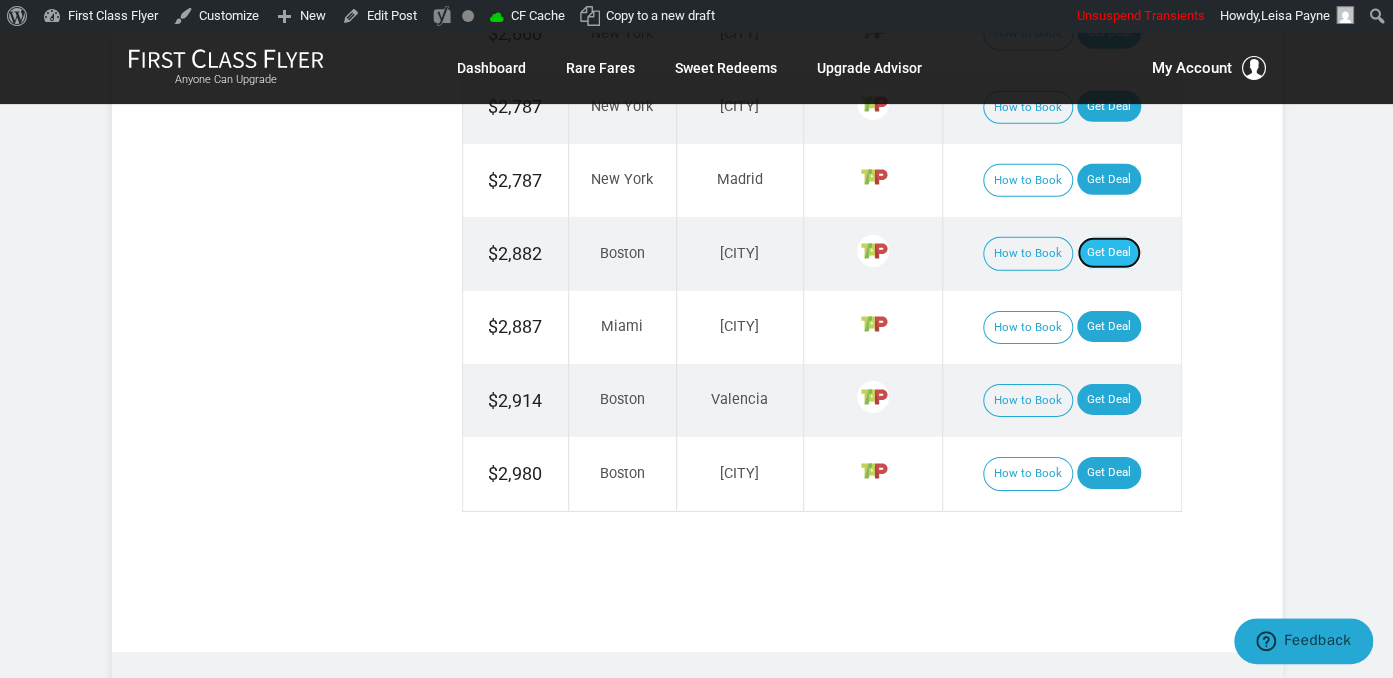 click on "Get Deal" at bounding box center [1109, 253] 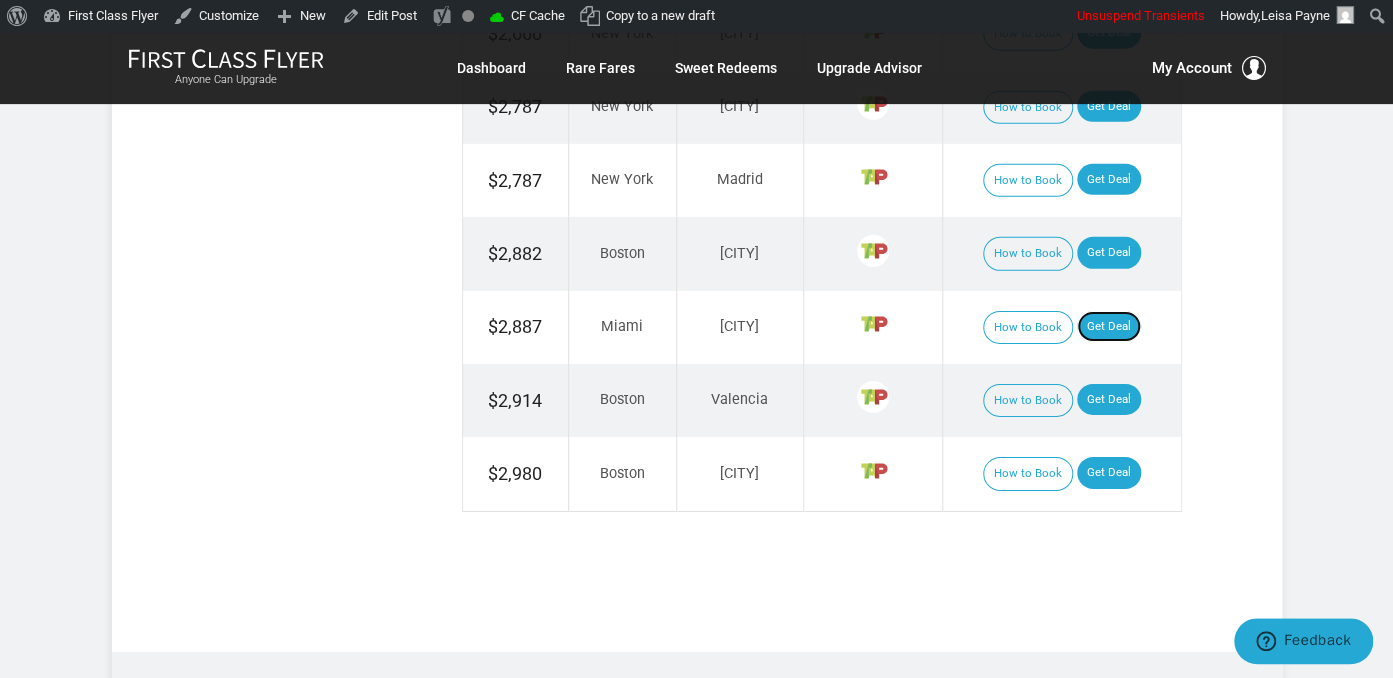 click on "Get Deal" at bounding box center (1109, 327) 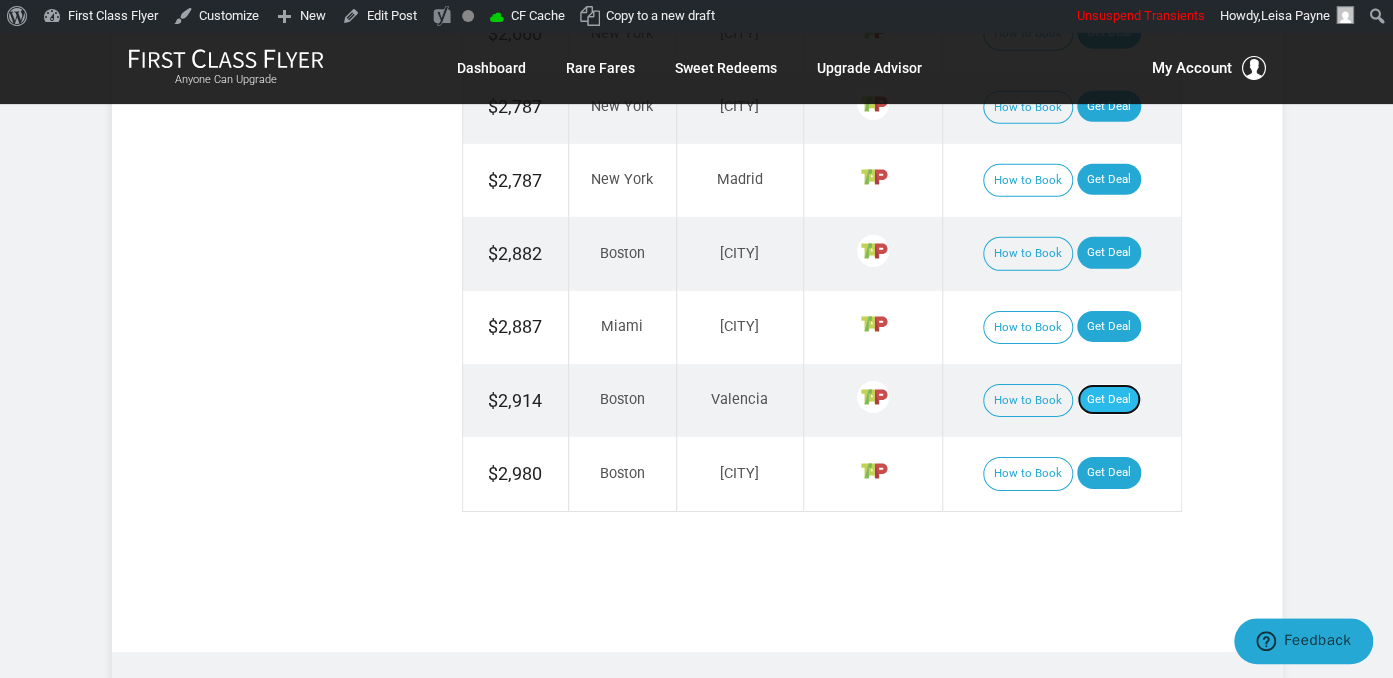 click on "Get Deal" at bounding box center [1109, 400] 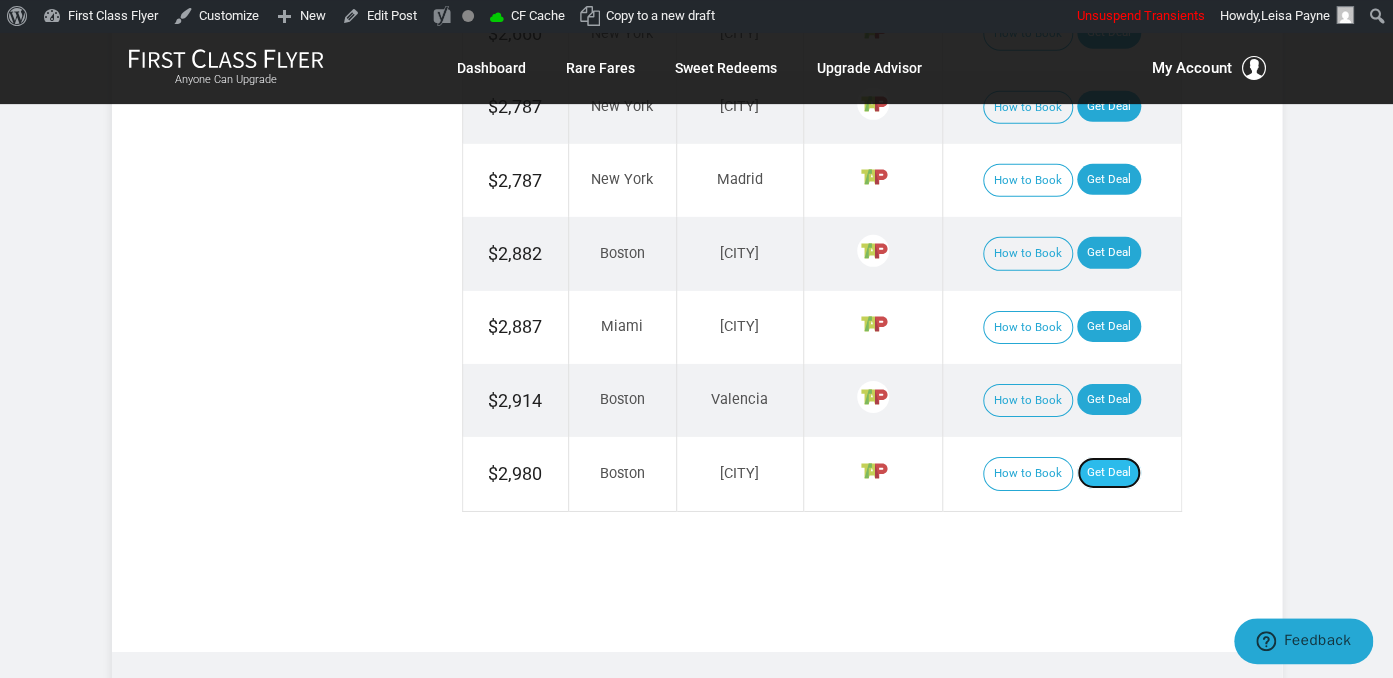 click on "Get Deal" at bounding box center [1109, 473] 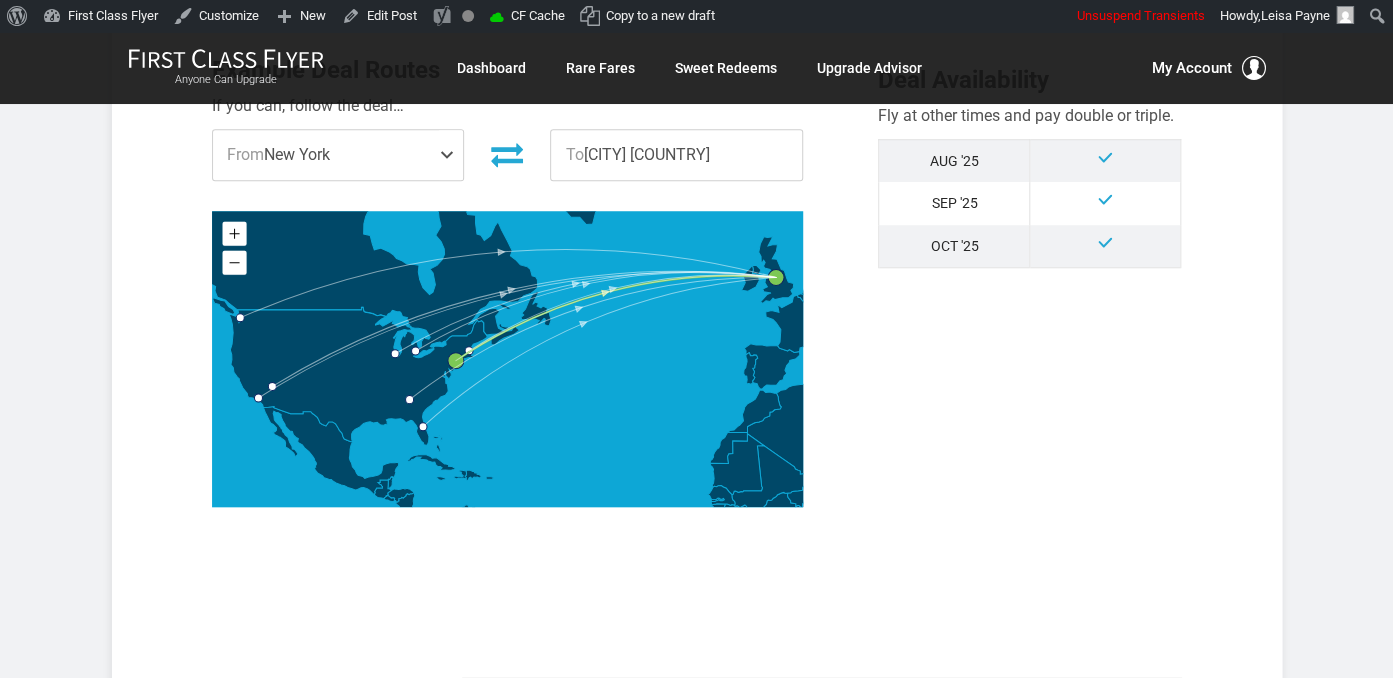 scroll, scrollTop: 1161, scrollLeft: 0, axis: vertical 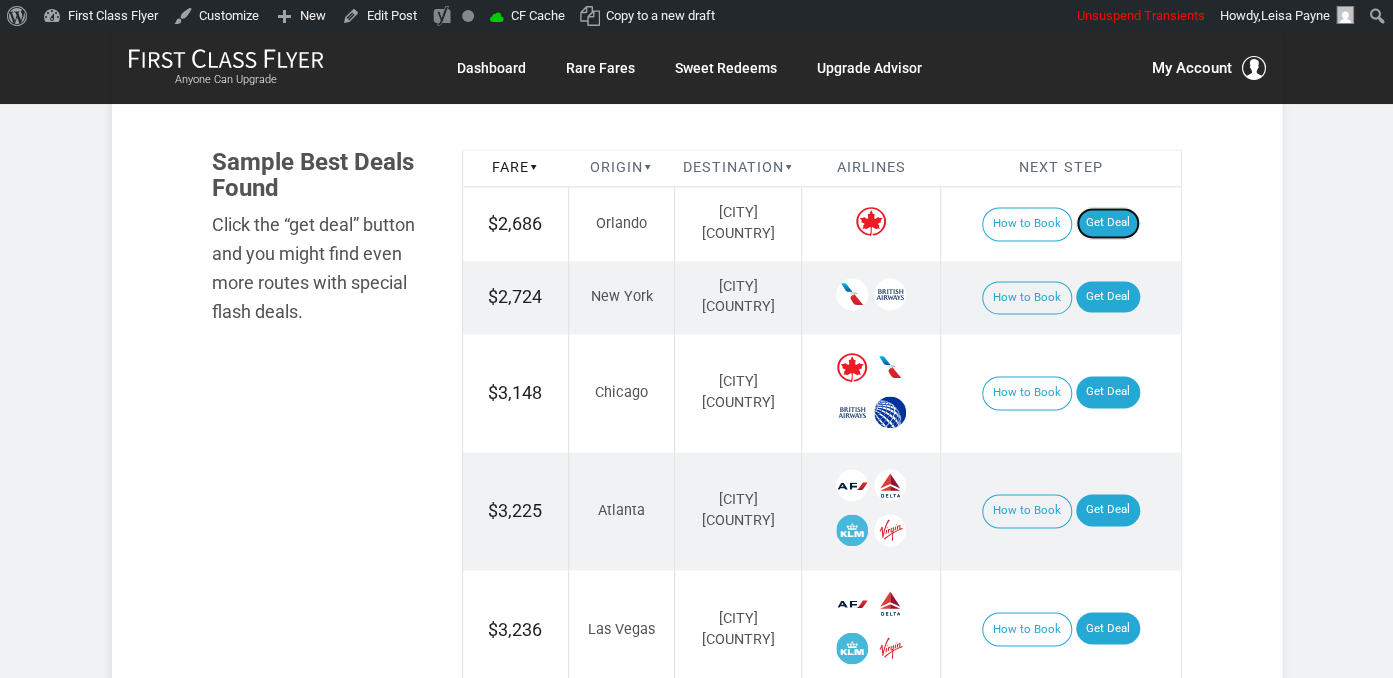 click on "Get Deal" at bounding box center [1108, 223] 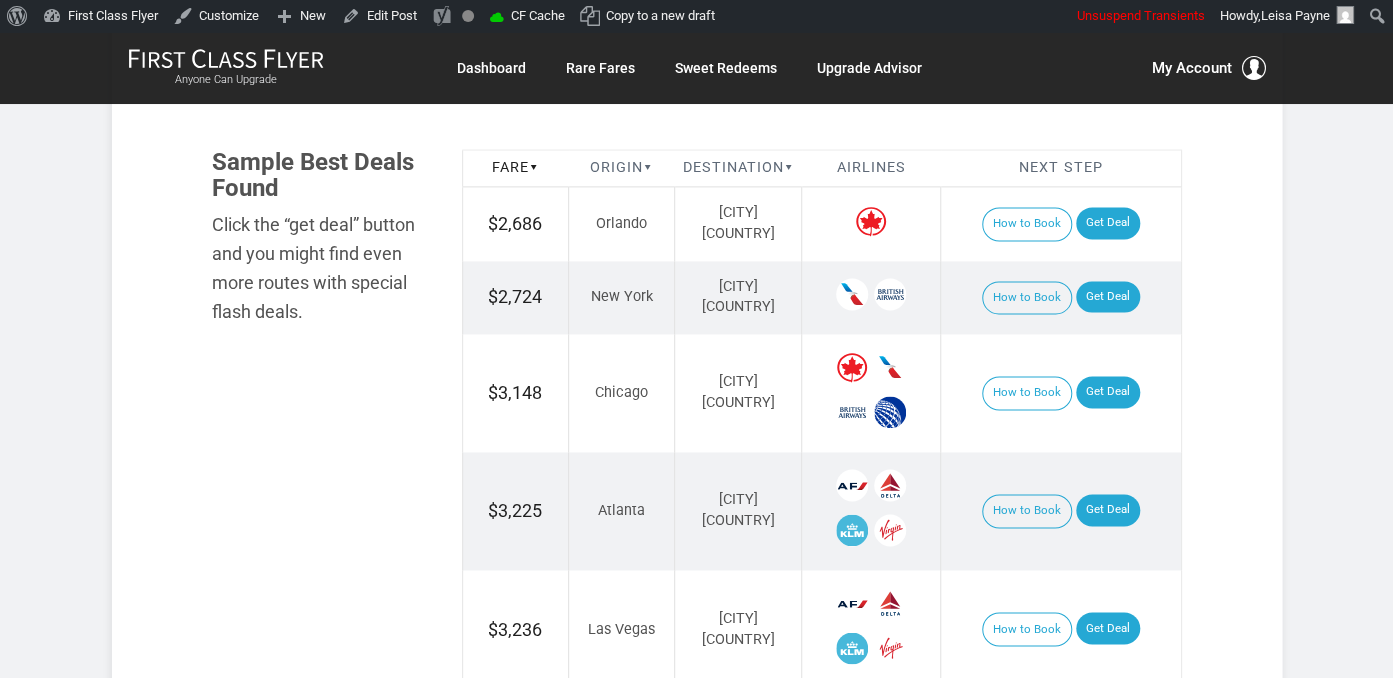 scroll, scrollTop: 0, scrollLeft: 0, axis: both 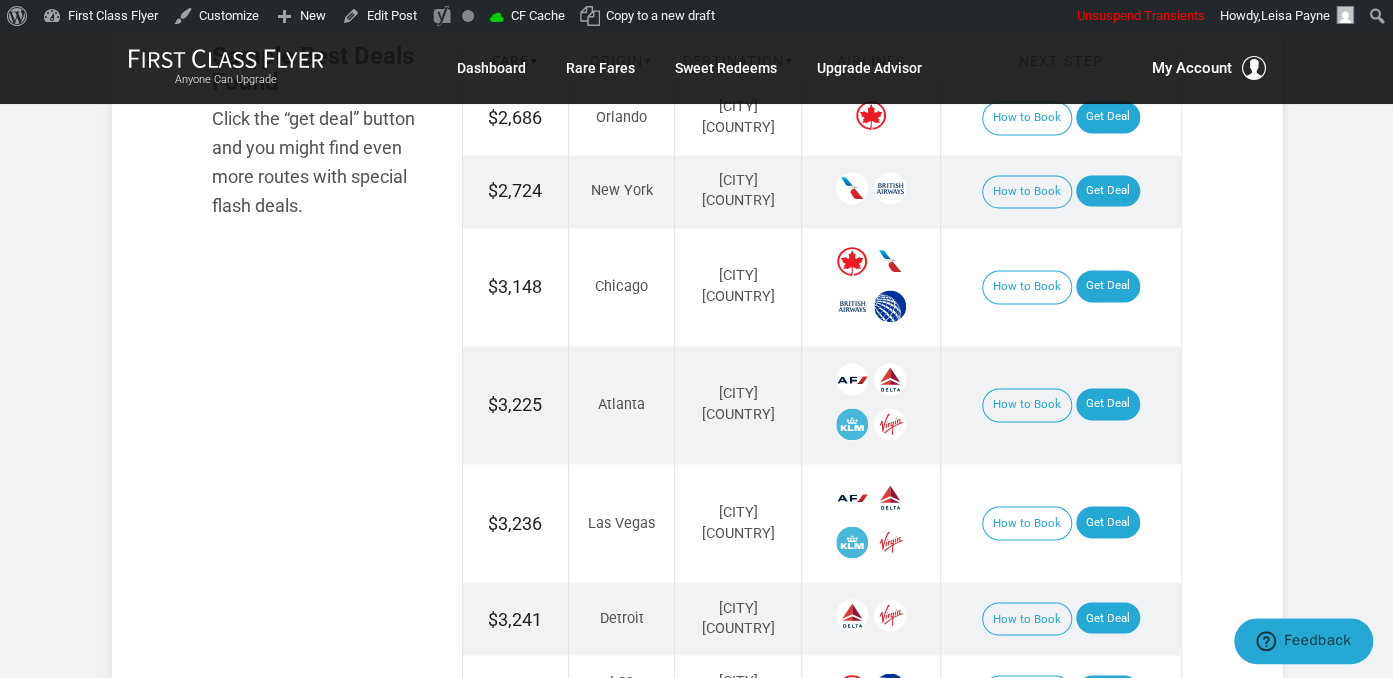 click on "How to Book   Get Deal" at bounding box center [1061, 191] 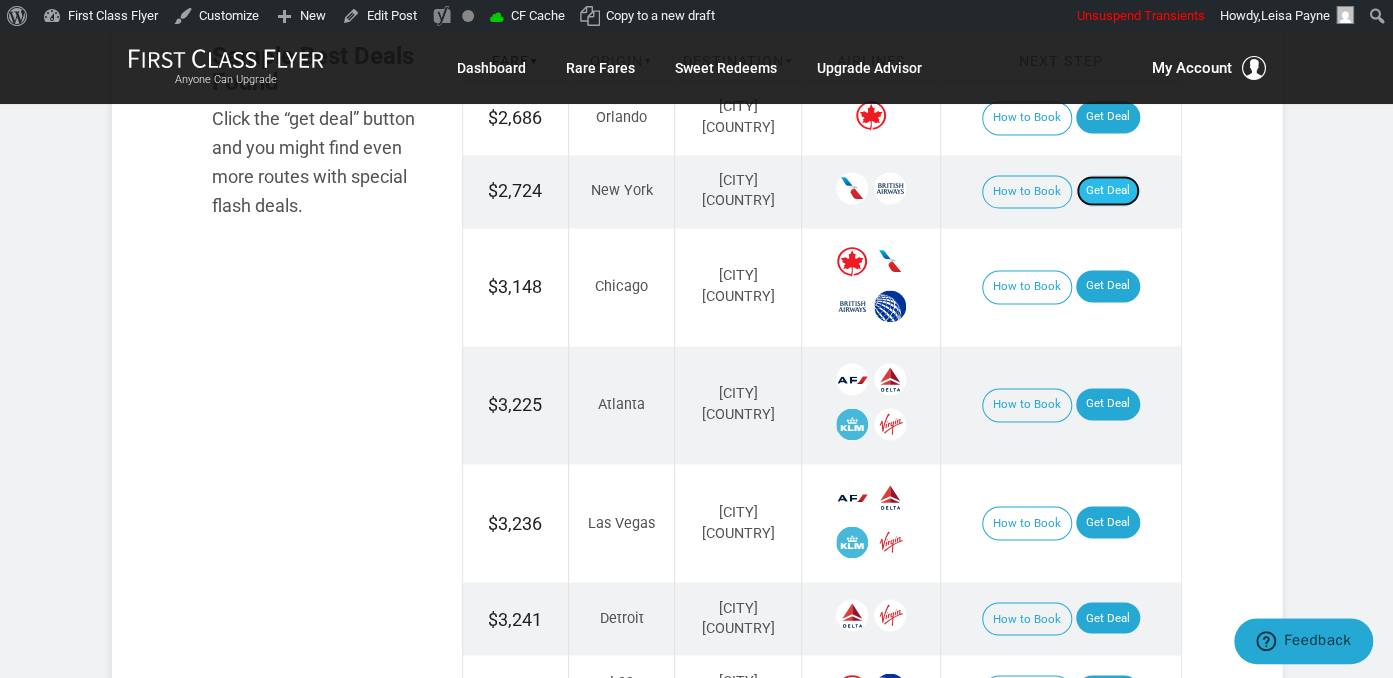 click on "Get Deal" at bounding box center (1108, 191) 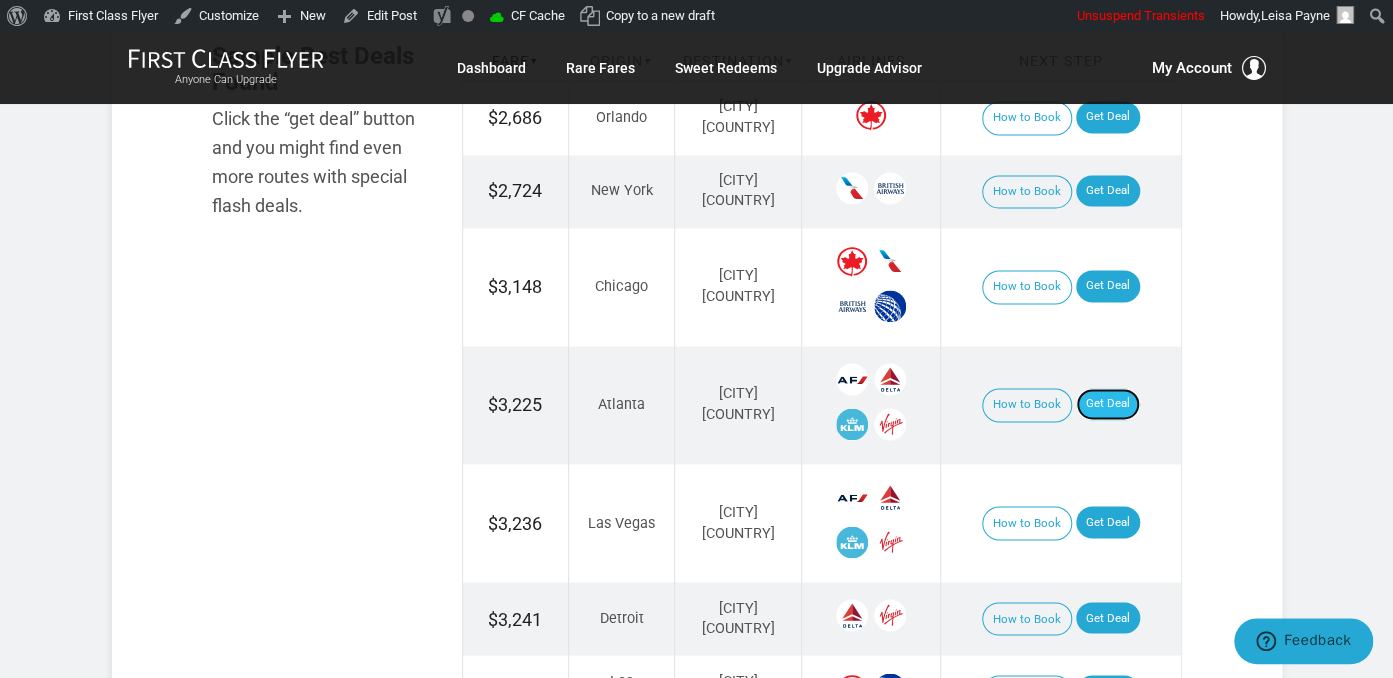 click on "Get Deal" at bounding box center (1108, 404) 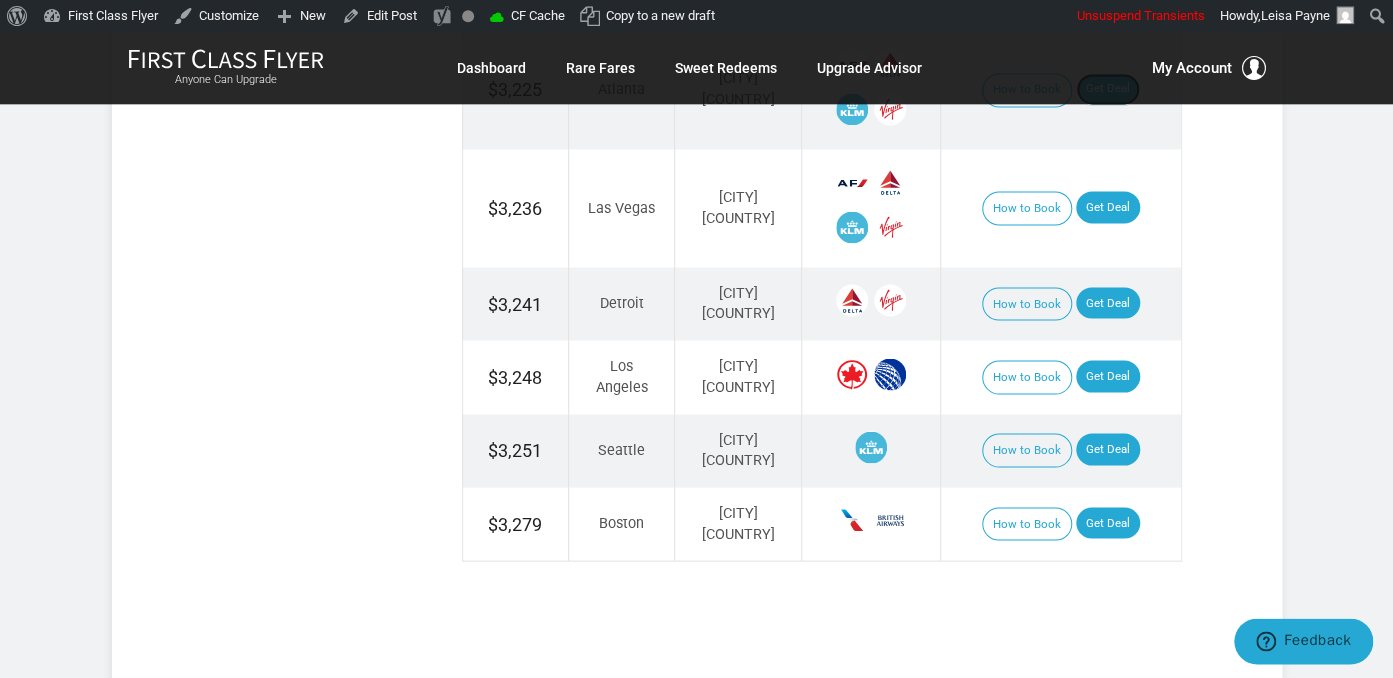 scroll, scrollTop: 1584, scrollLeft: 0, axis: vertical 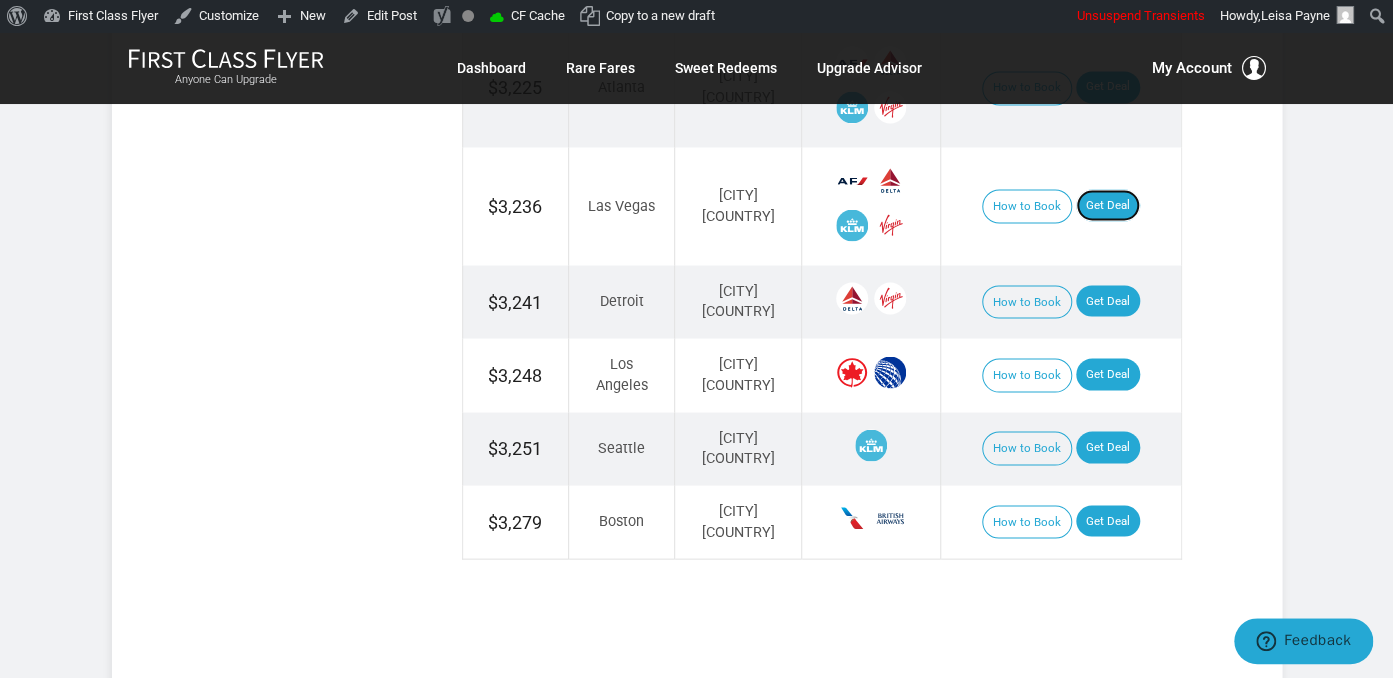 click on "Get Deal" at bounding box center [1108, 205] 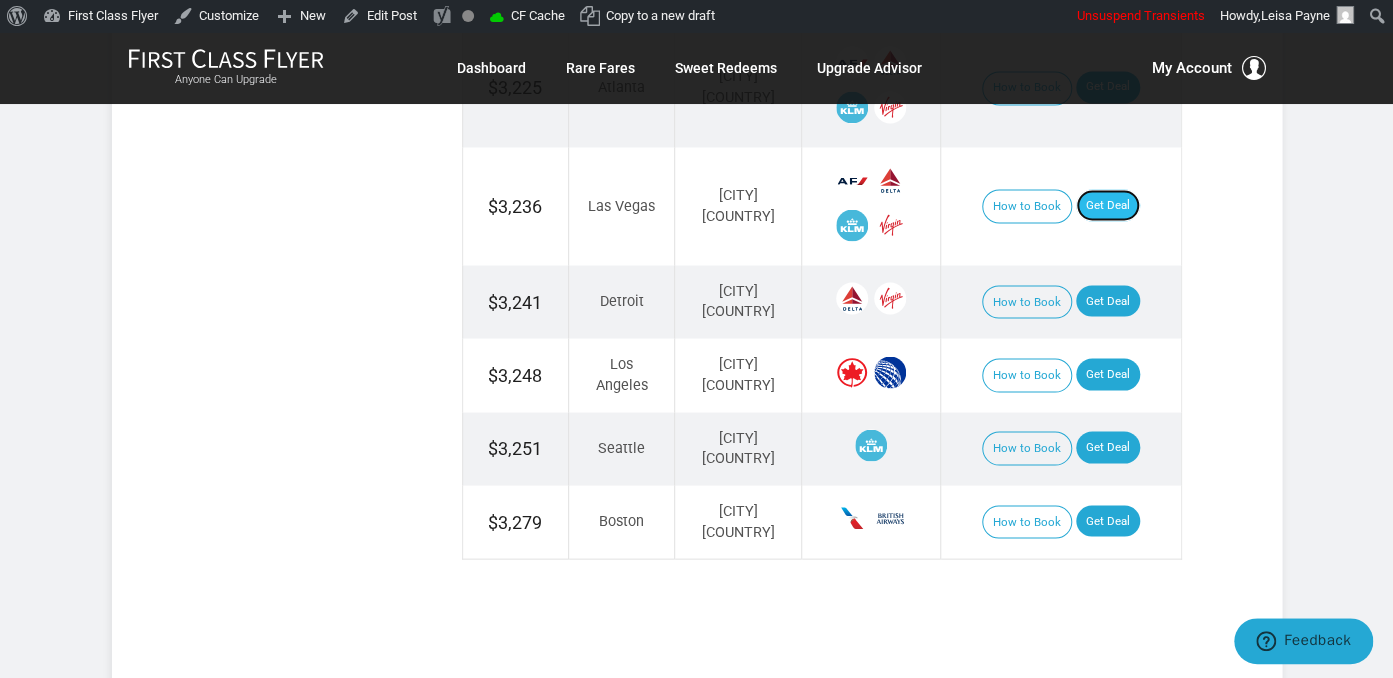 click on "Get Deal" at bounding box center [1108, 205] 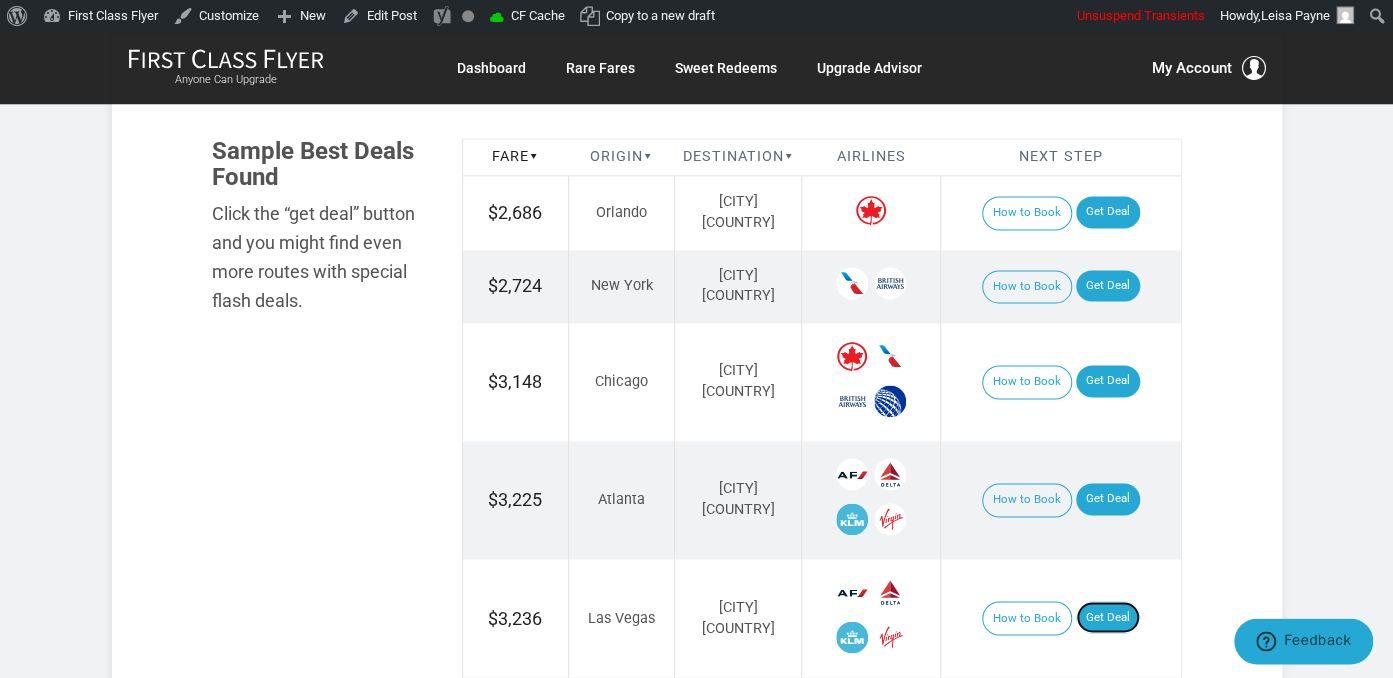 scroll, scrollTop: 1161, scrollLeft: 0, axis: vertical 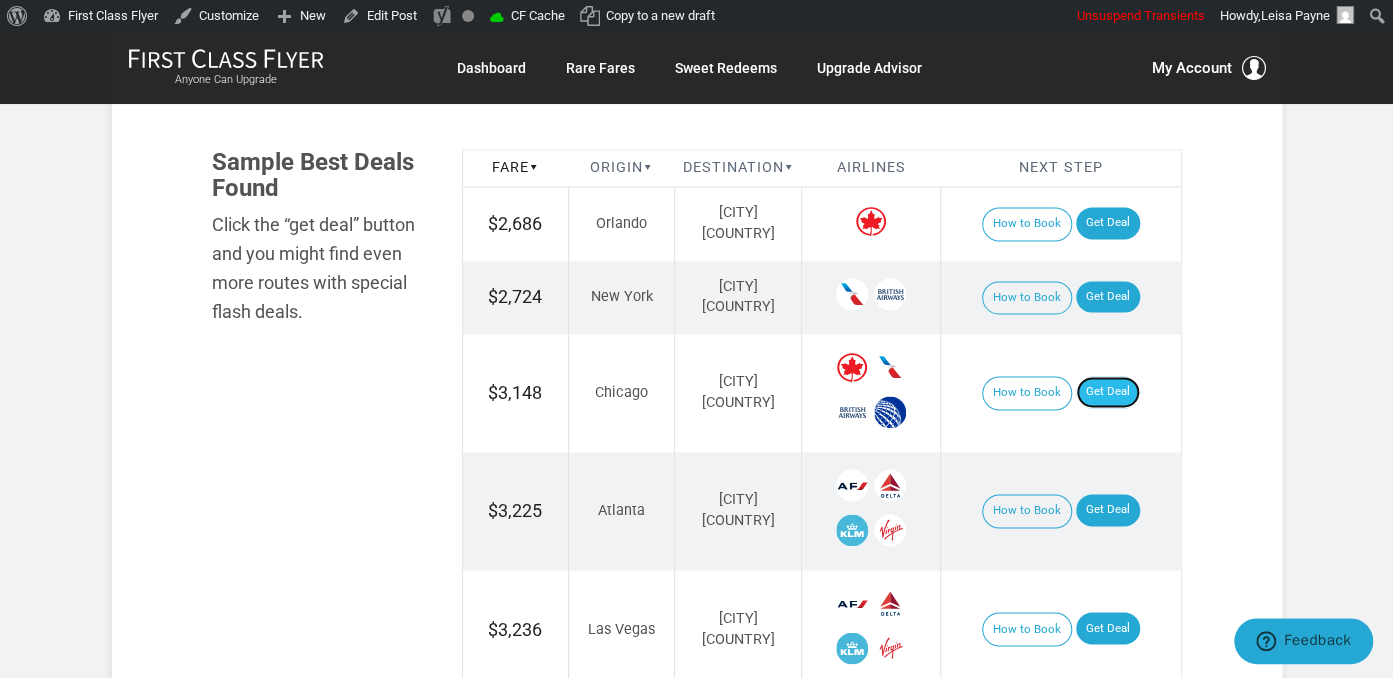 click on "Get Deal" at bounding box center [1108, 392] 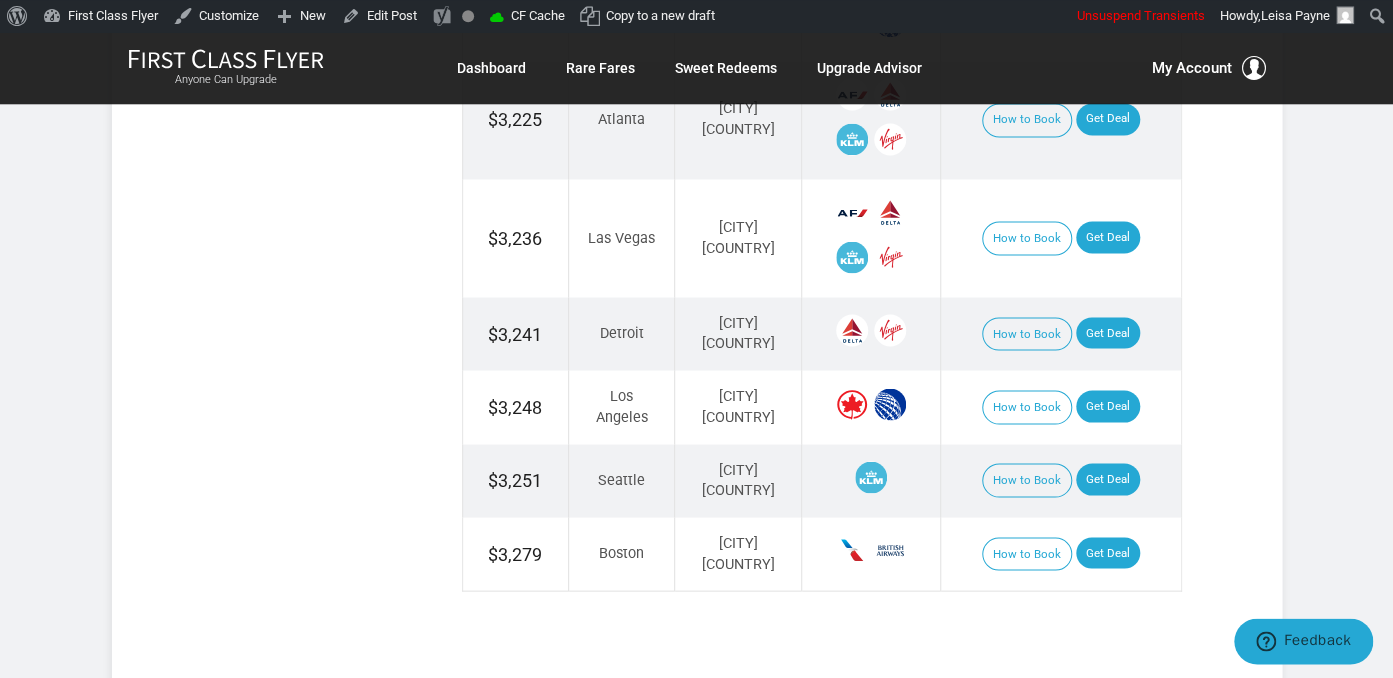 scroll, scrollTop: 1584, scrollLeft: 0, axis: vertical 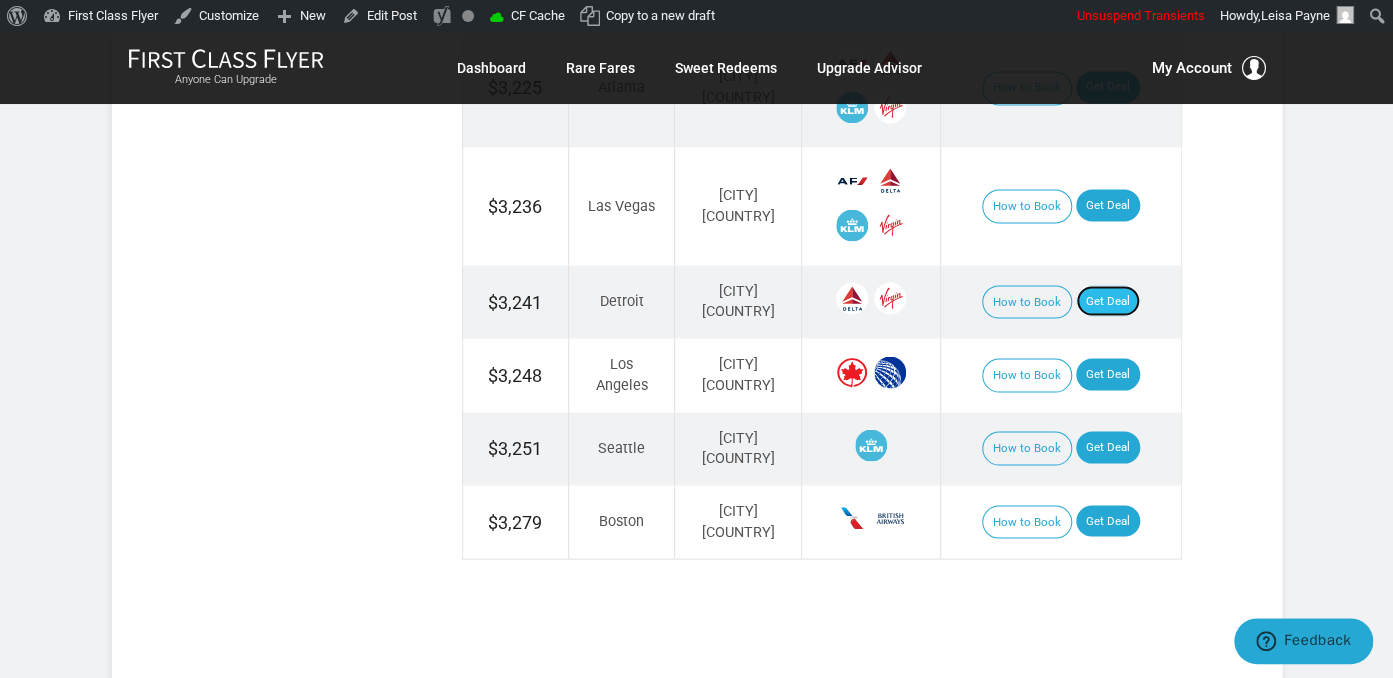 drag, startPoint x: 1118, startPoint y: 295, endPoint x: 1121, endPoint y: 280, distance: 15.297058 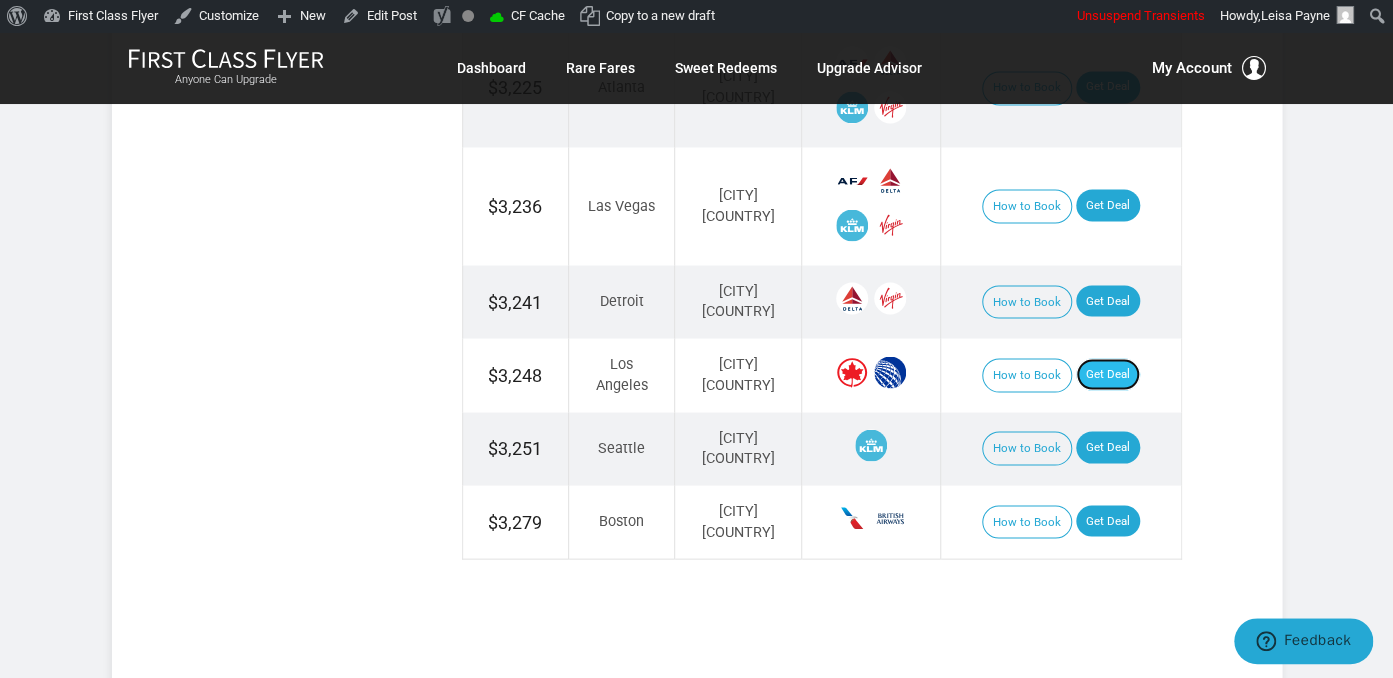 click on "Get Deal" at bounding box center (1108, 374) 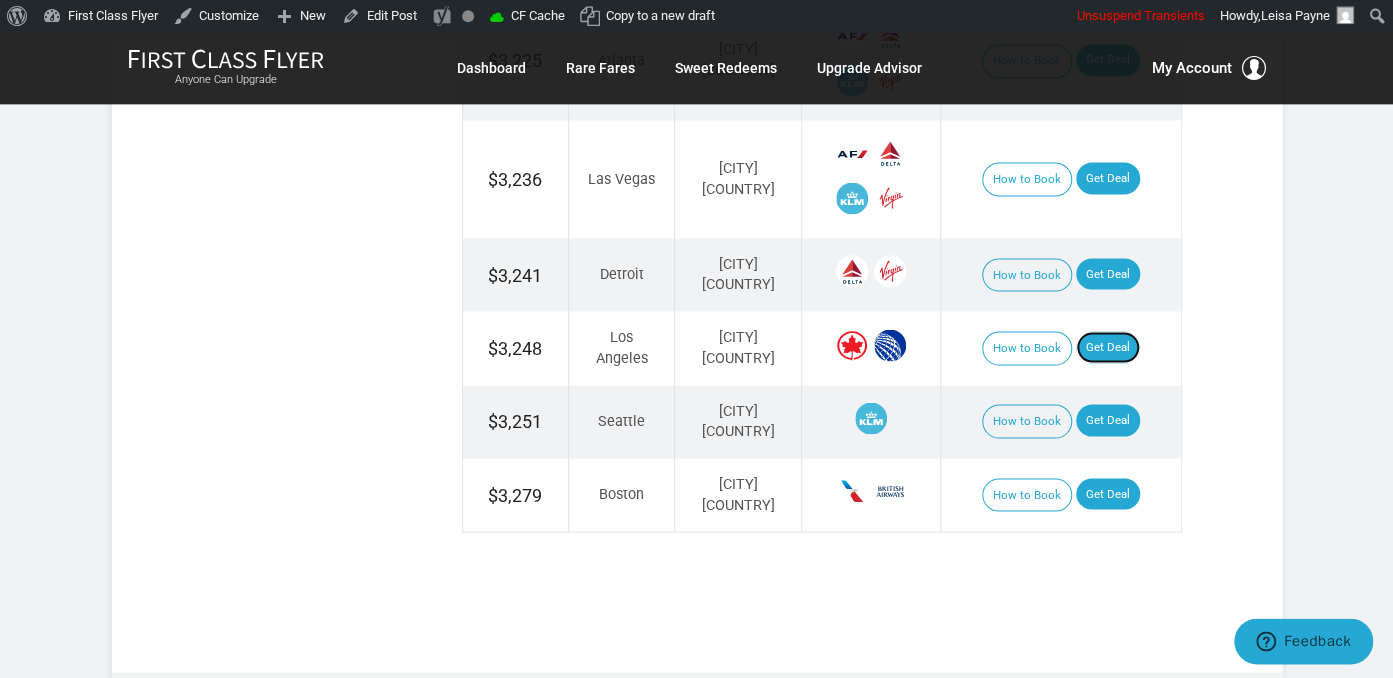 scroll, scrollTop: 1795, scrollLeft: 0, axis: vertical 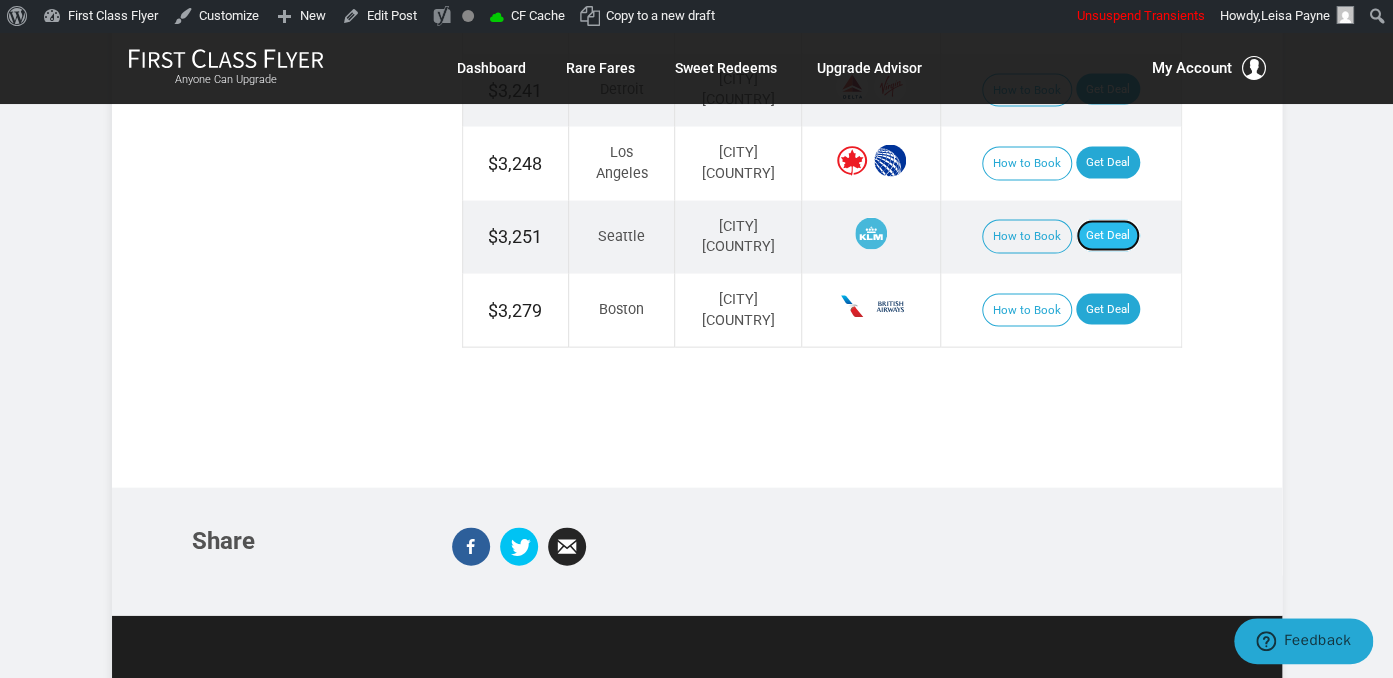click on "Get Deal" at bounding box center (1108, 236) 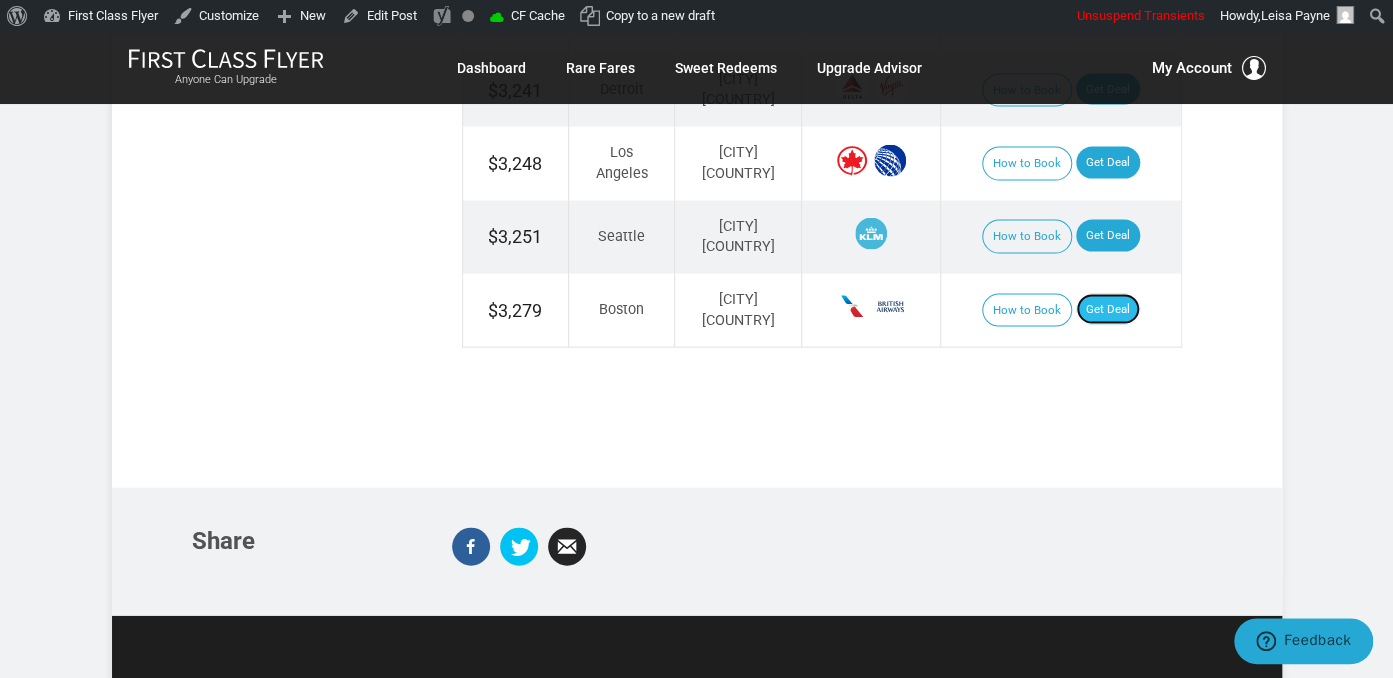 click on "Get Deal" at bounding box center [1108, 310] 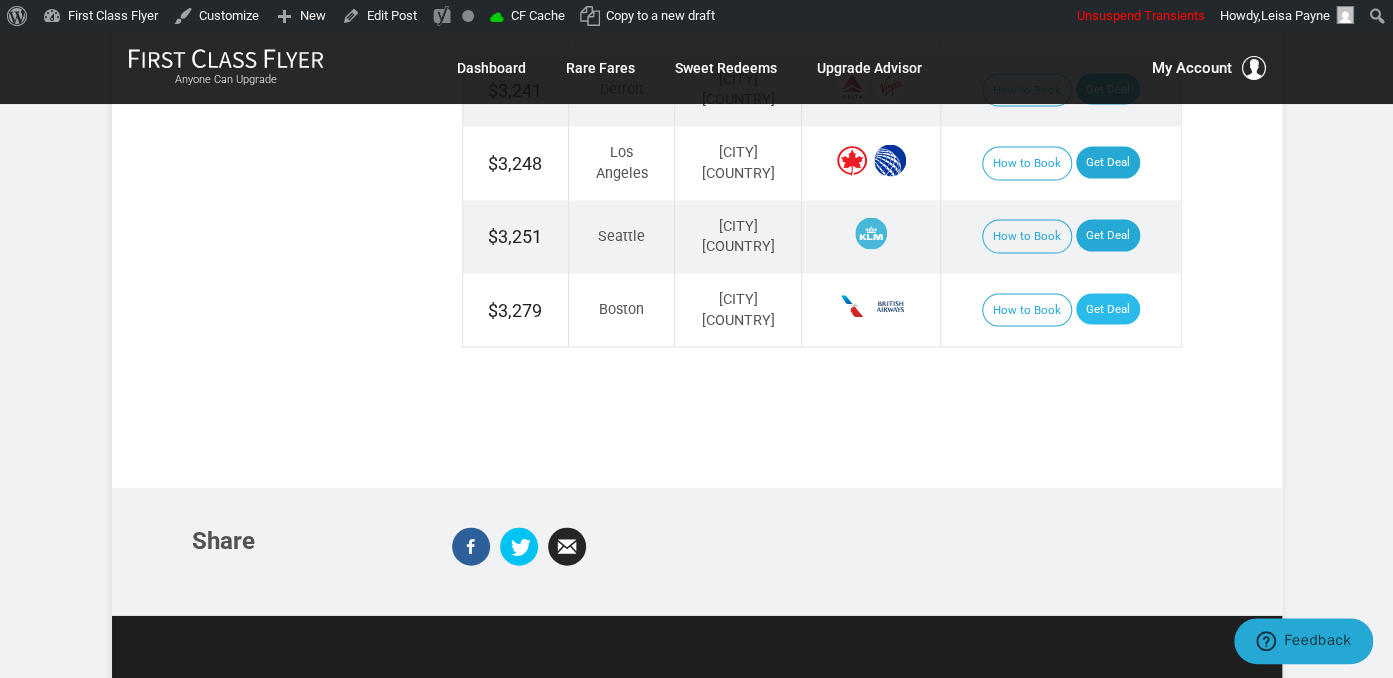 scroll, scrollTop: 1768, scrollLeft: 0, axis: vertical 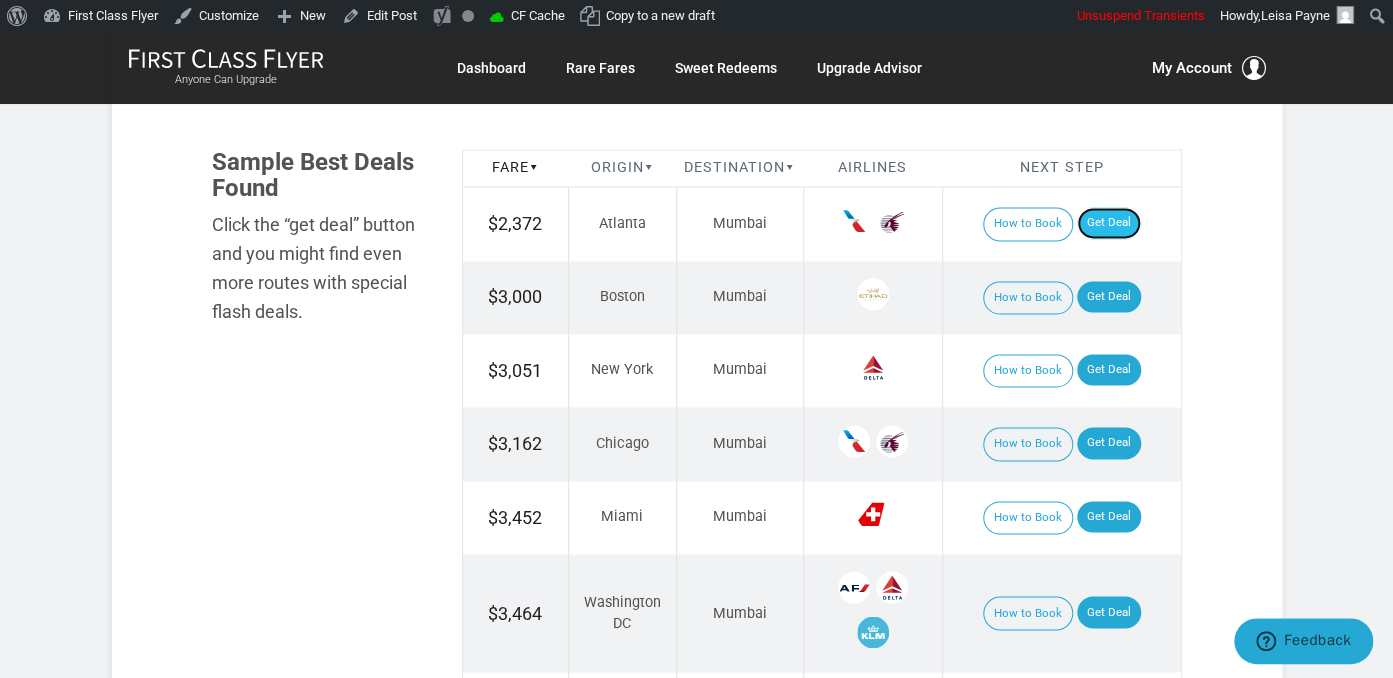 drag, startPoint x: 1125, startPoint y: 227, endPoint x: 1121, endPoint y: 211, distance: 16.492422 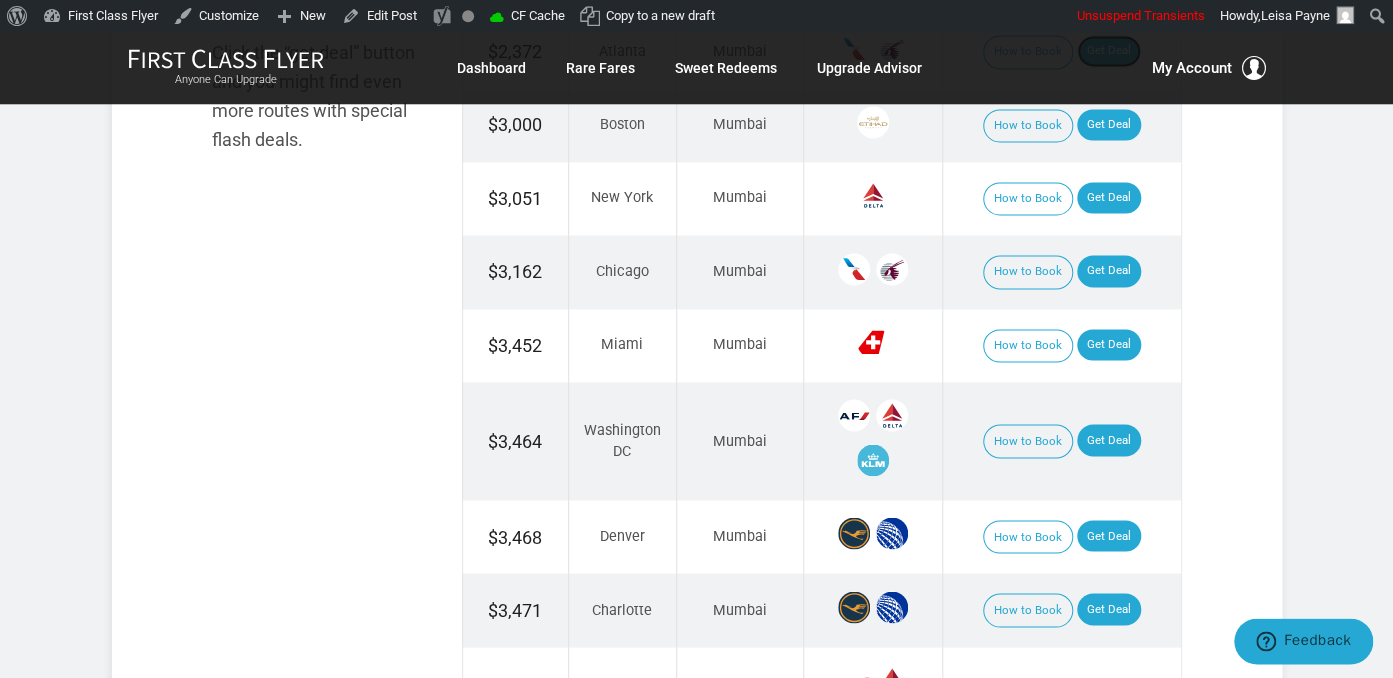 scroll, scrollTop: 1372, scrollLeft: 0, axis: vertical 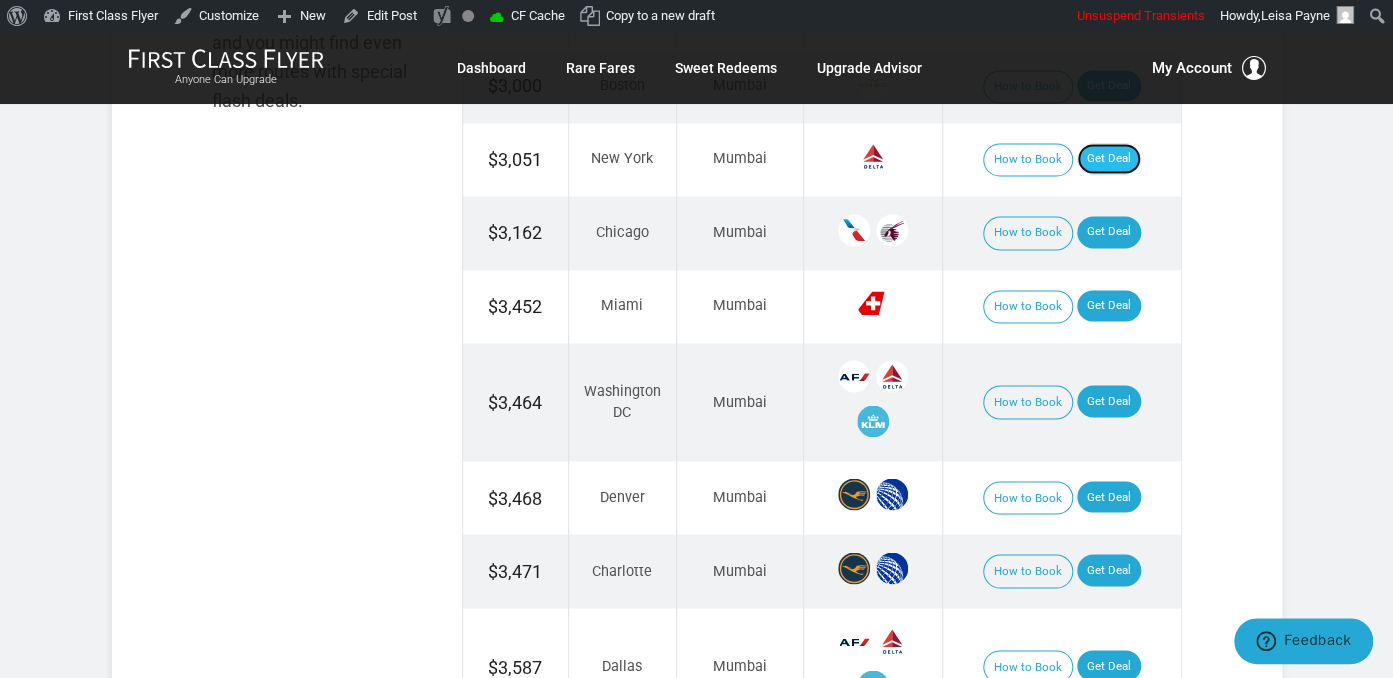 click on "Get Deal" at bounding box center (1109, 159) 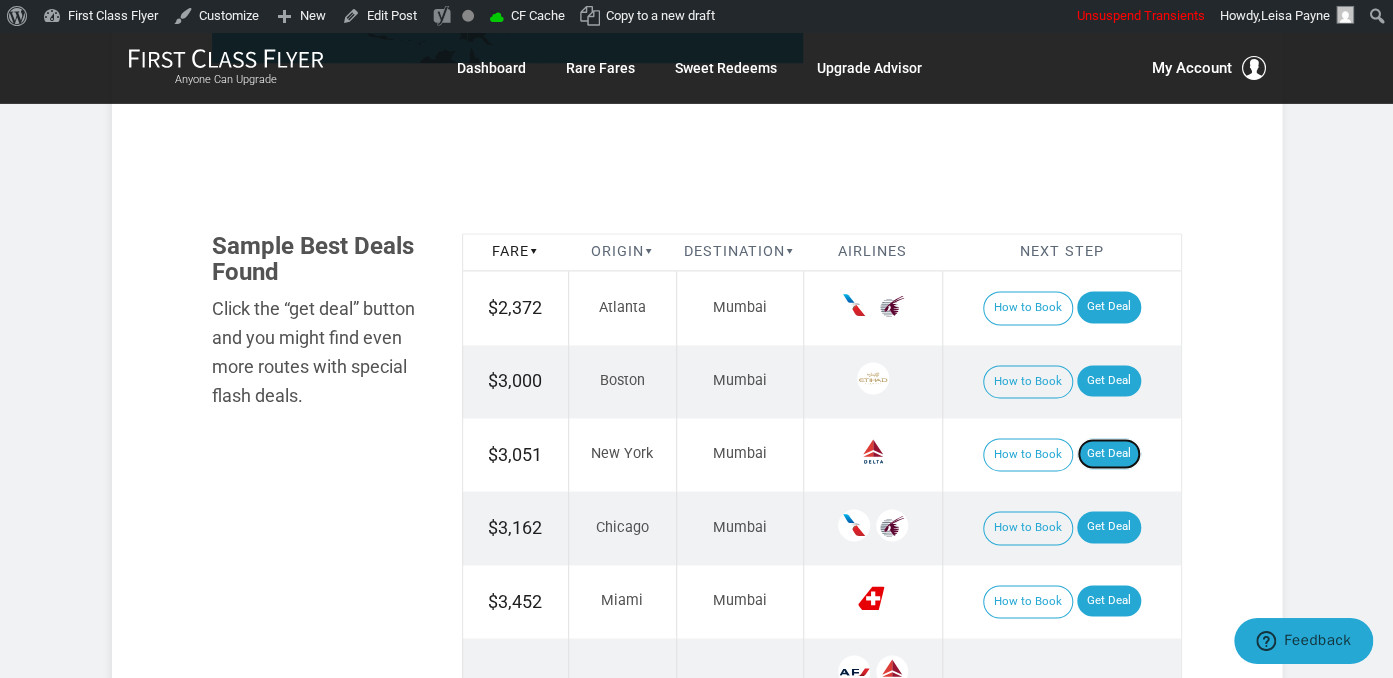 scroll, scrollTop: 1056, scrollLeft: 0, axis: vertical 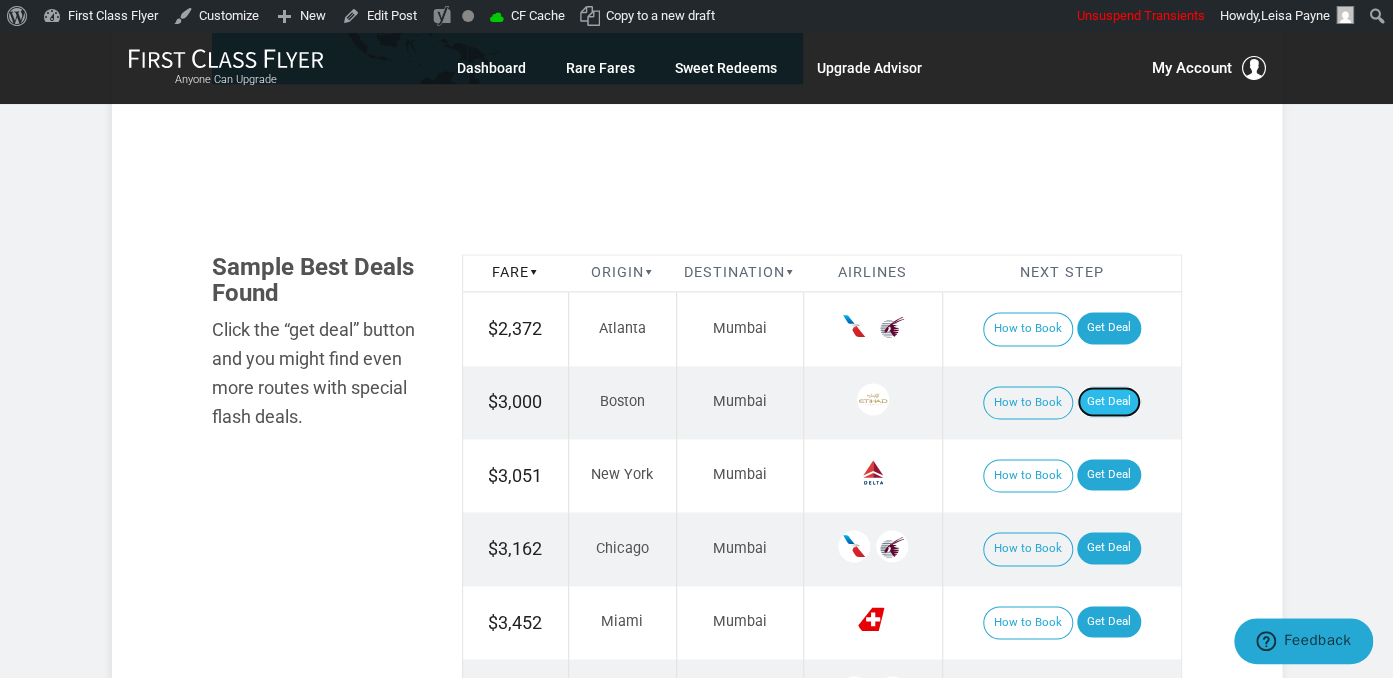 click on "Get Deal" at bounding box center [1109, 402] 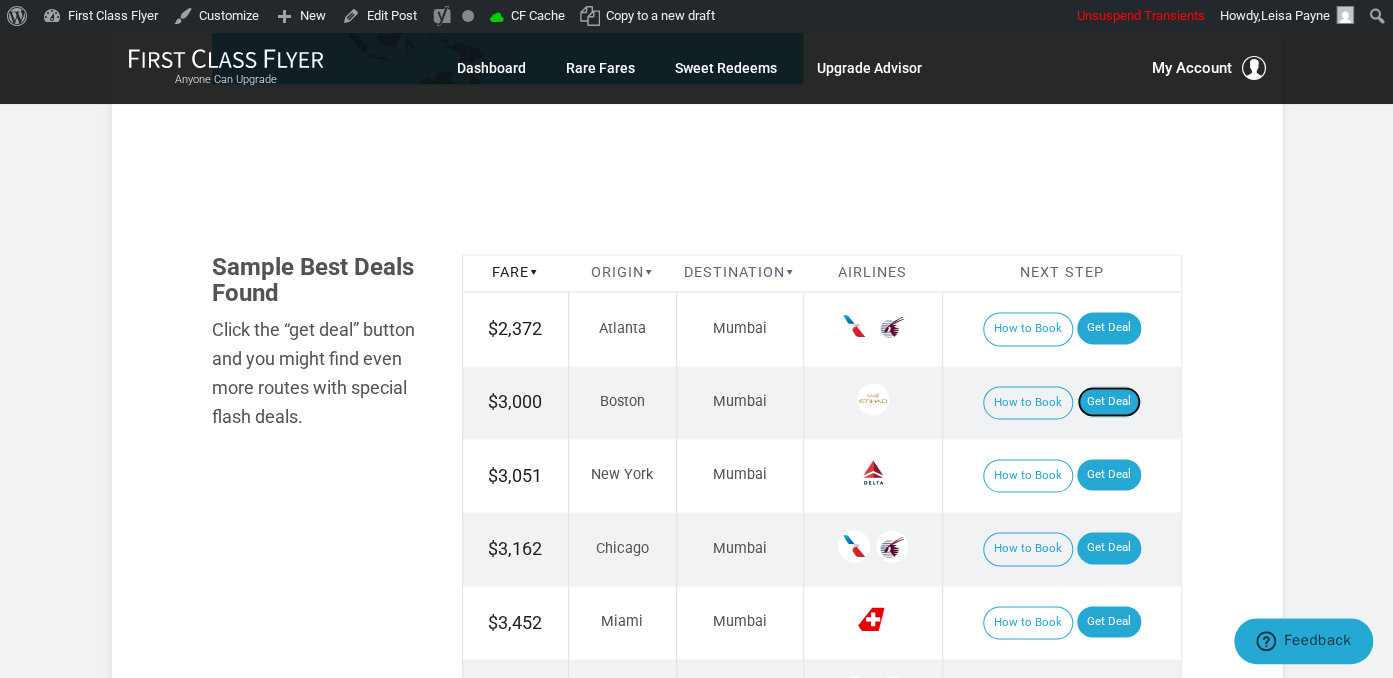 scroll, scrollTop: 1161, scrollLeft: 0, axis: vertical 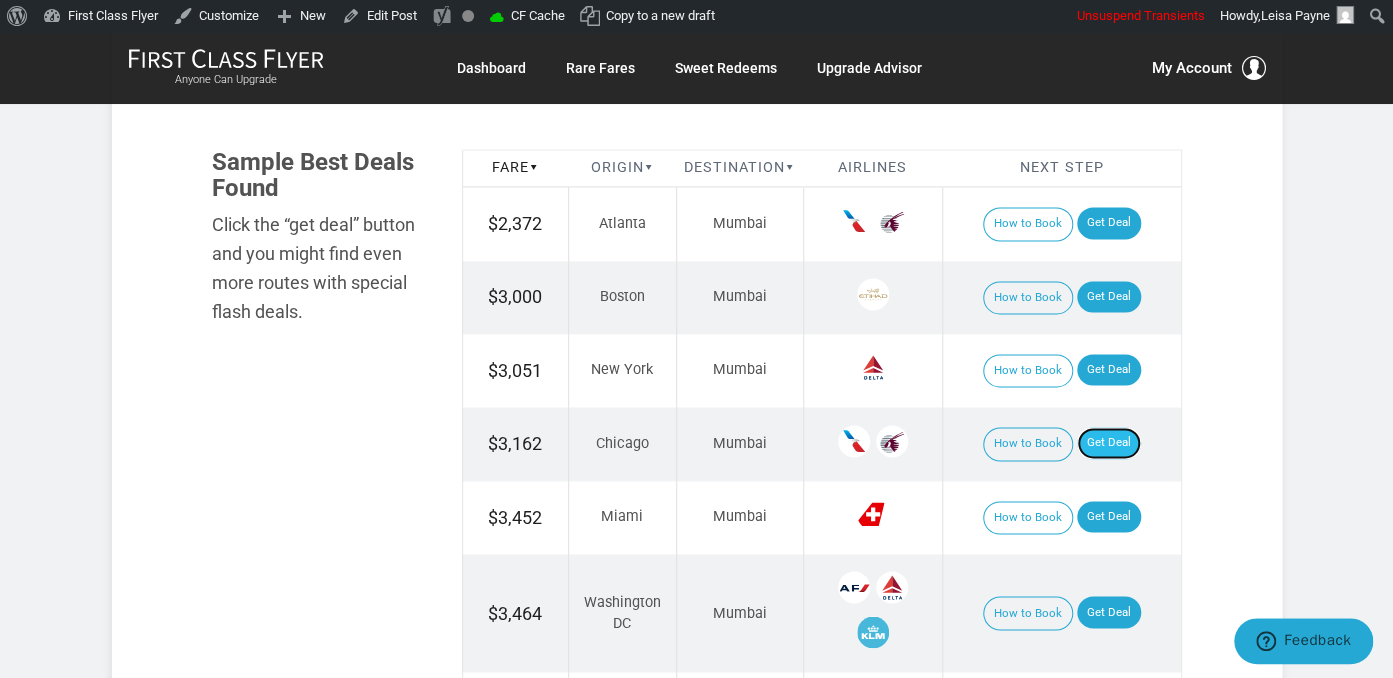 click on "Get Deal" at bounding box center (1109, 443) 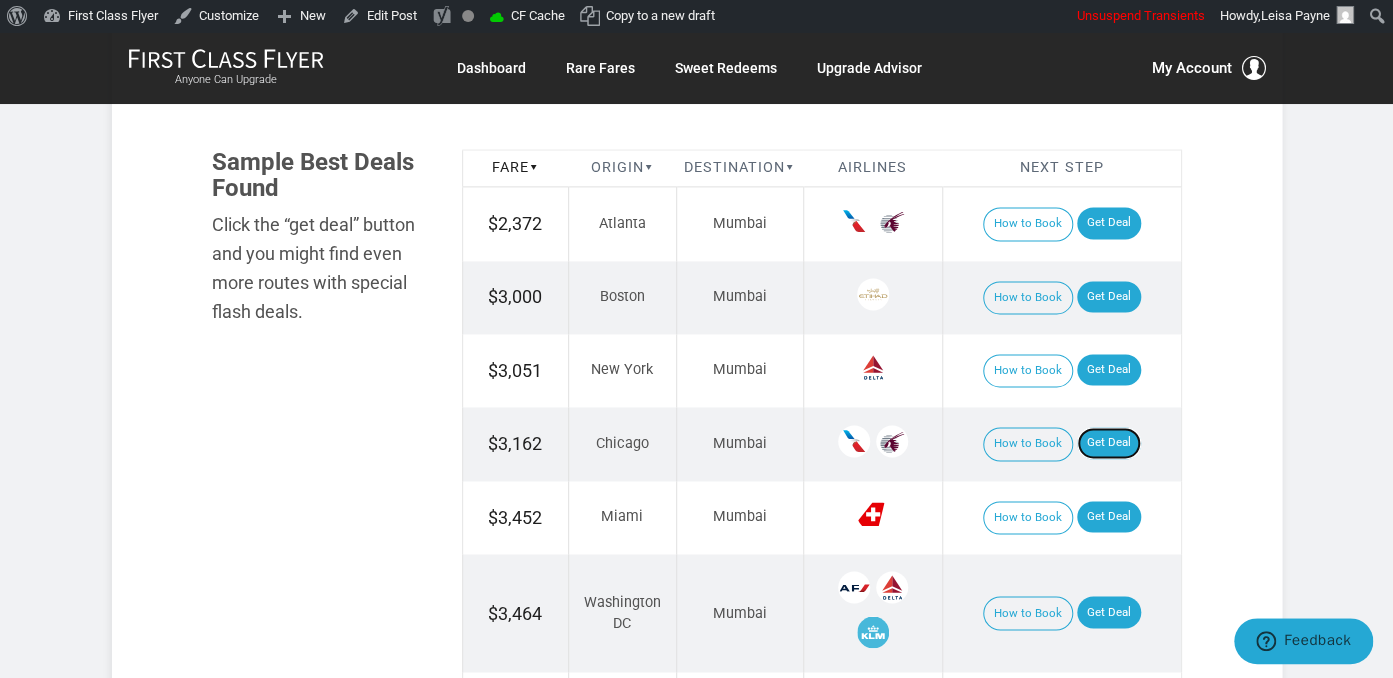 drag, startPoint x: 1095, startPoint y: 435, endPoint x: 1068, endPoint y: 271, distance: 166.2077 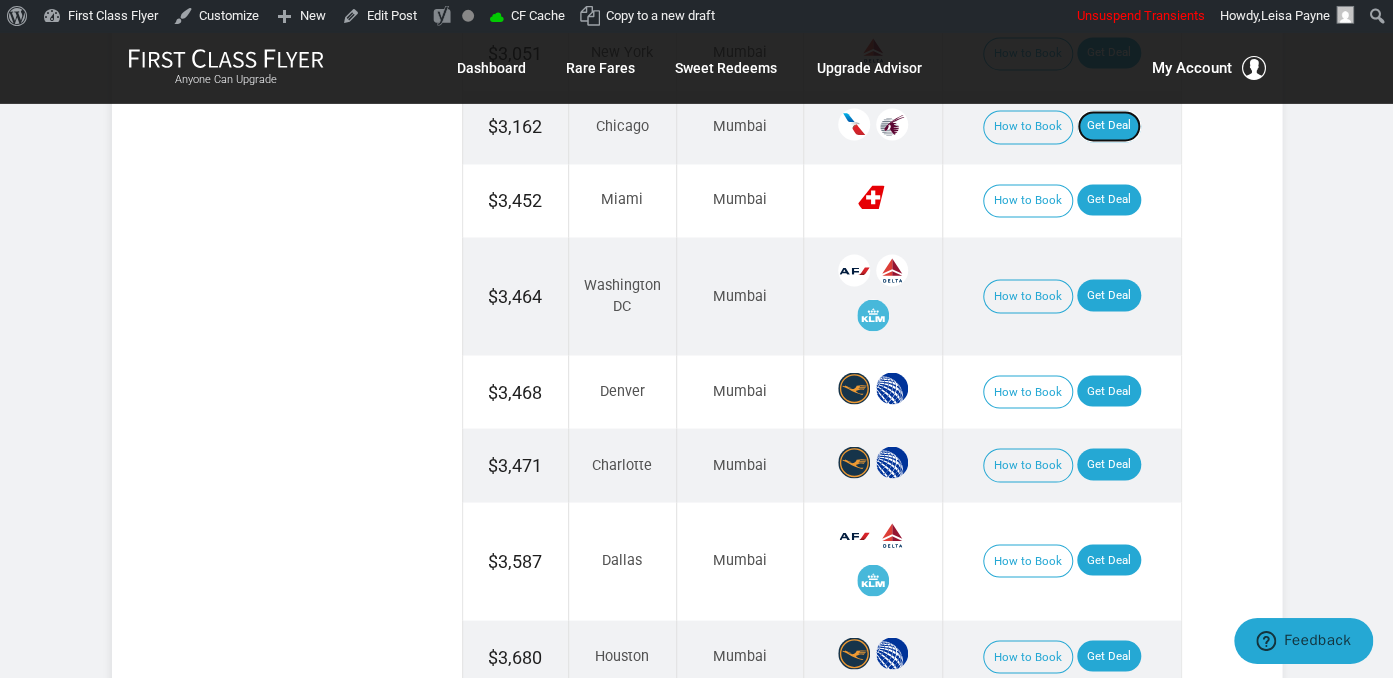 scroll, scrollTop: 1478, scrollLeft: 0, axis: vertical 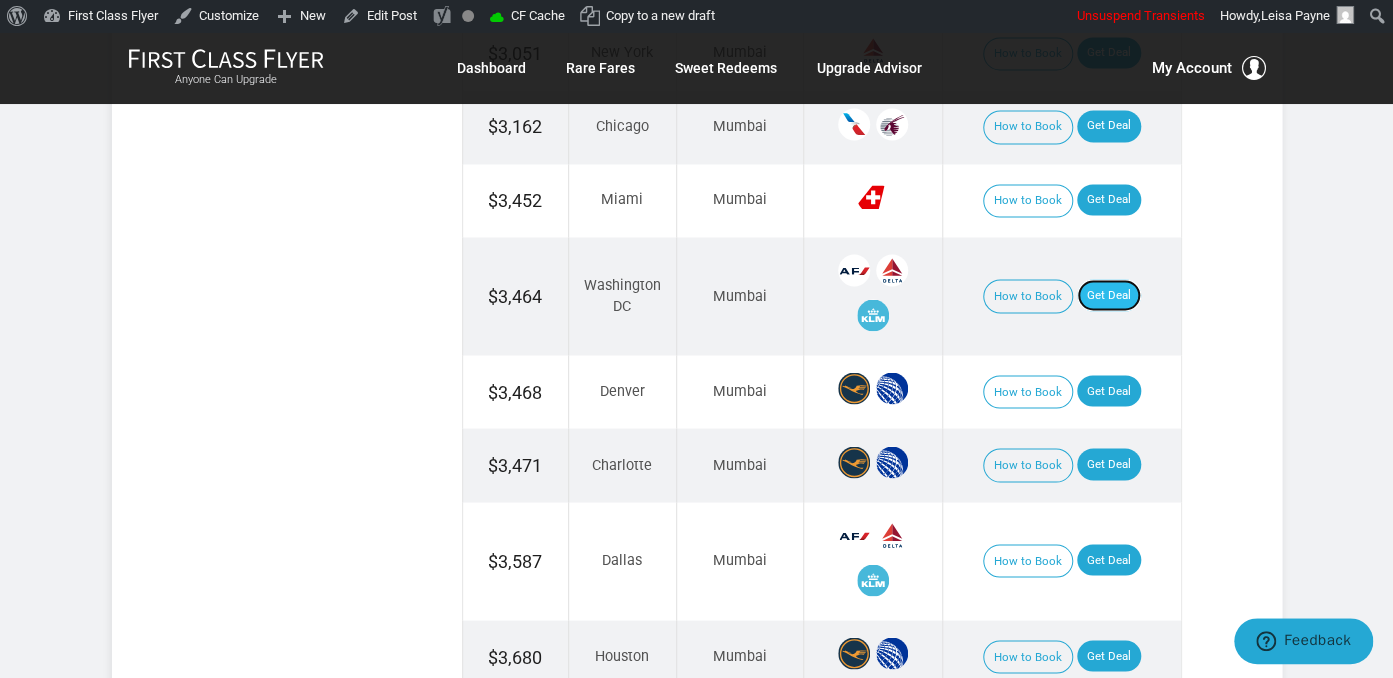 click on "Get Deal" at bounding box center (1109, 295) 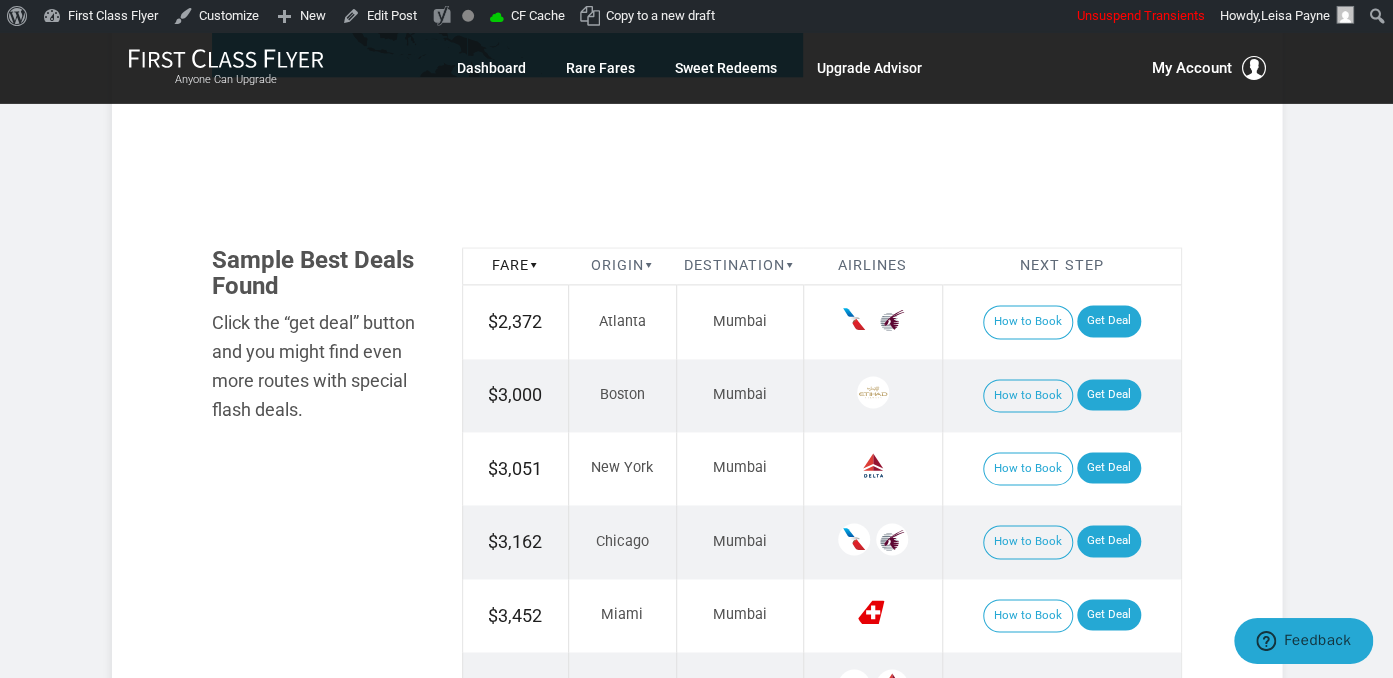 scroll, scrollTop: 1267, scrollLeft: 0, axis: vertical 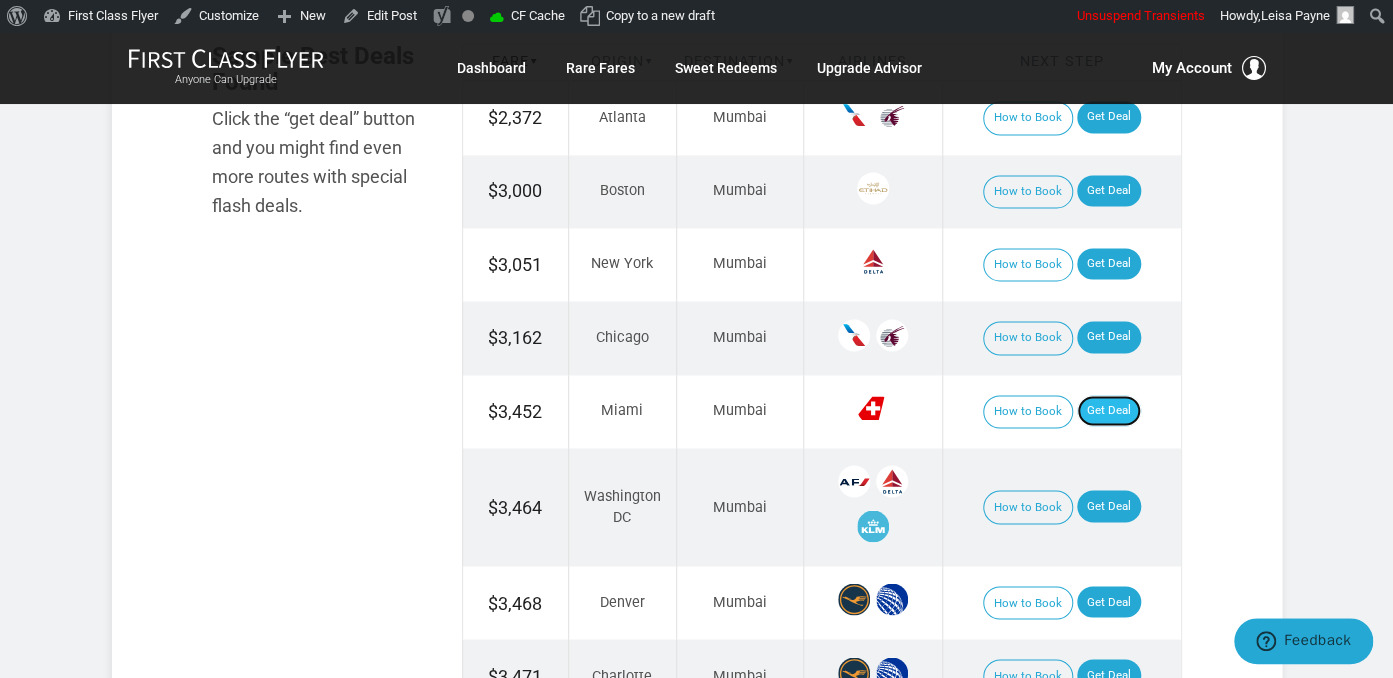 click on "Get Deal" at bounding box center [1109, 411] 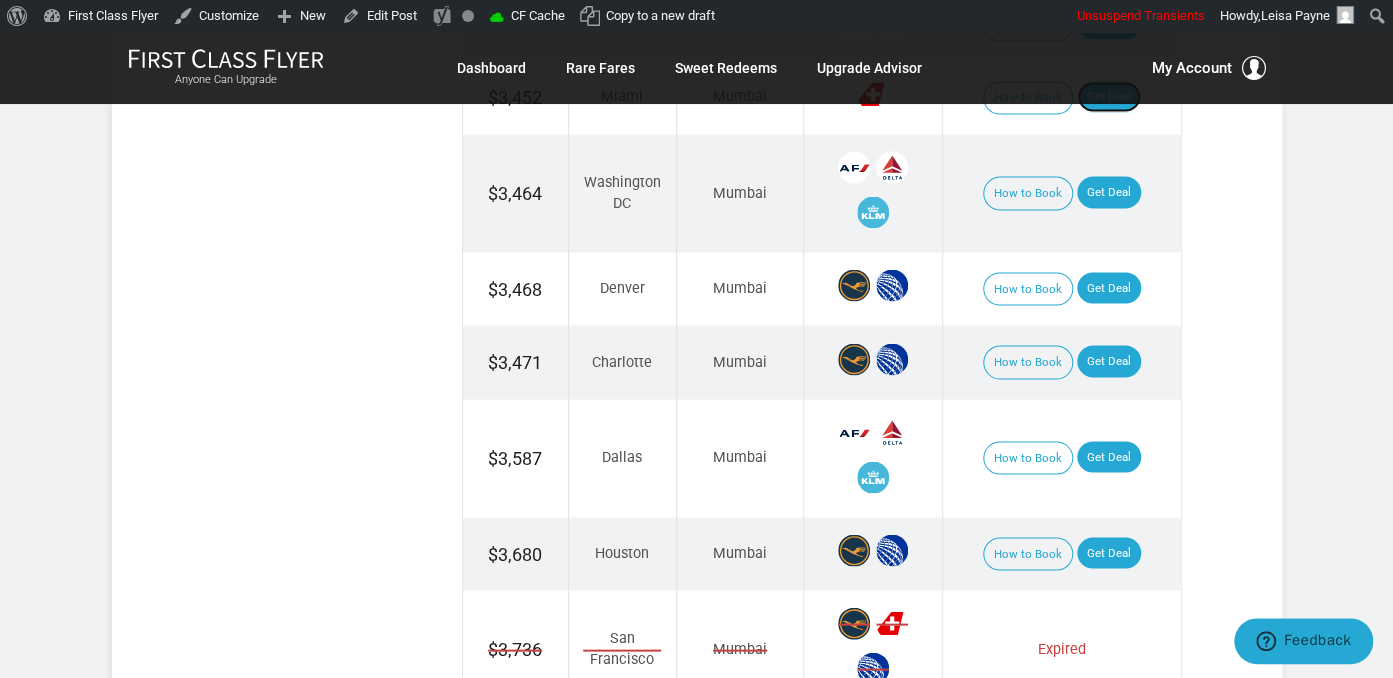 scroll, scrollTop: 1584, scrollLeft: 0, axis: vertical 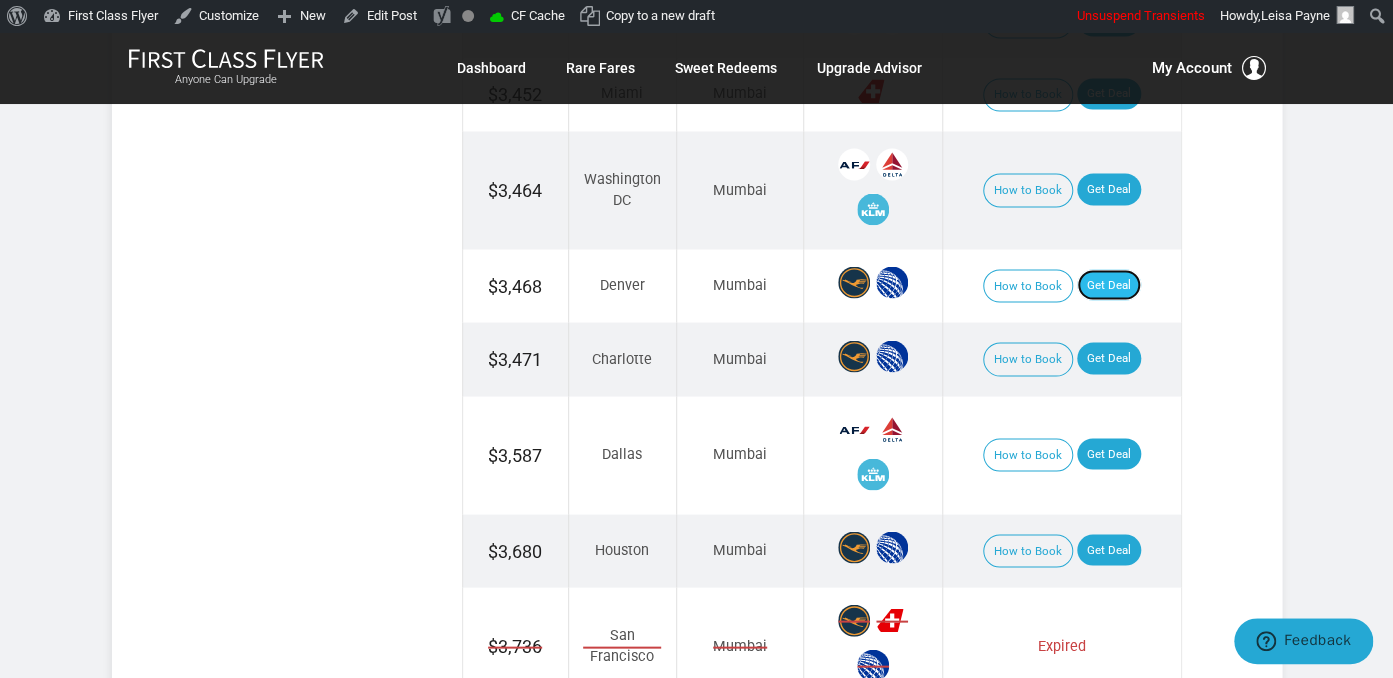 click on "Get Deal" at bounding box center [1109, 285] 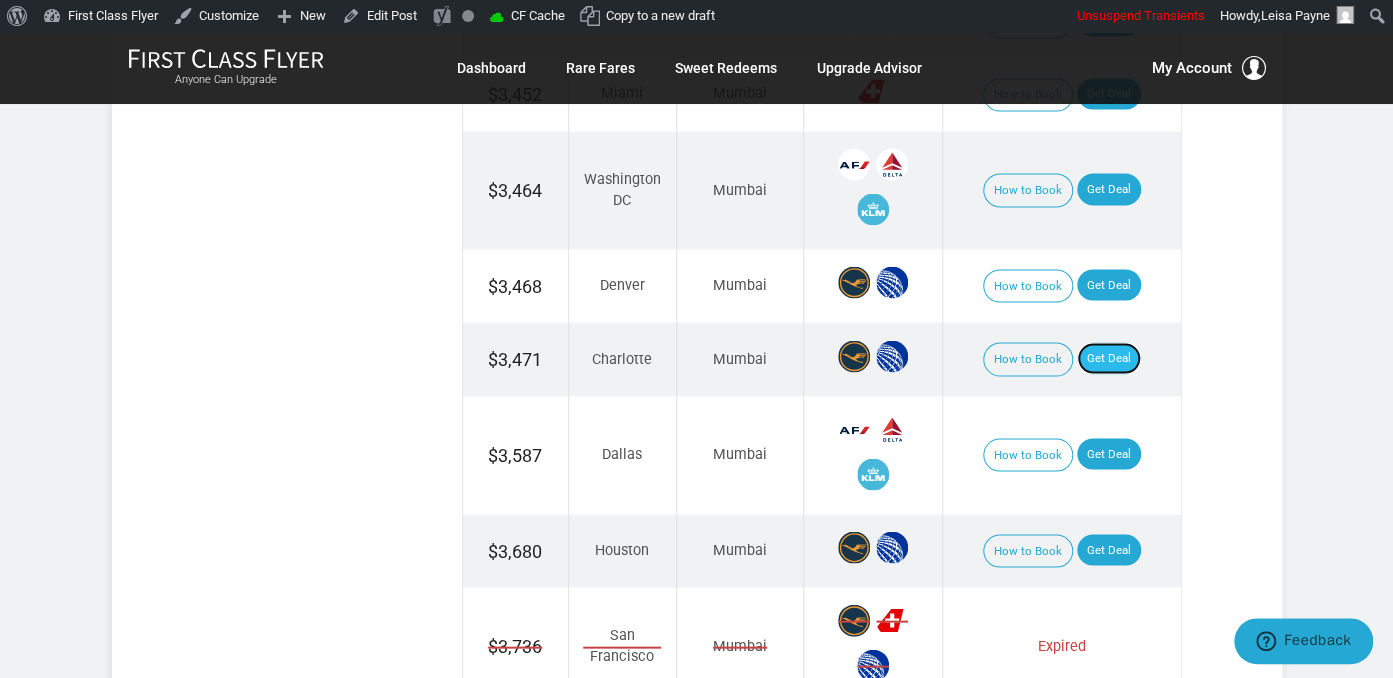 click on "Get Deal" at bounding box center (1109, 358) 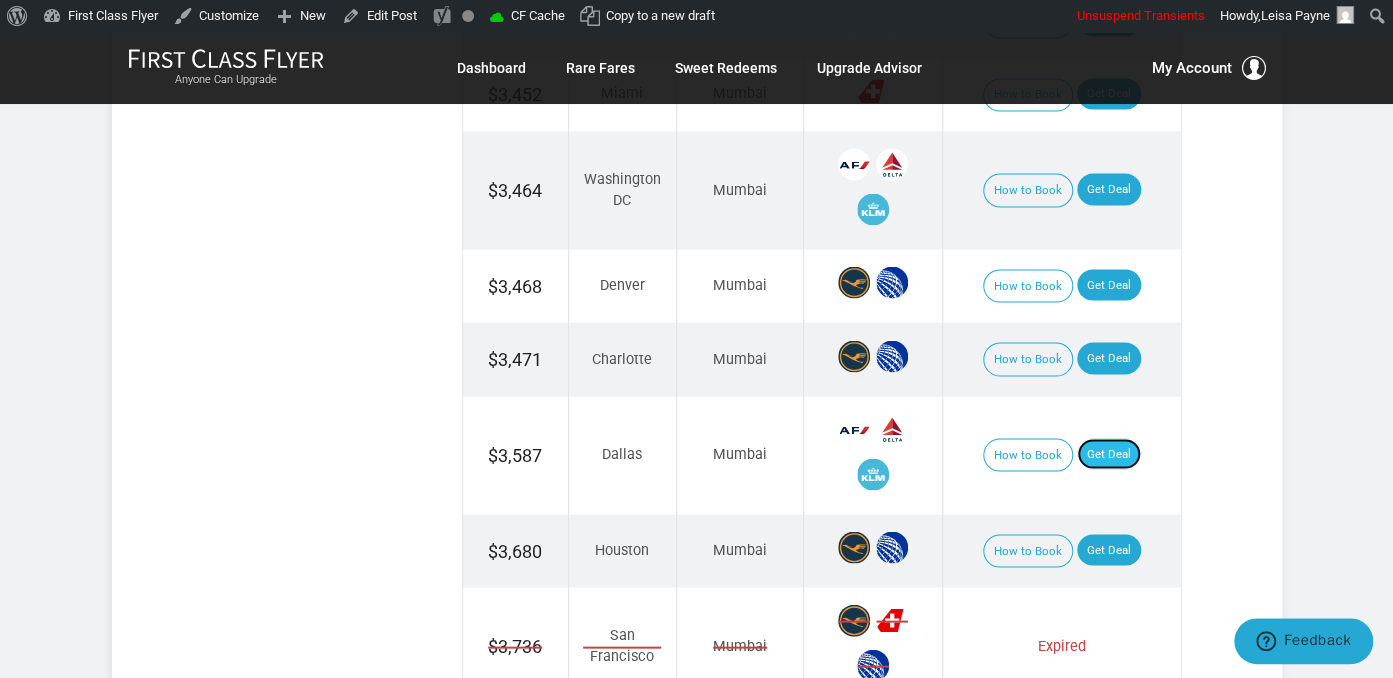 click on "Get Deal" at bounding box center (1109, 454) 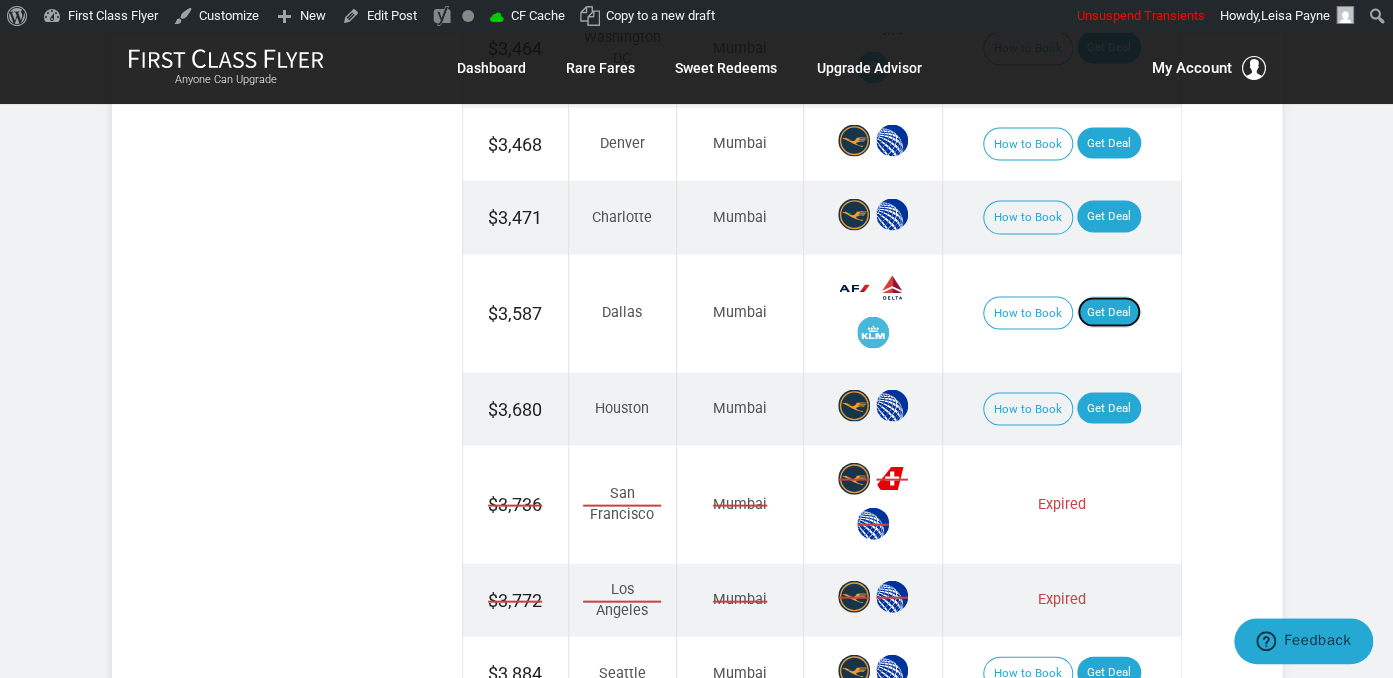scroll, scrollTop: 1795, scrollLeft: 0, axis: vertical 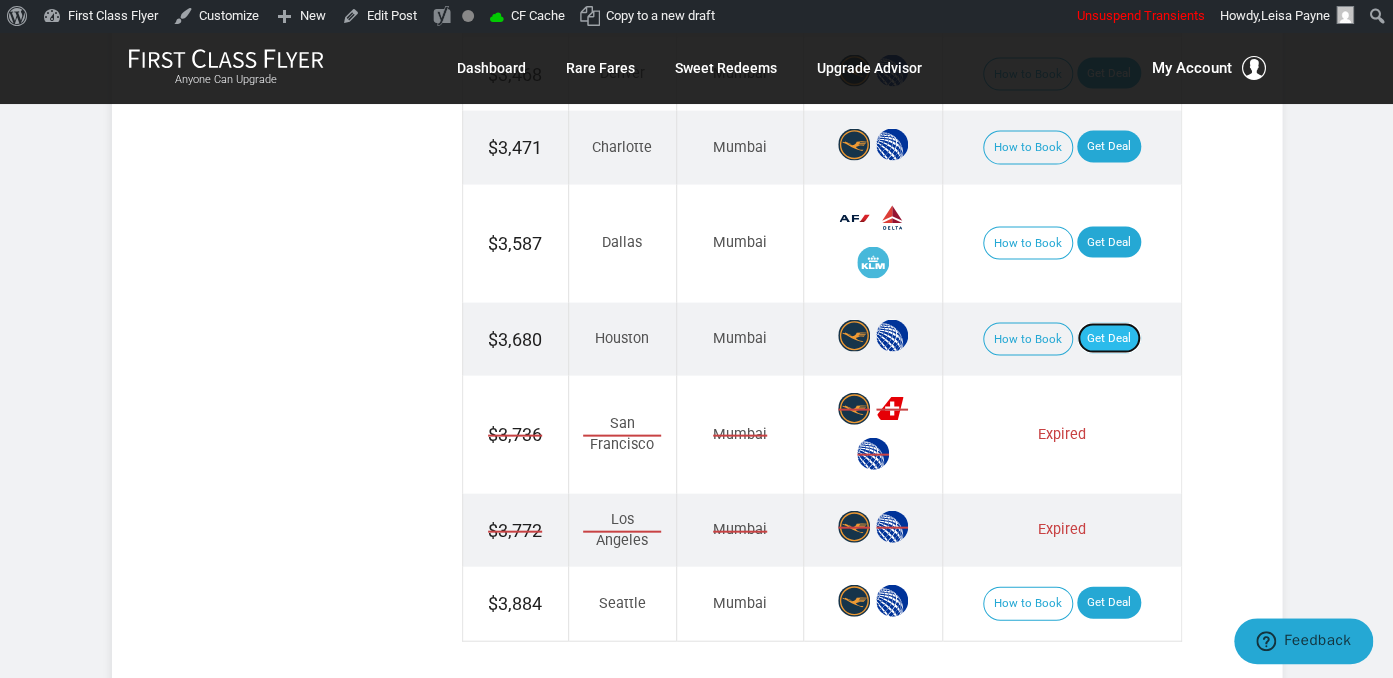 click on "Get Deal" at bounding box center (1109, 339) 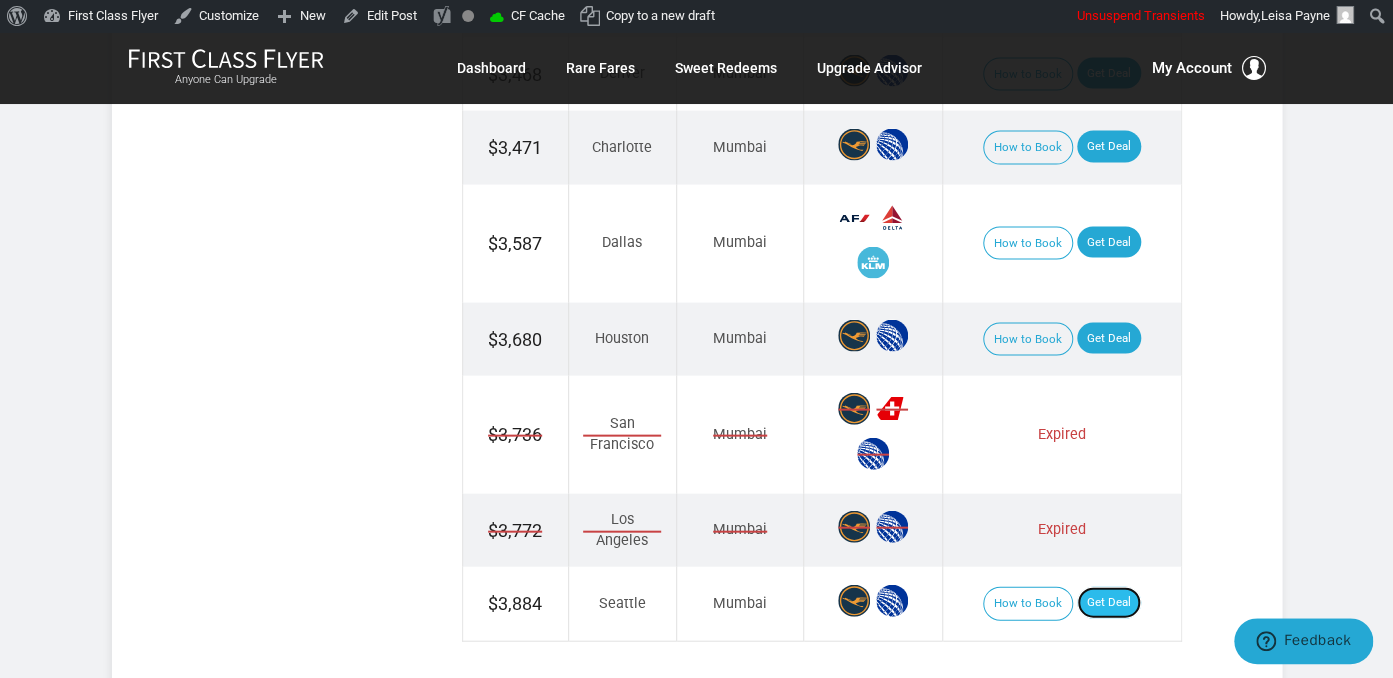 click on "Get Deal" at bounding box center (1109, 603) 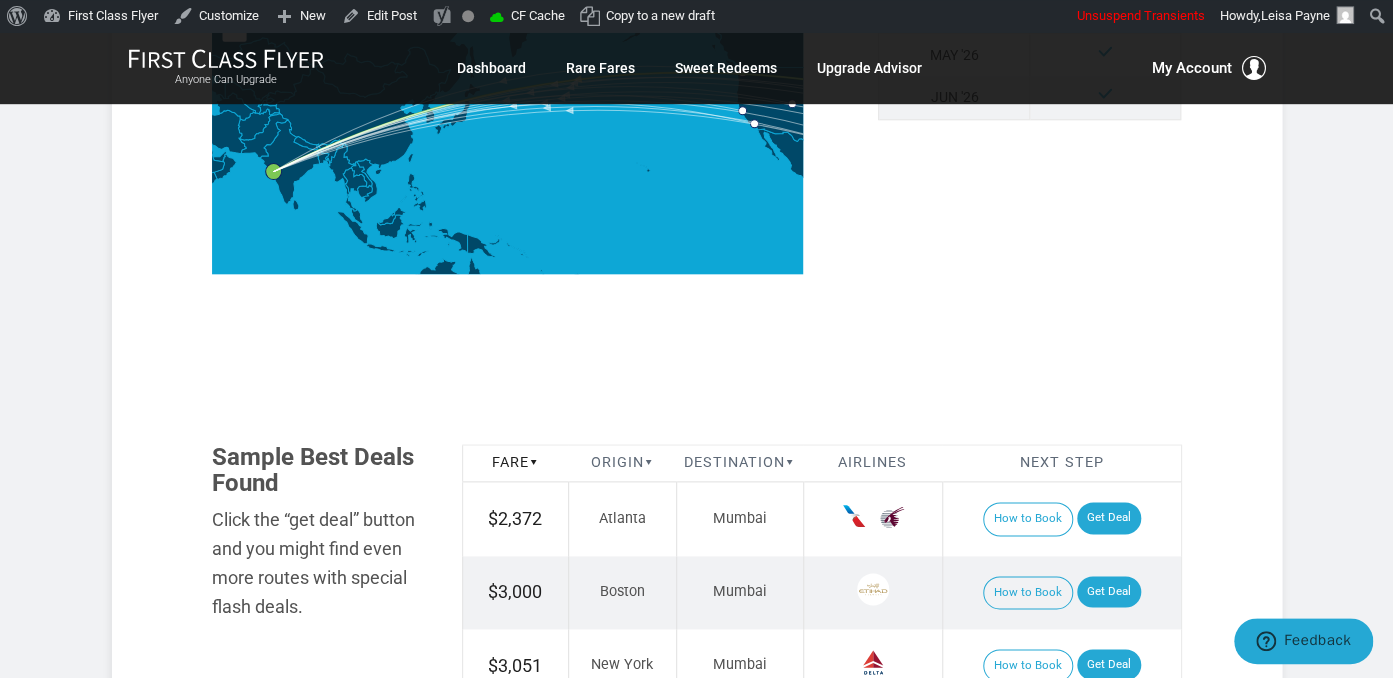 scroll, scrollTop: 739, scrollLeft: 0, axis: vertical 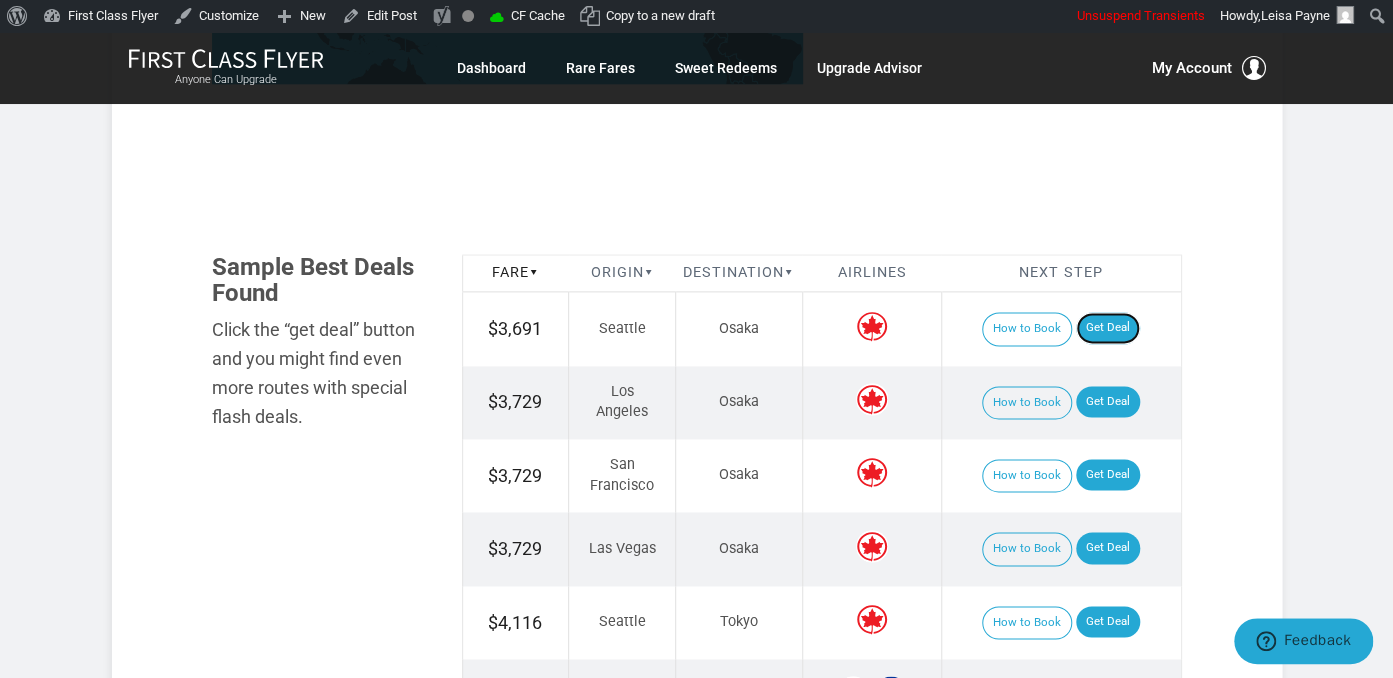 drag, startPoint x: 1118, startPoint y: 322, endPoint x: 1121, endPoint y: 298, distance: 24.186773 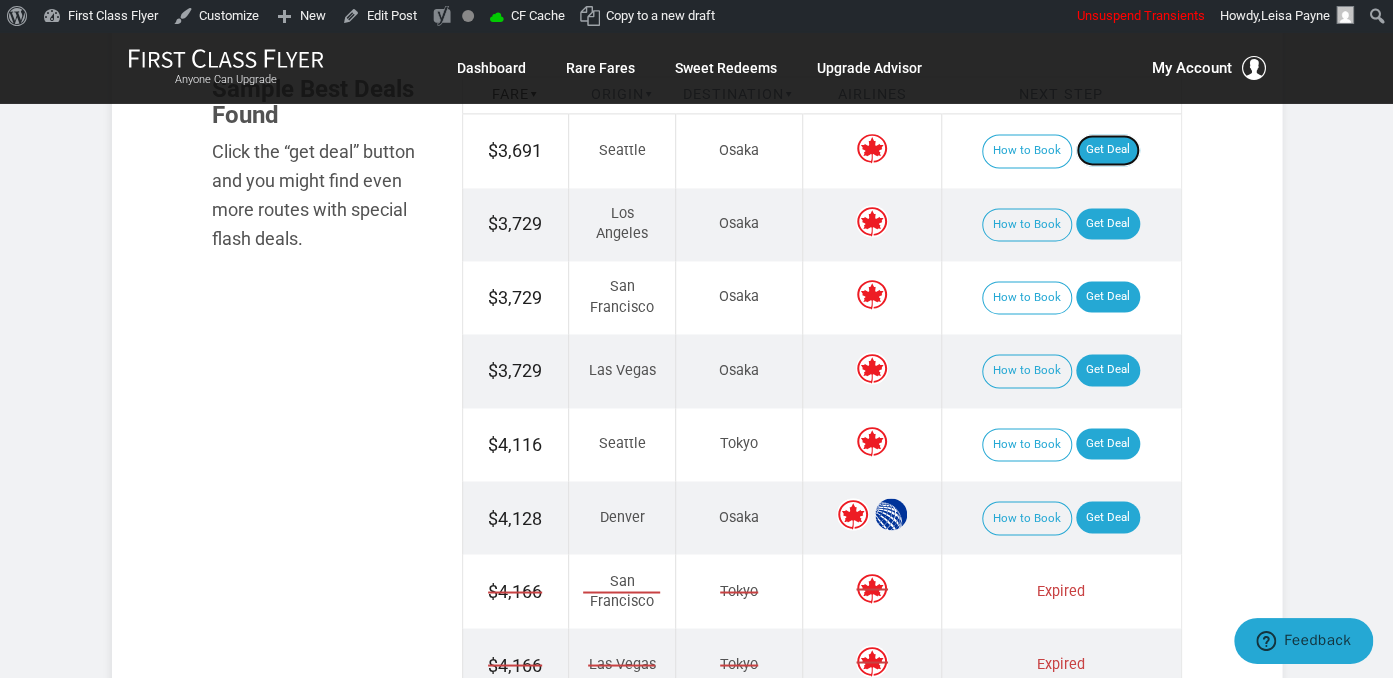 scroll, scrollTop: 1267, scrollLeft: 0, axis: vertical 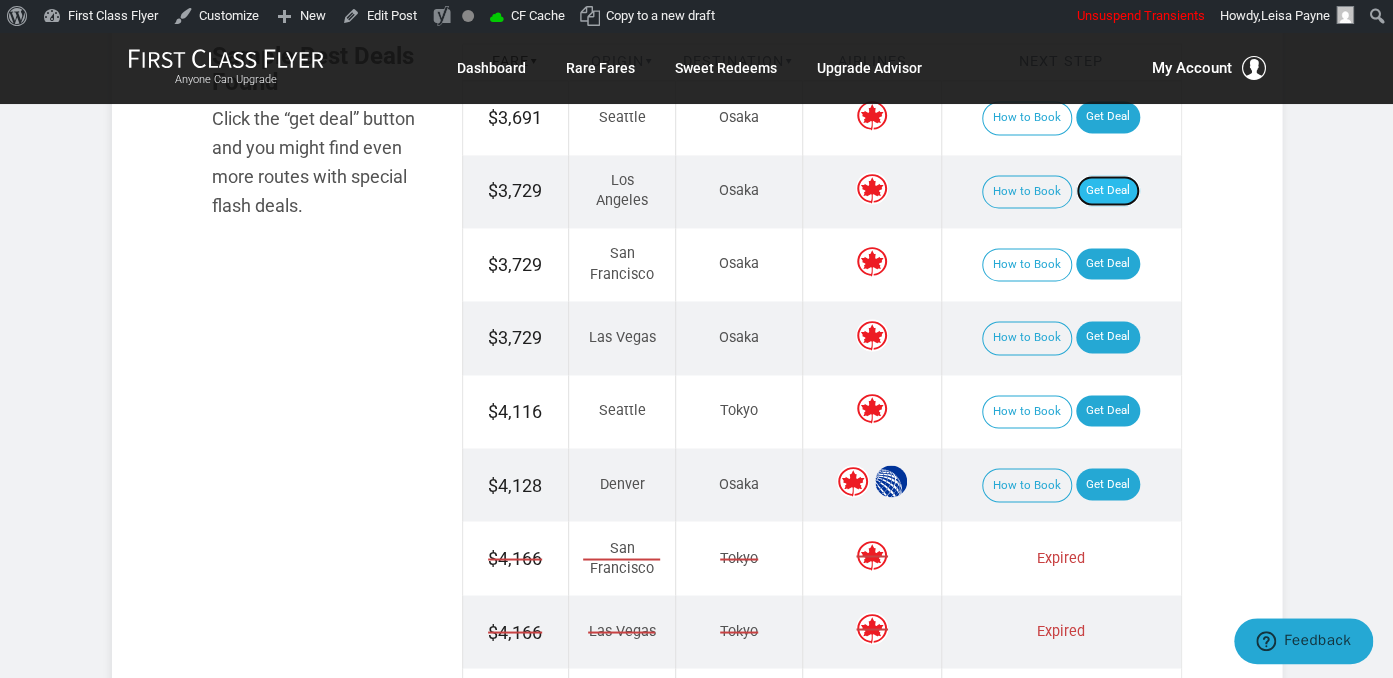 click on "Get Deal" at bounding box center [1108, 191] 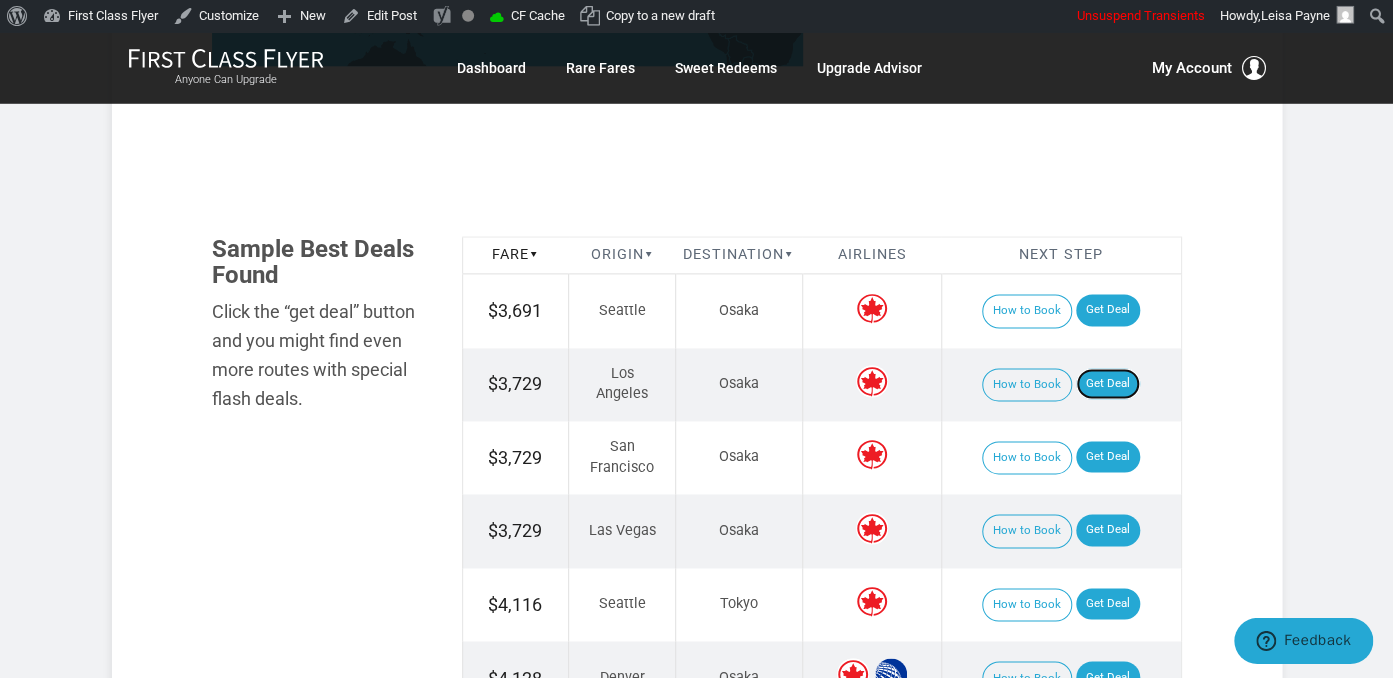 scroll, scrollTop: 1056, scrollLeft: 0, axis: vertical 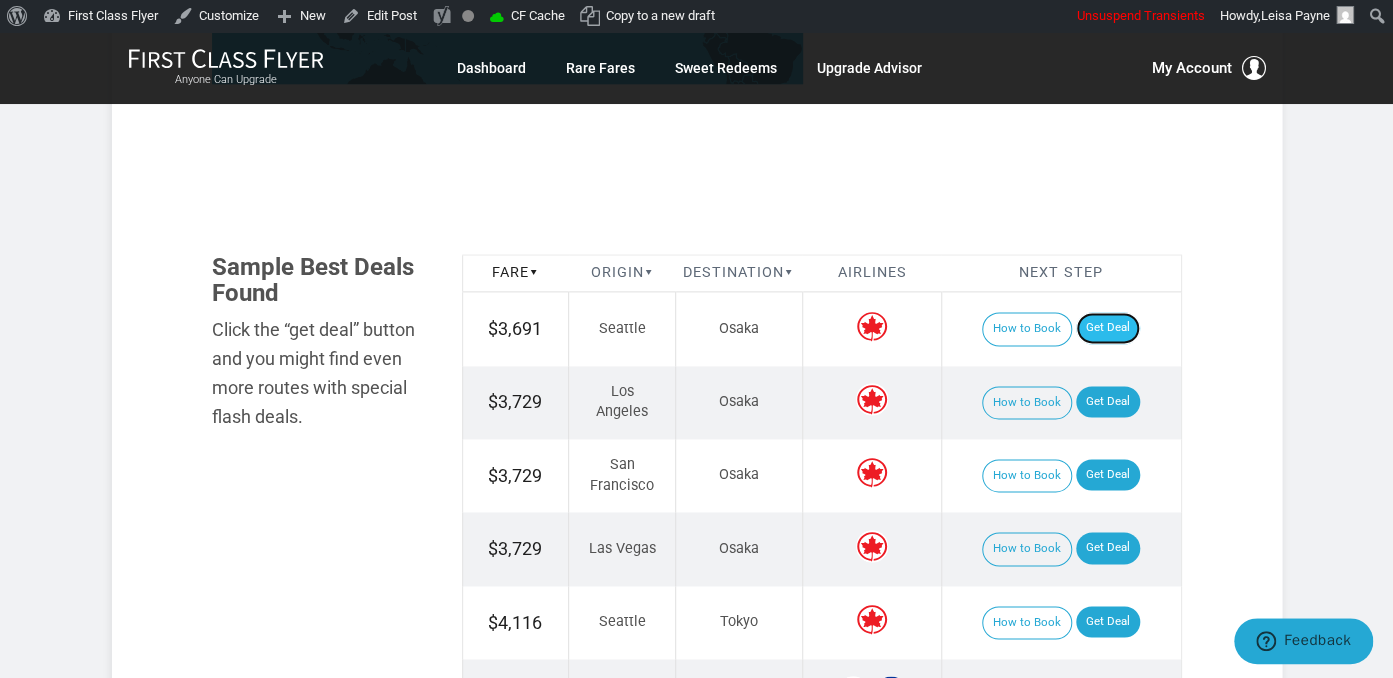 click on "Get Deal" at bounding box center (1108, 328) 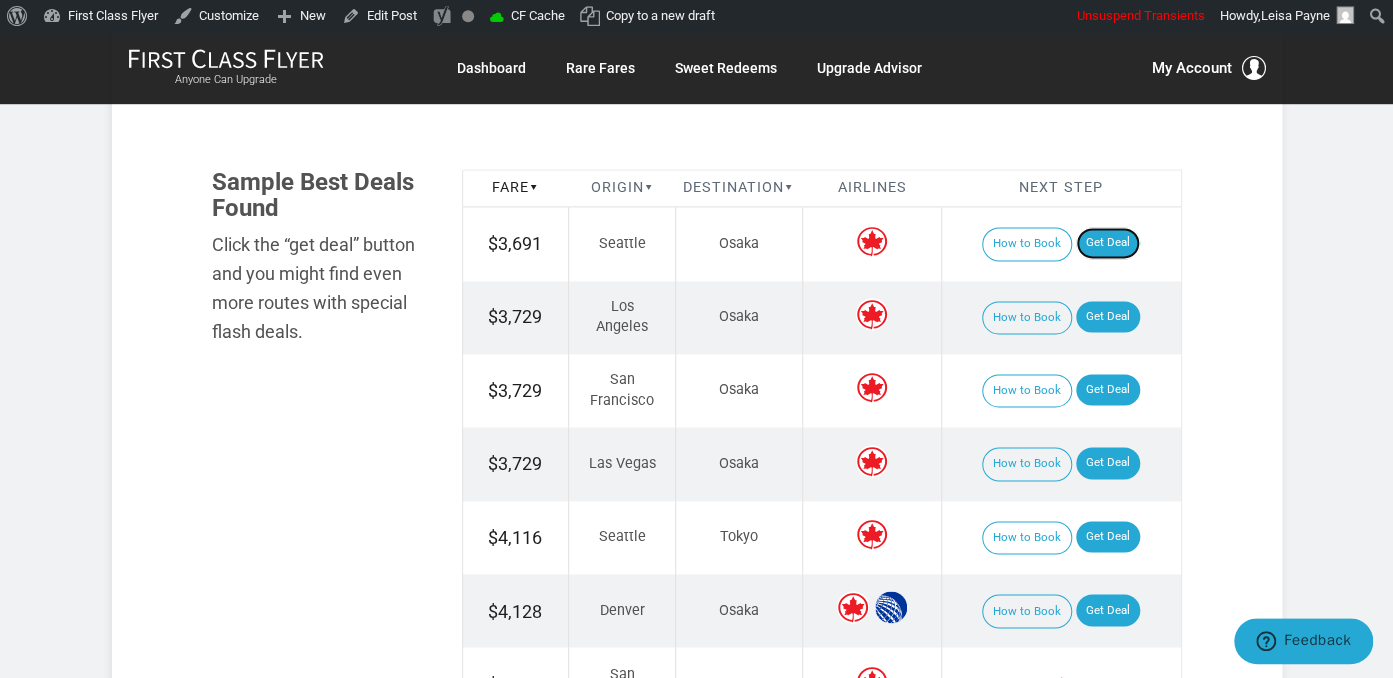 scroll, scrollTop: 1267, scrollLeft: 0, axis: vertical 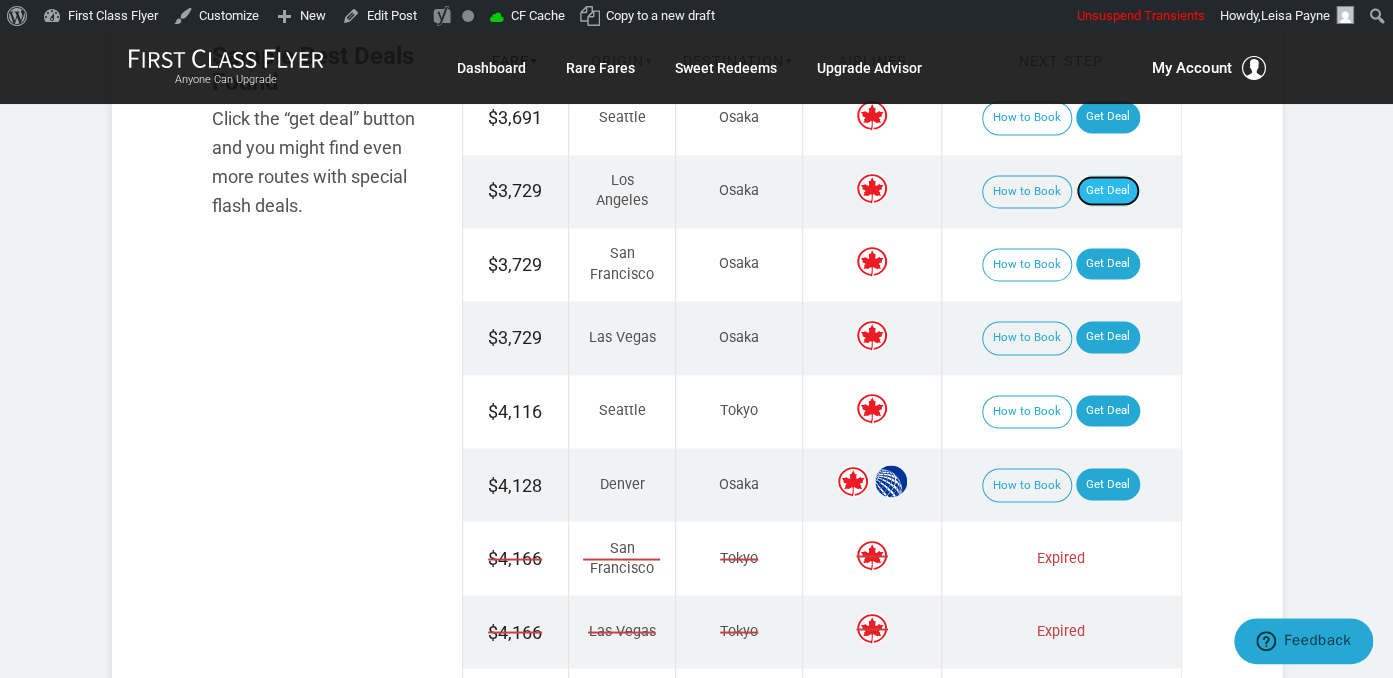 drag, startPoint x: 1114, startPoint y: 184, endPoint x: 1127, endPoint y: 186, distance: 13.152946 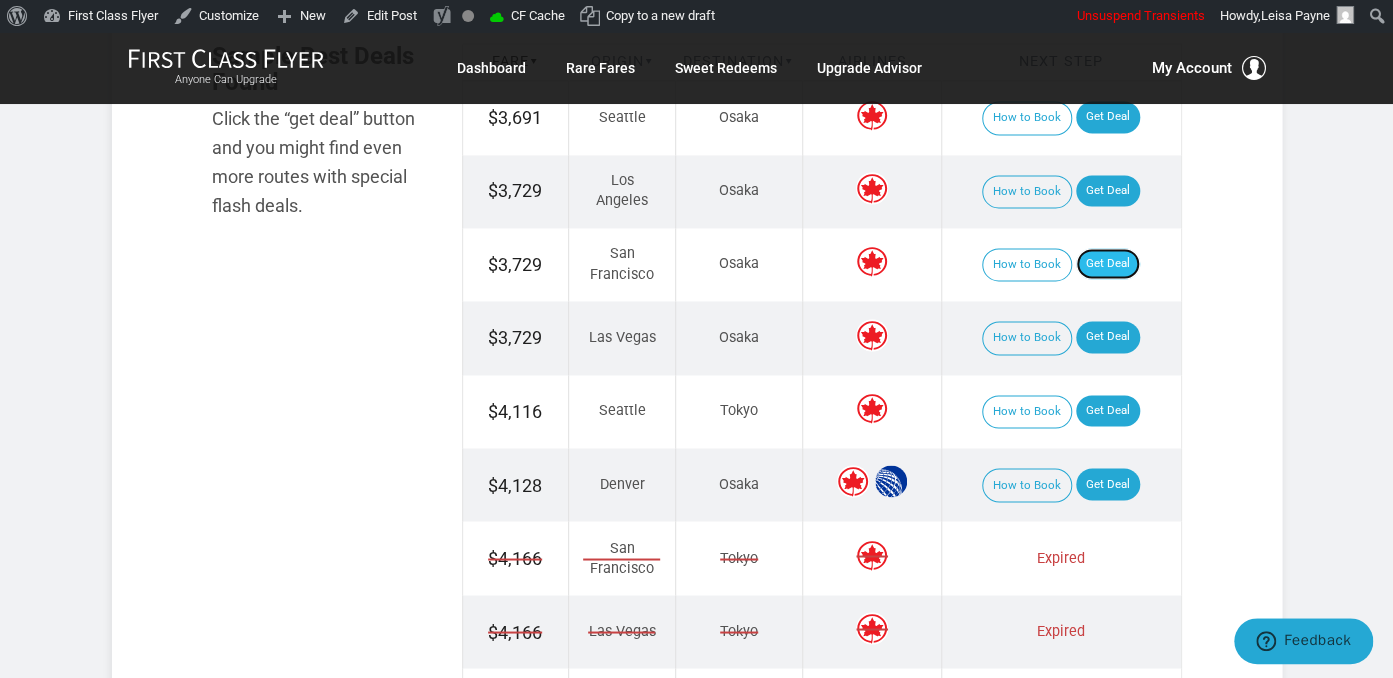 click on "Get Deal" at bounding box center (1108, 264) 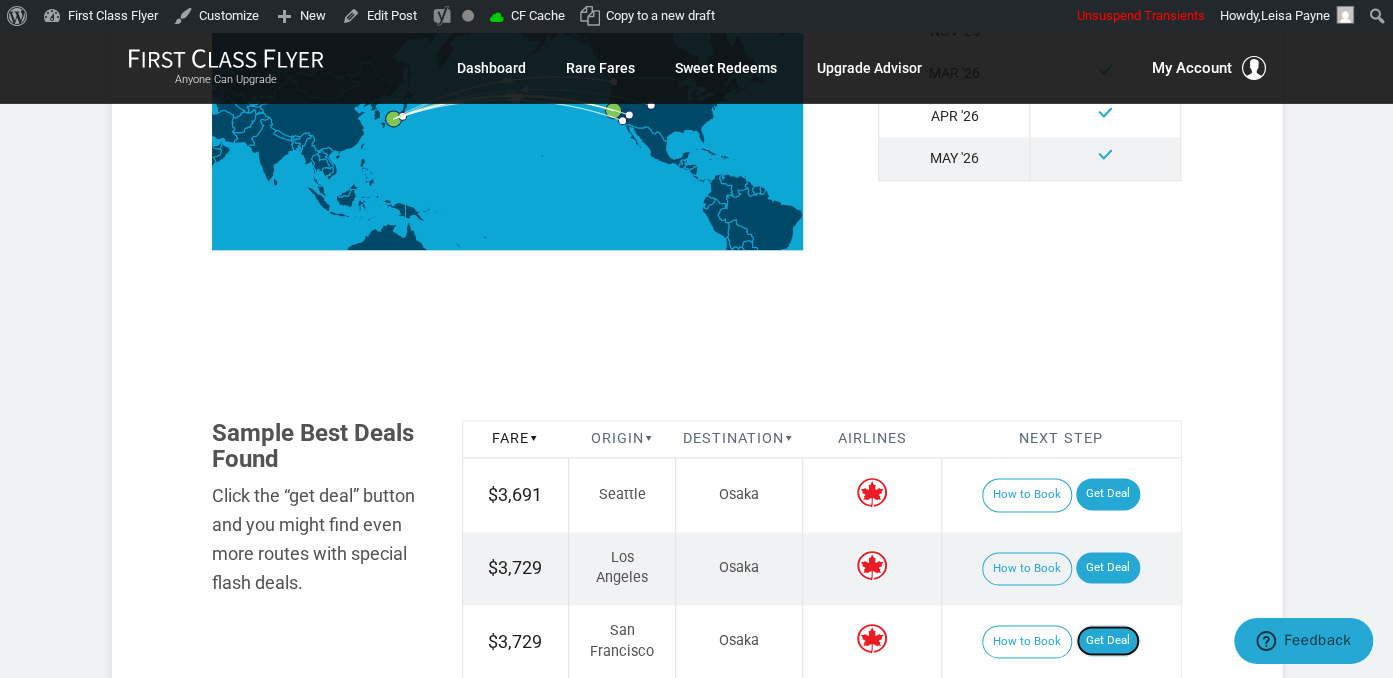 scroll, scrollTop: 844, scrollLeft: 0, axis: vertical 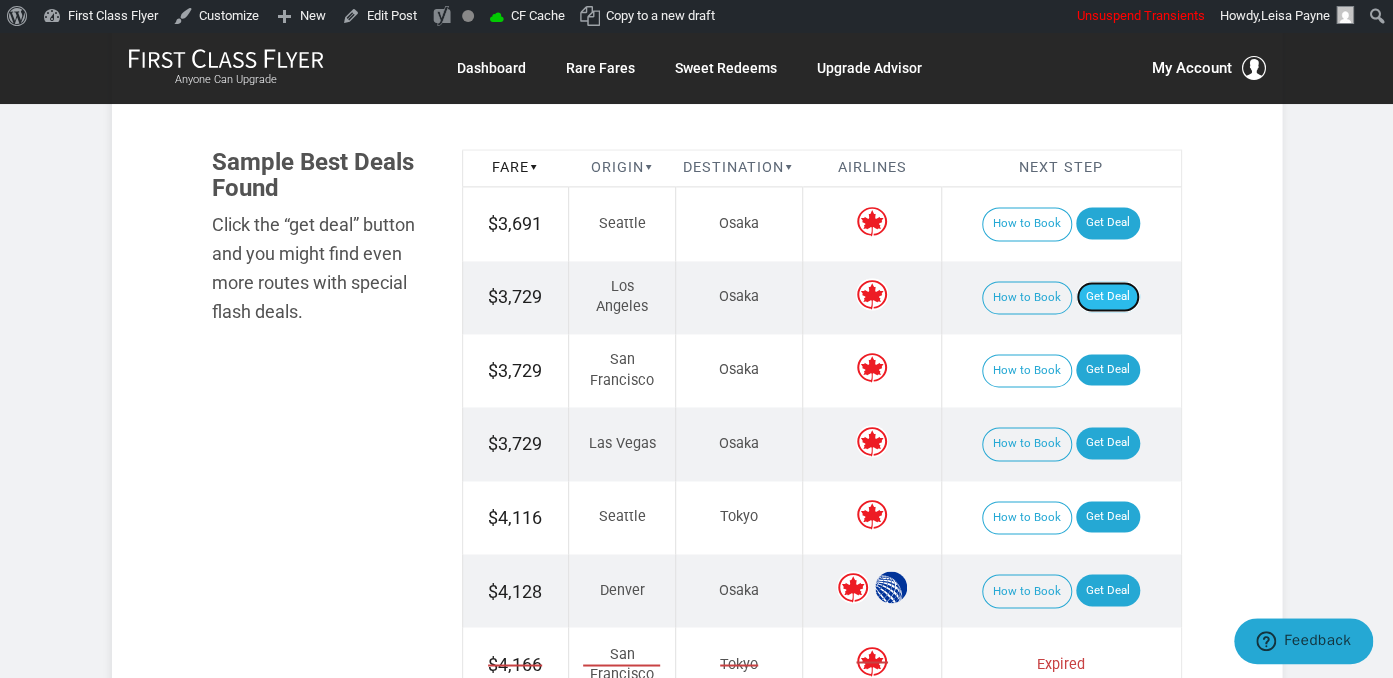 click on "Get Deal" at bounding box center (1108, 297) 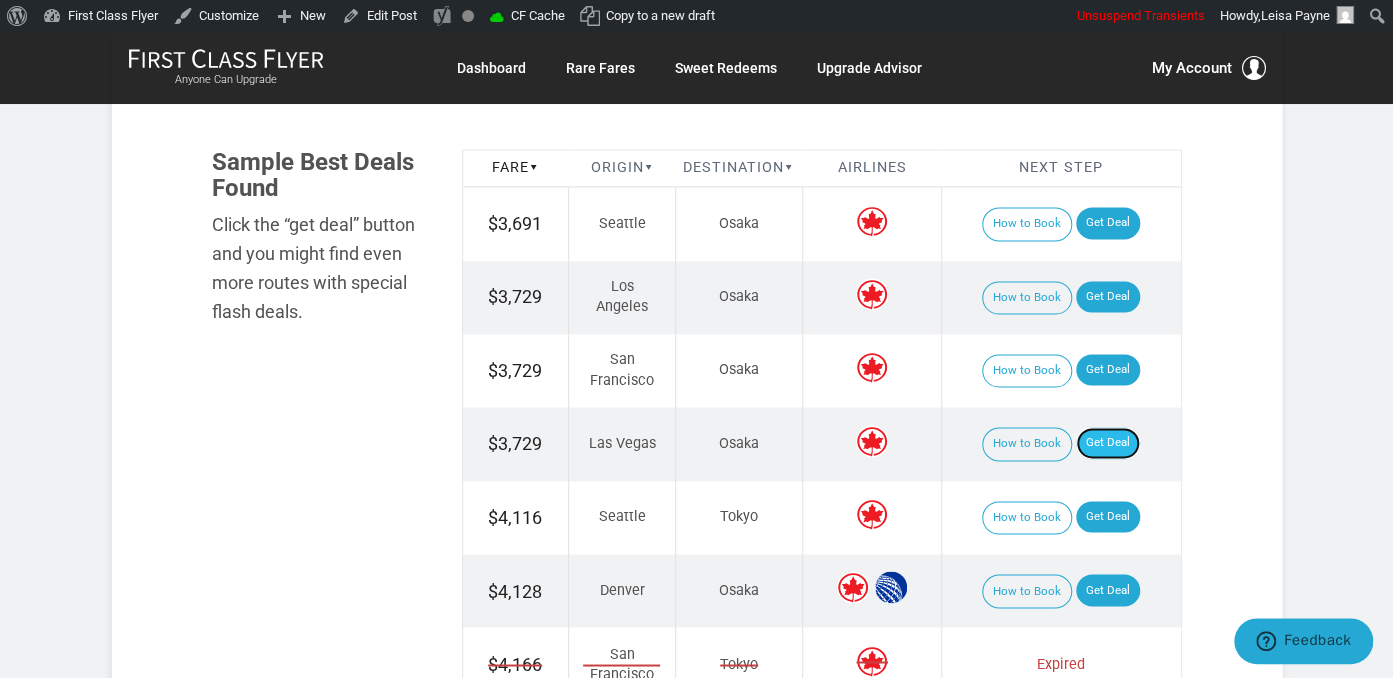 click on "Get Deal" at bounding box center (1108, 443) 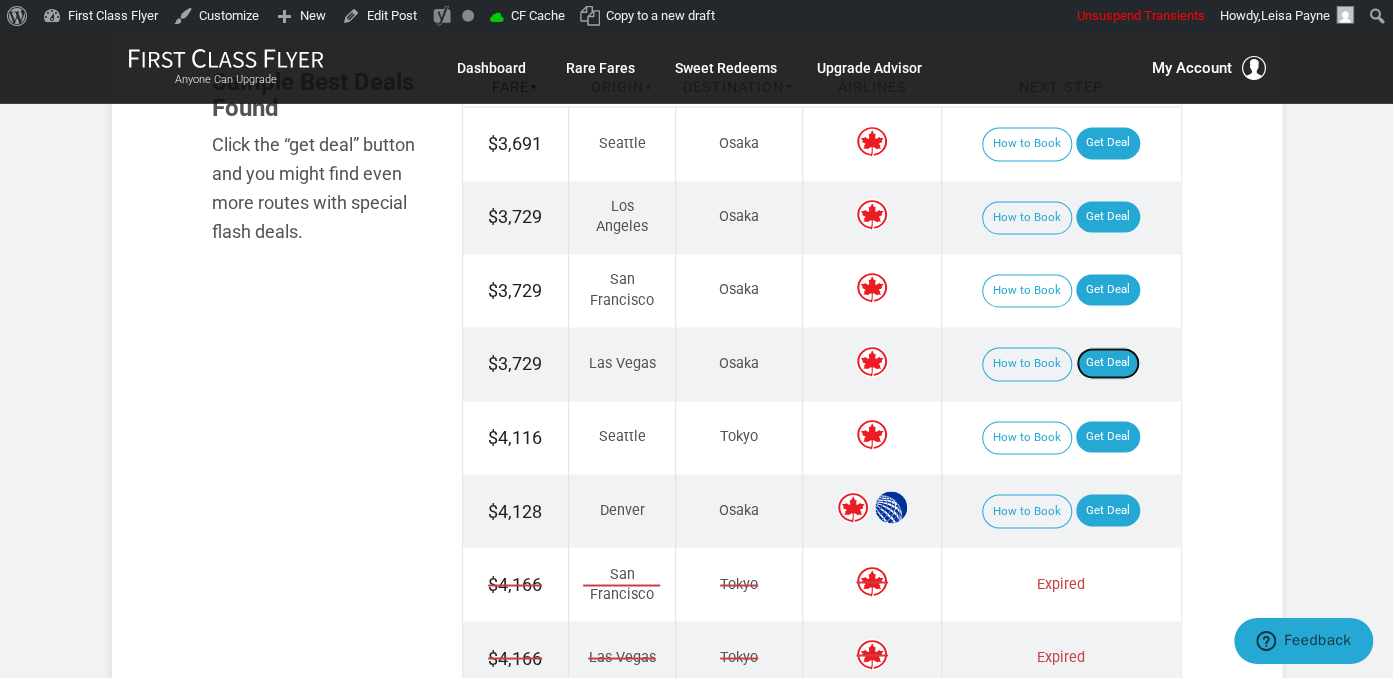 scroll, scrollTop: 1267, scrollLeft: 0, axis: vertical 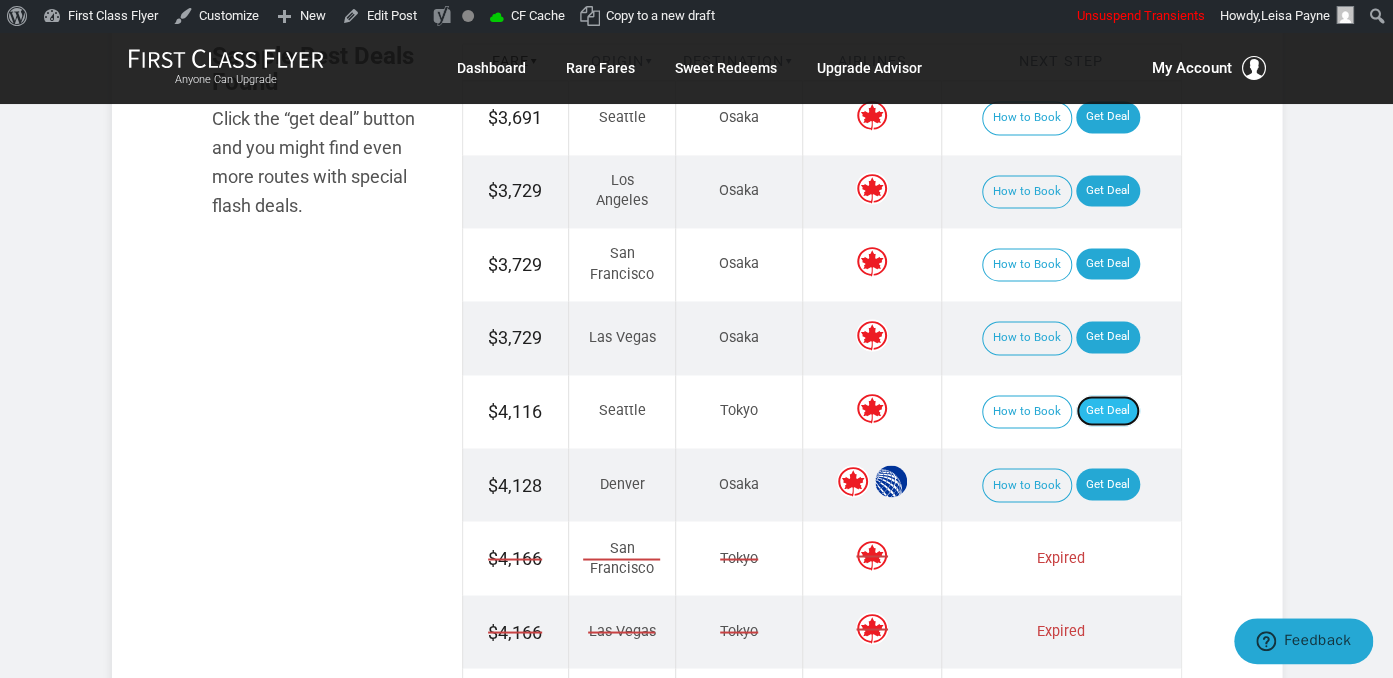 drag, startPoint x: 1104, startPoint y: 408, endPoint x: 1116, endPoint y: 404, distance: 12.649111 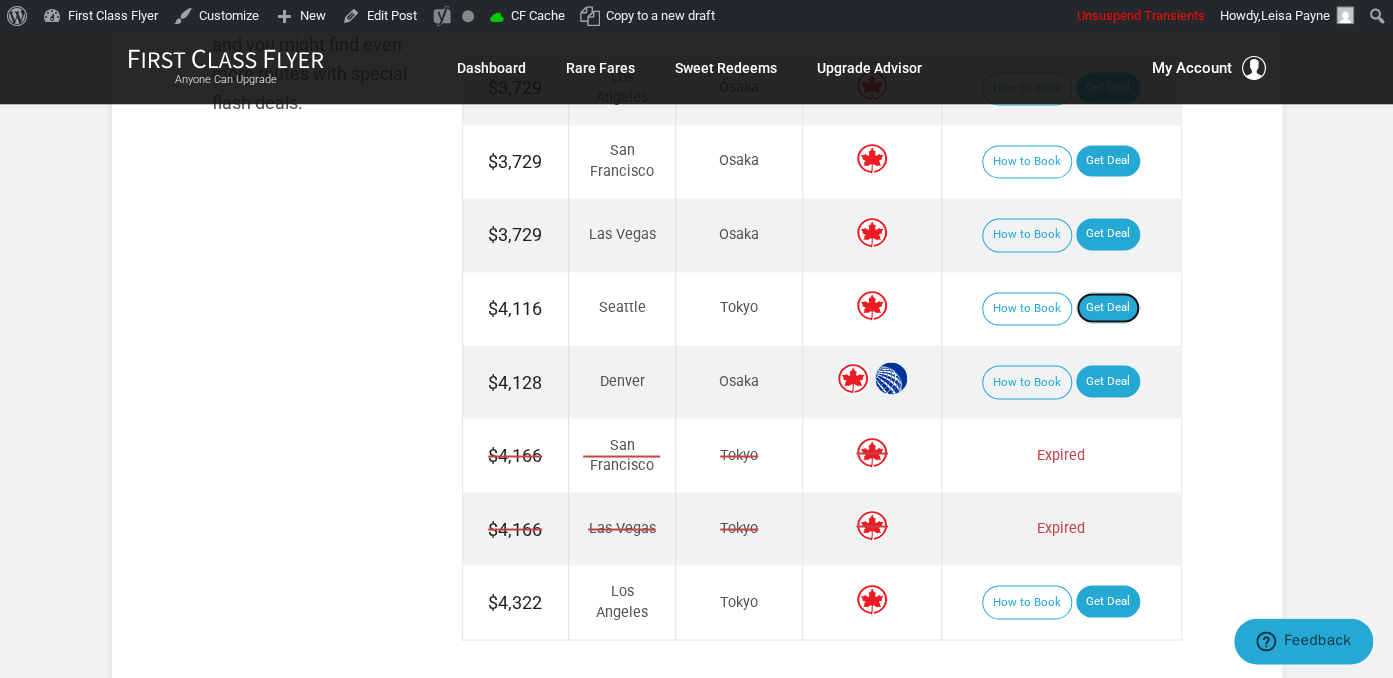 scroll, scrollTop: 1478, scrollLeft: 0, axis: vertical 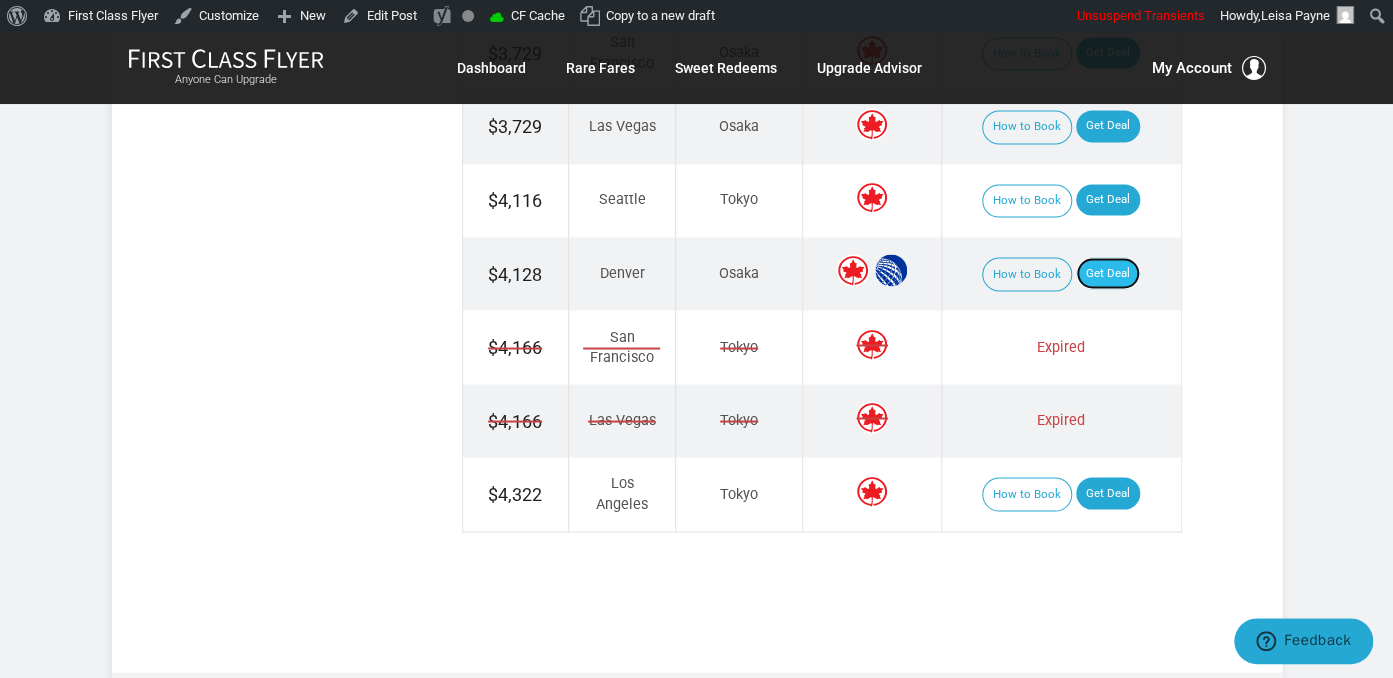 click on "Get Deal" at bounding box center [1108, 273] 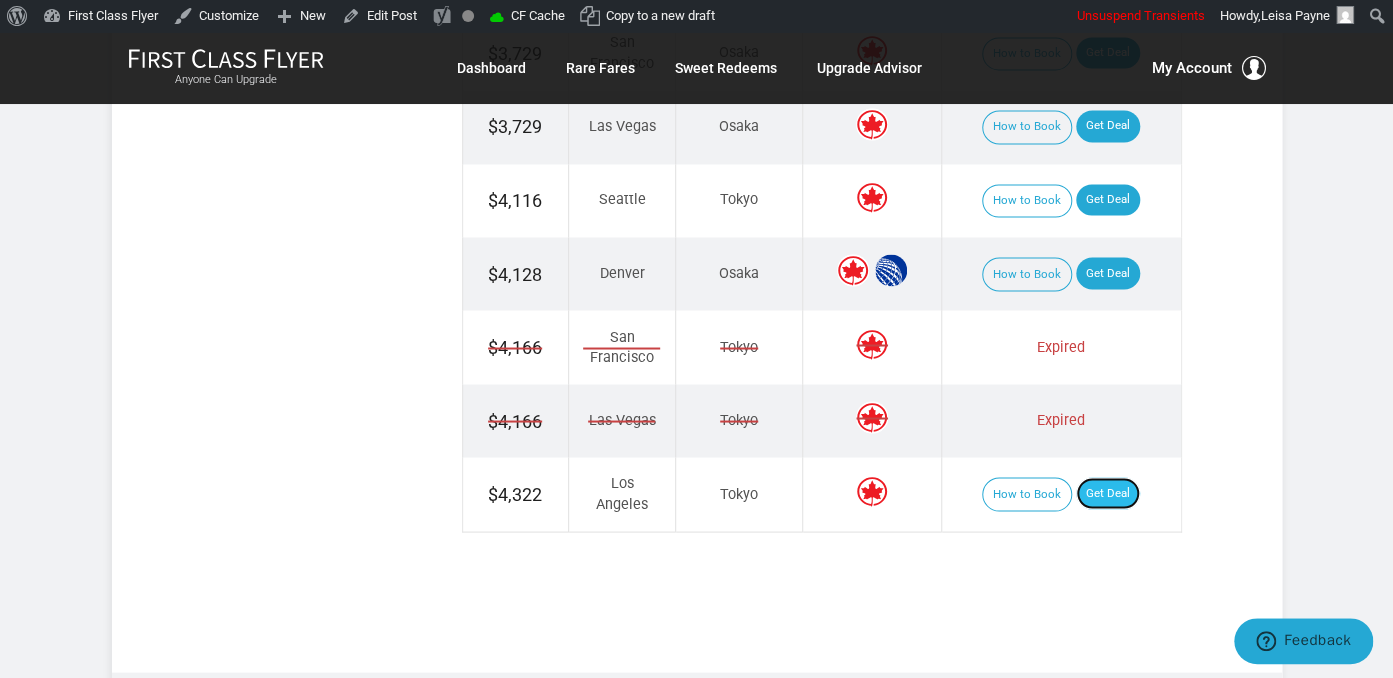 click on "Get Deal" at bounding box center (1108, 493) 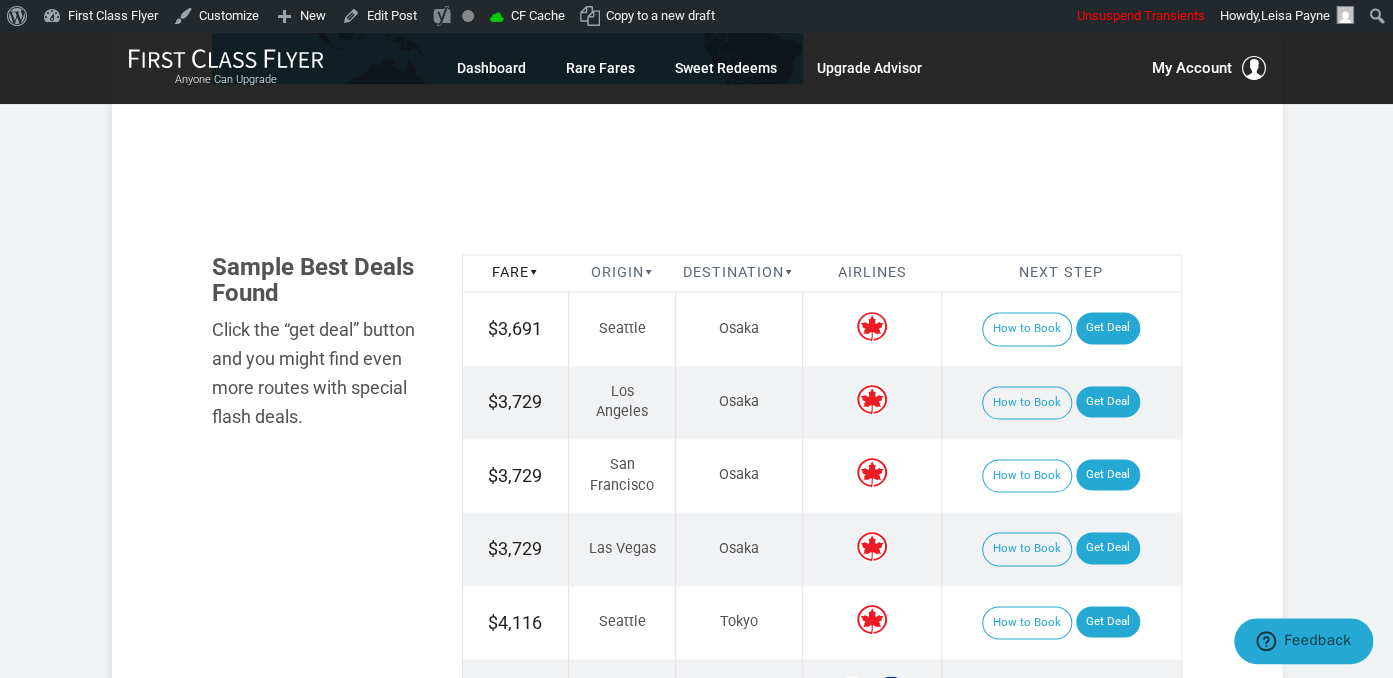 scroll, scrollTop: 950, scrollLeft: 0, axis: vertical 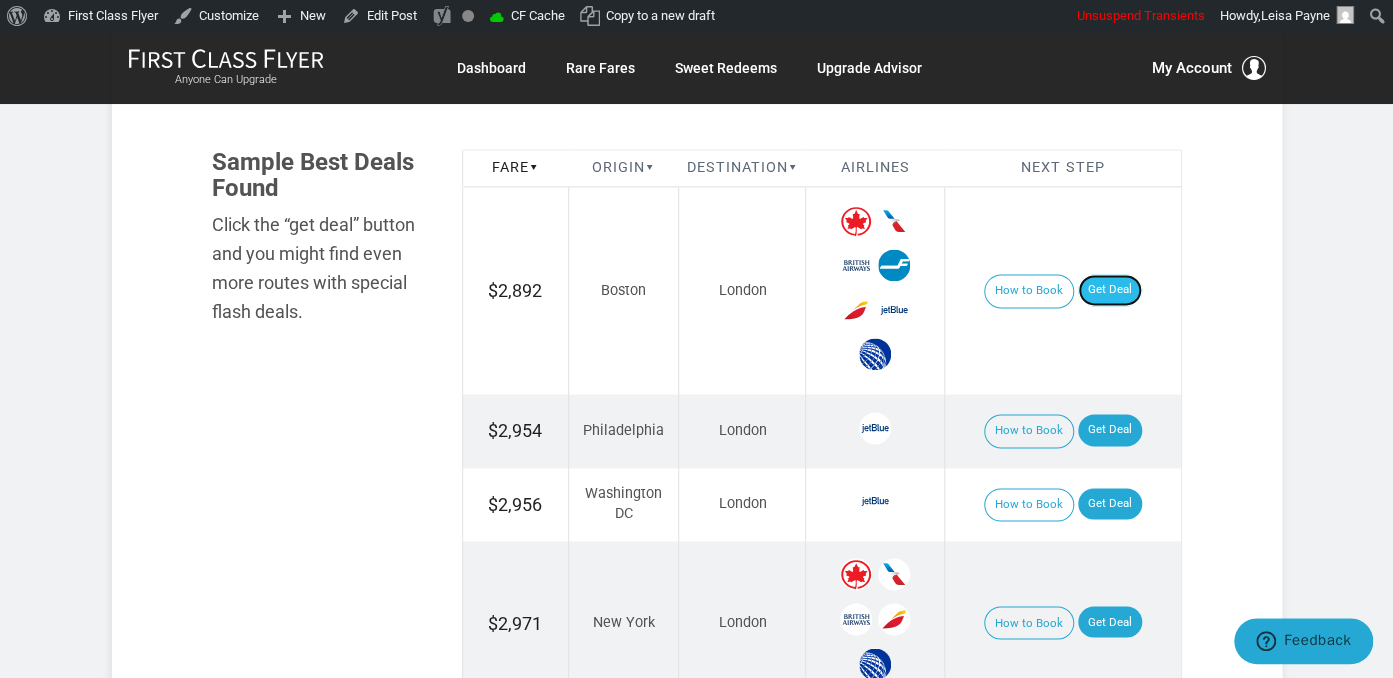 click on "Get Deal" at bounding box center (1110, 290) 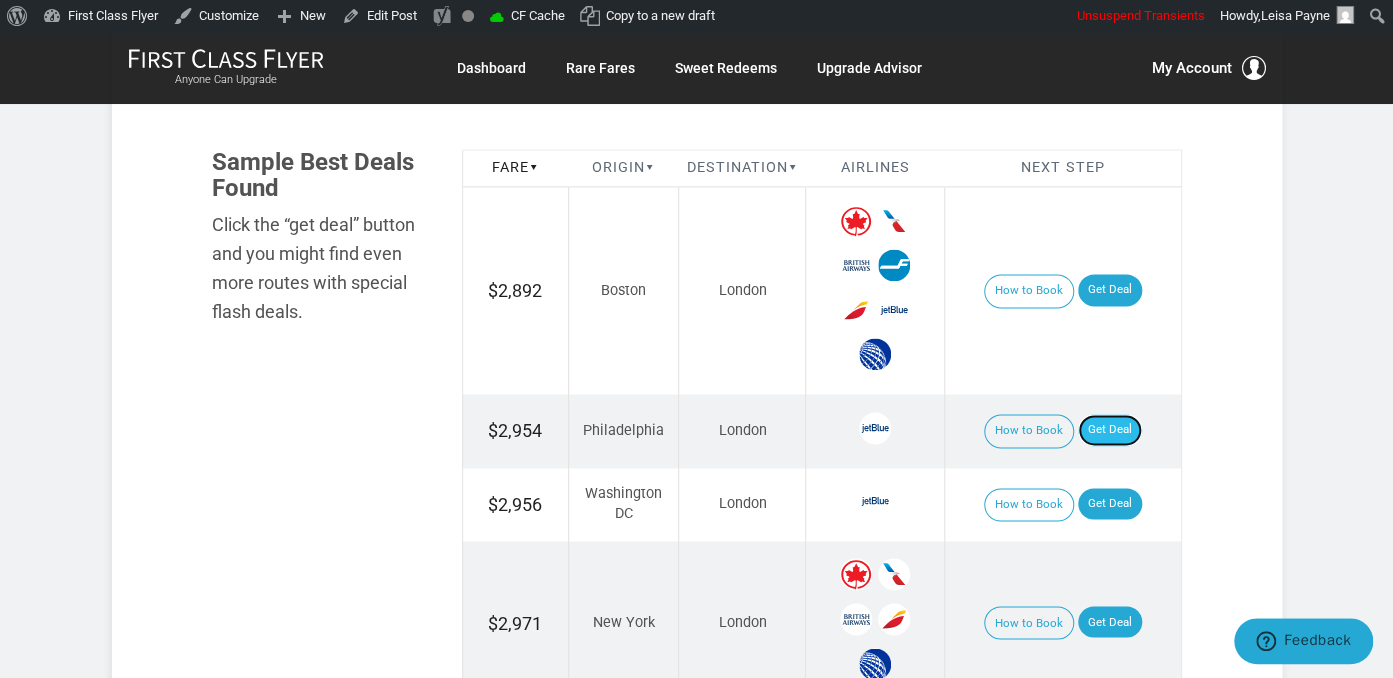 click on "Get Deal" at bounding box center (1110, 430) 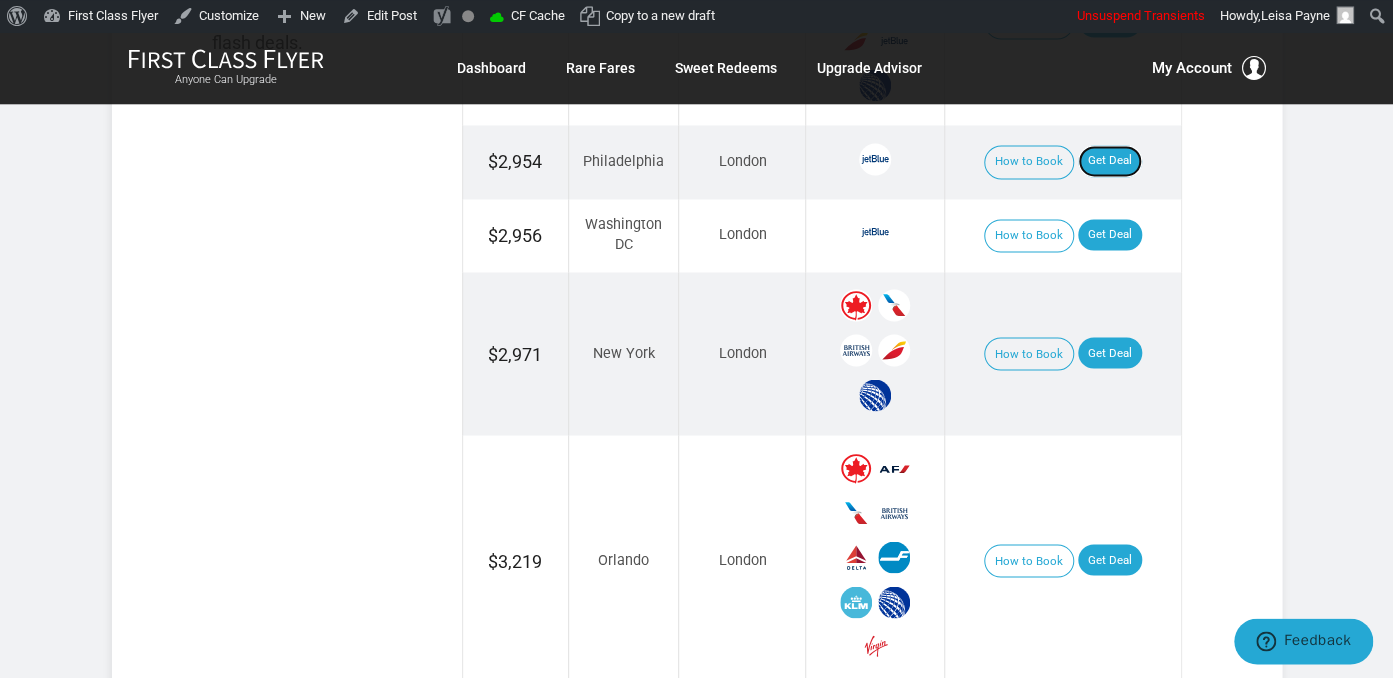scroll, scrollTop: 1478, scrollLeft: 0, axis: vertical 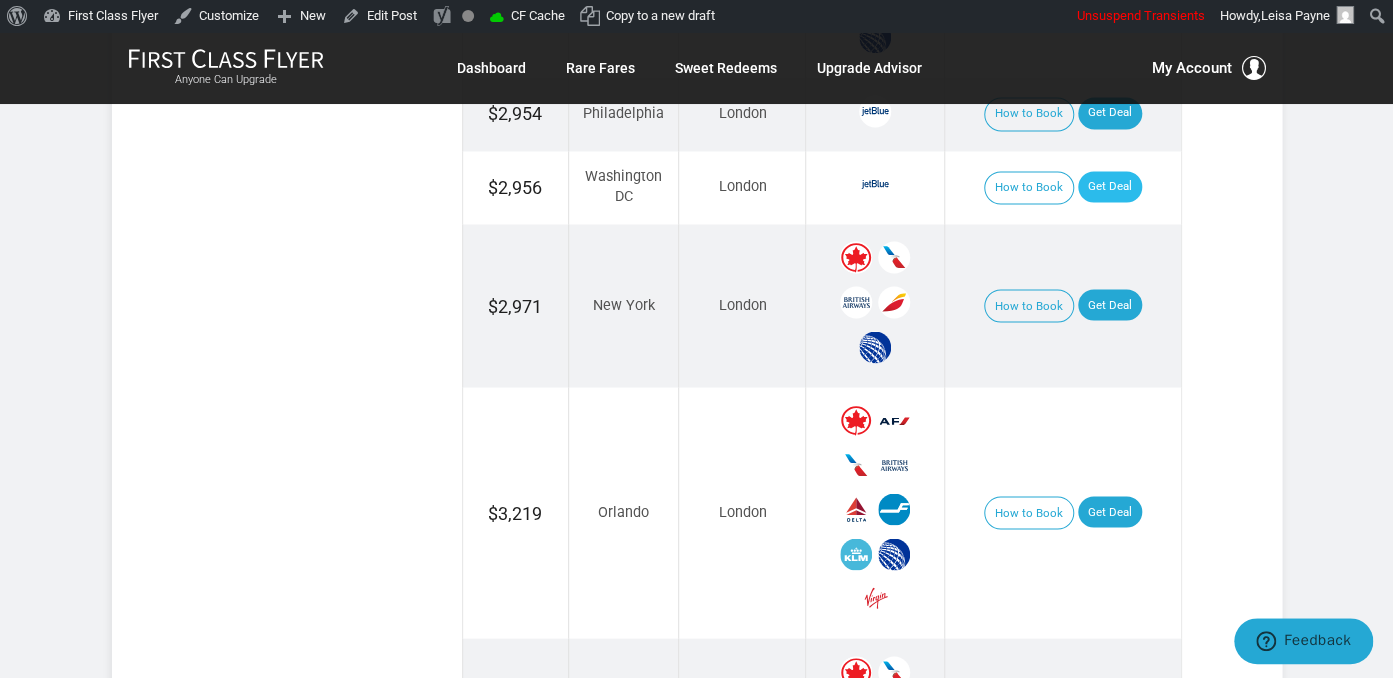 click on "How to Book   Get Deal" at bounding box center (1062, 187) 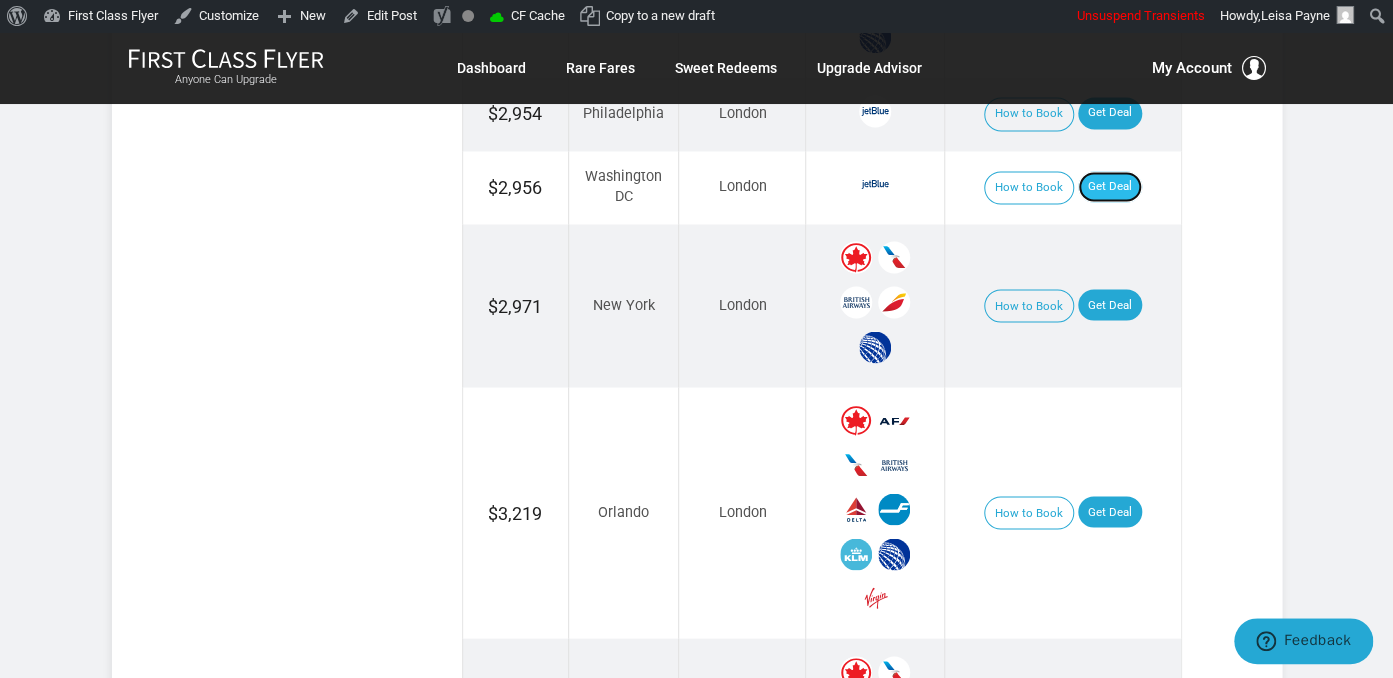 click on "Get Deal" at bounding box center [1110, 187] 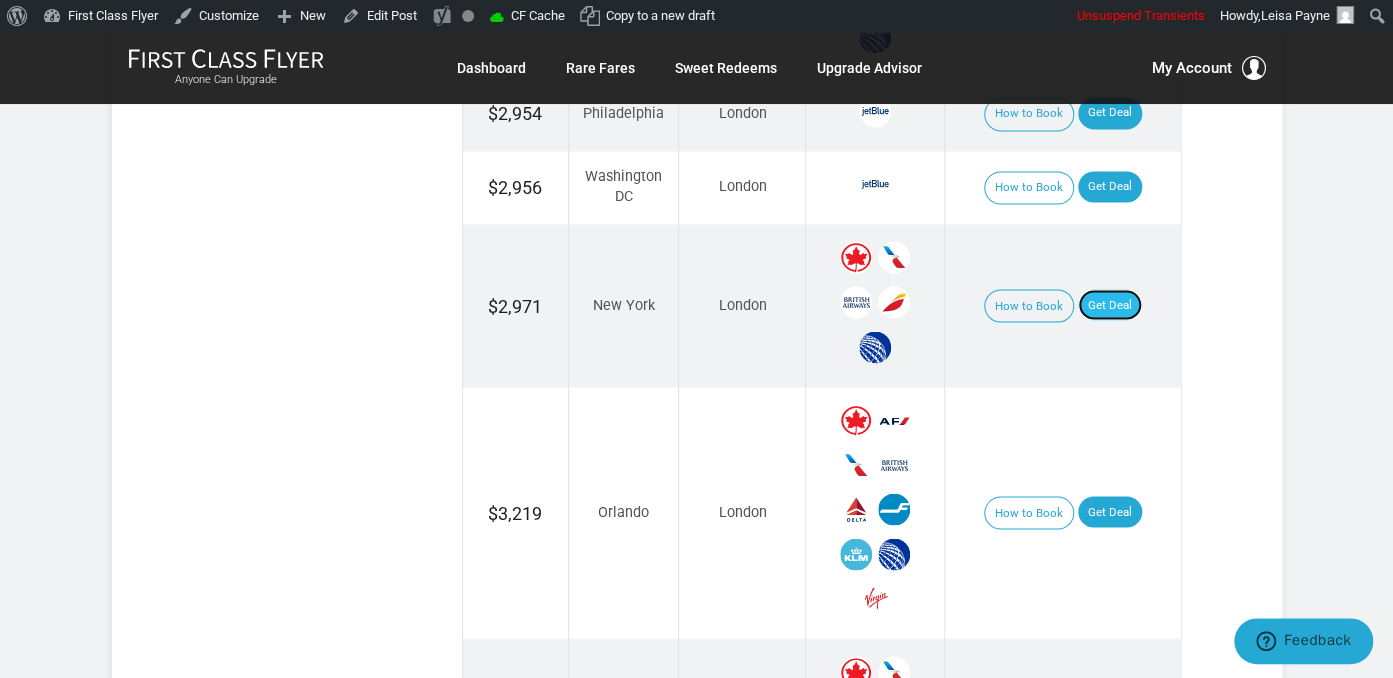 click on "Get Deal" at bounding box center (1110, 305) 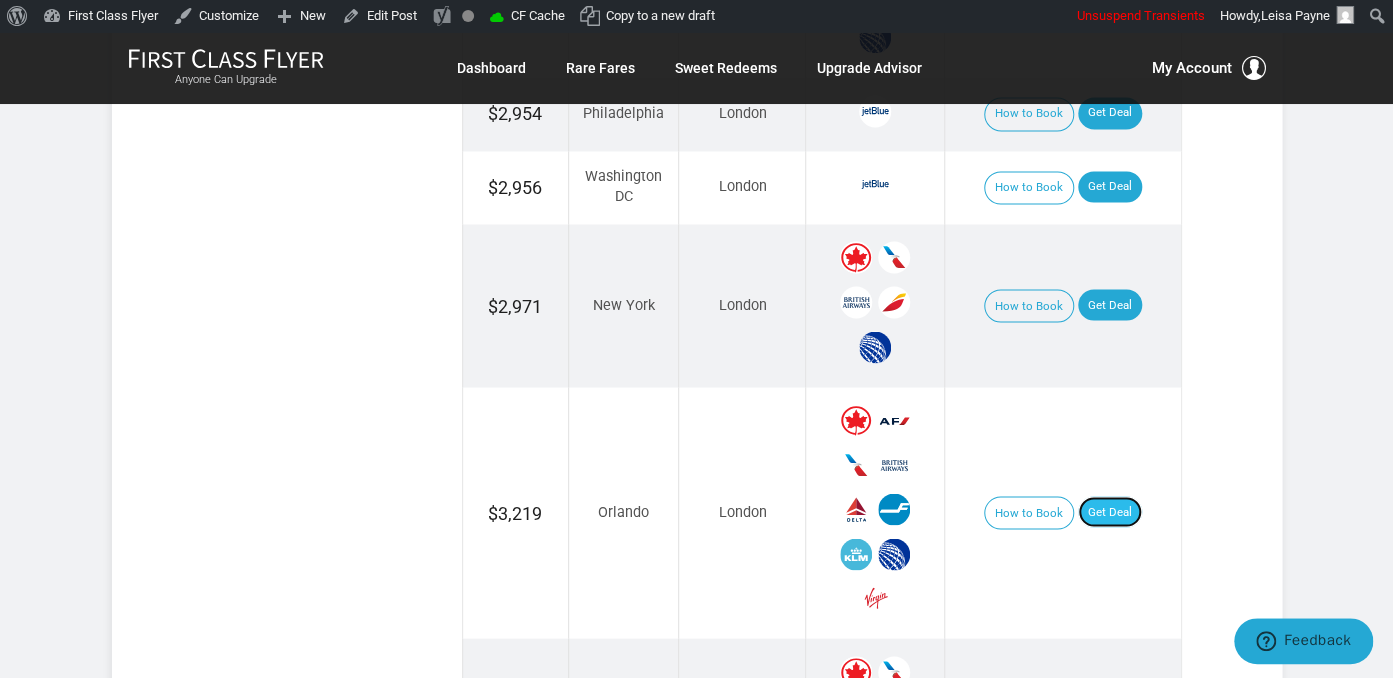 click on "Get Deal" at bounding box center [1110, 512] 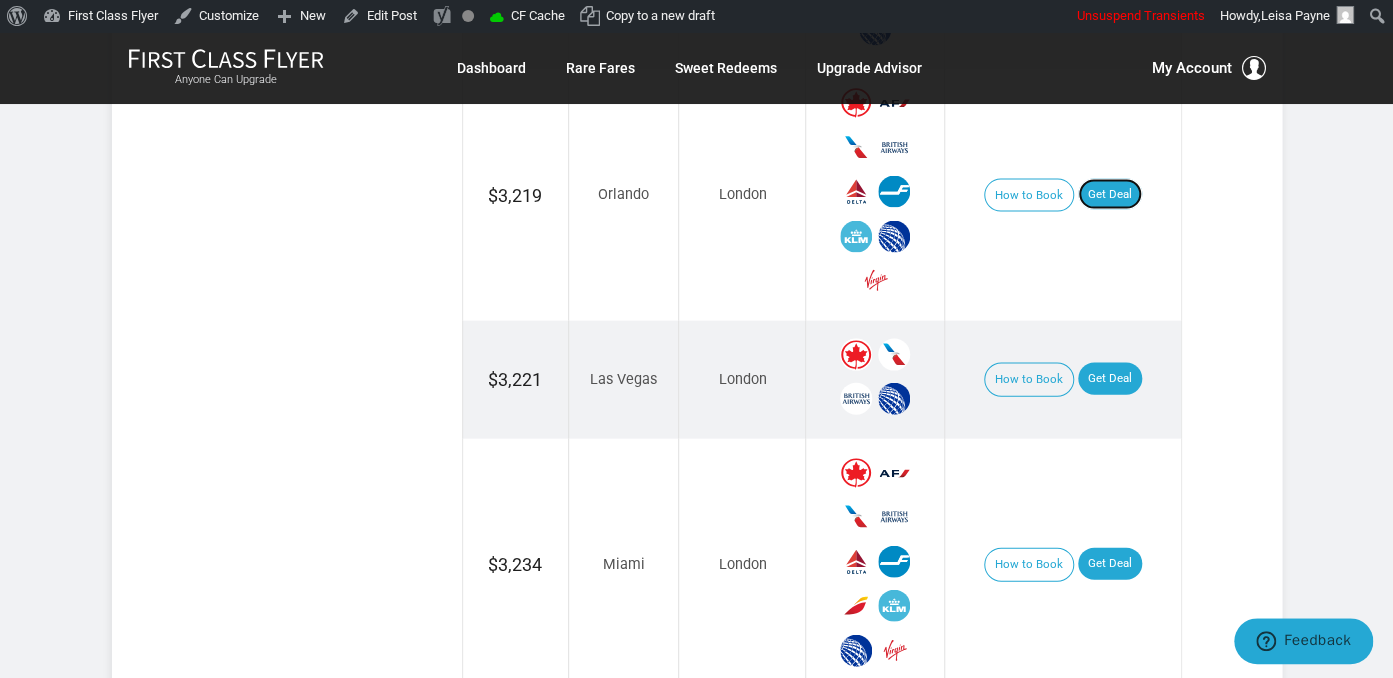 scroll, scrollTop: 1900, scrollLeft: 0, axis: vertical 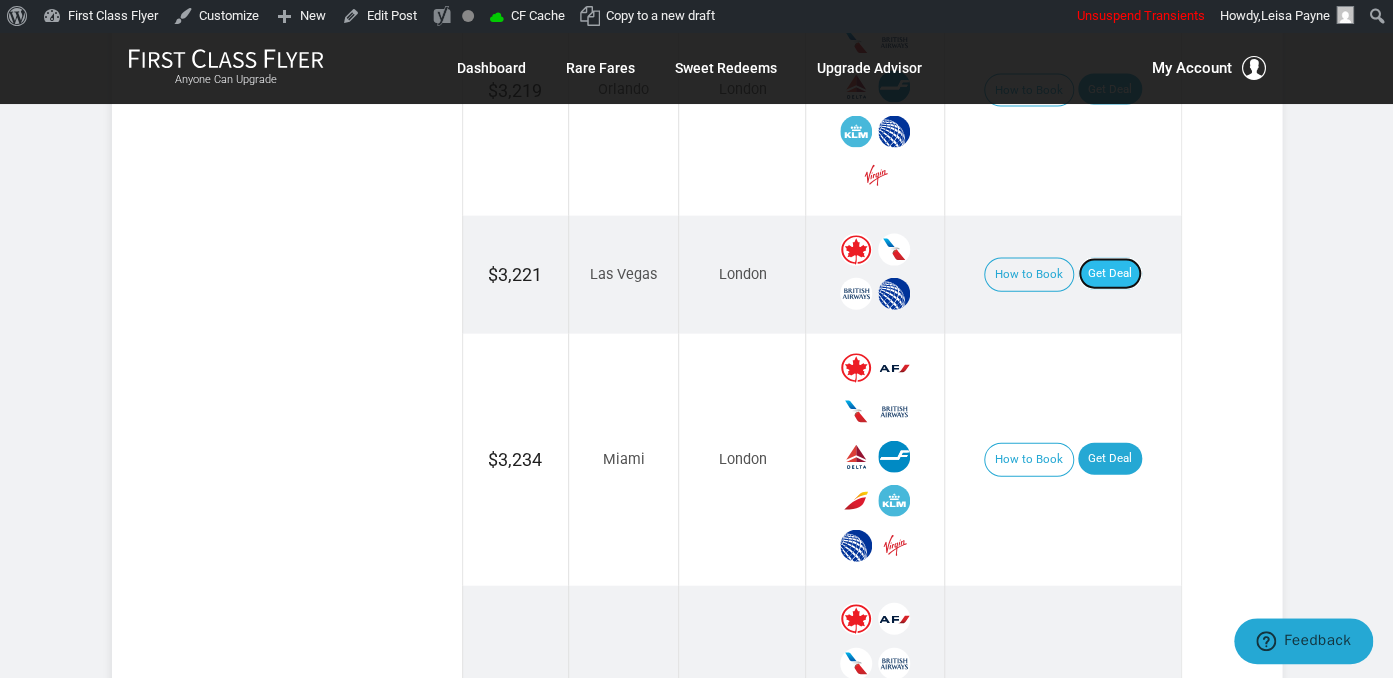 click on "Get Deal" at bounding box center [1110, 274] 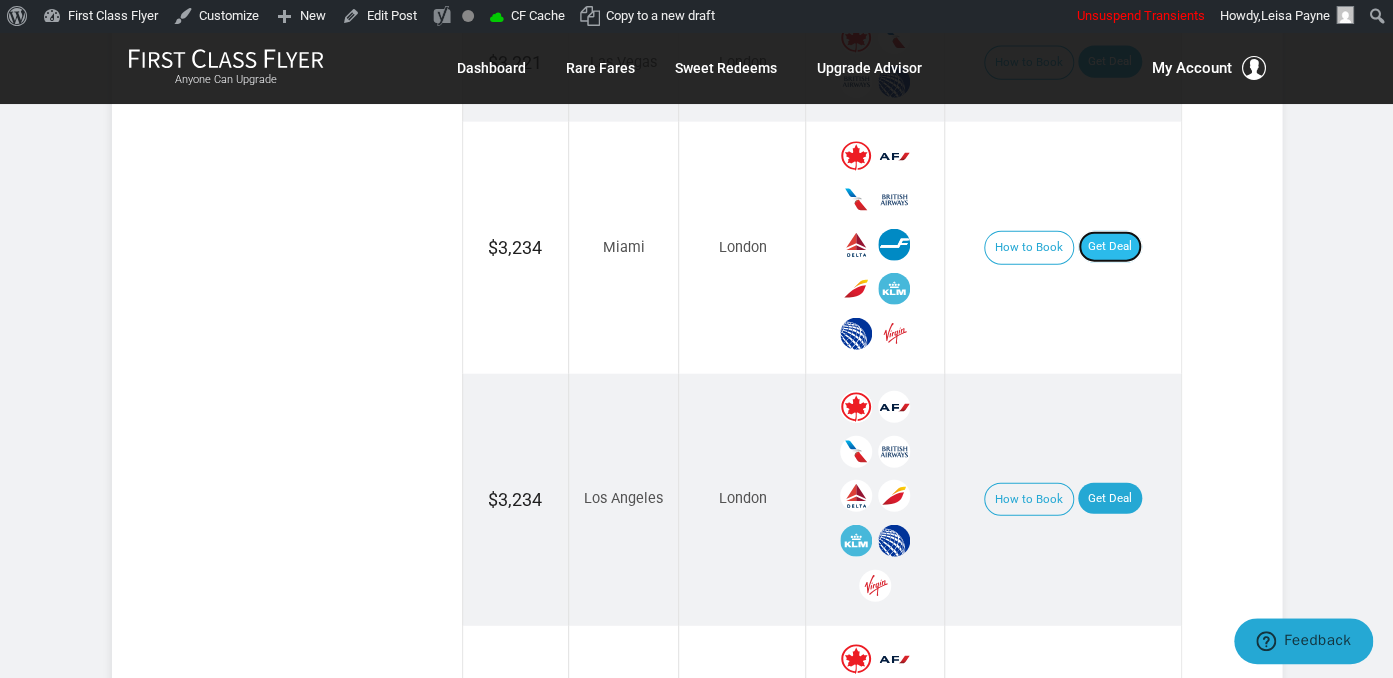 click on "Get Deal" at bounding box center [1110, 247] 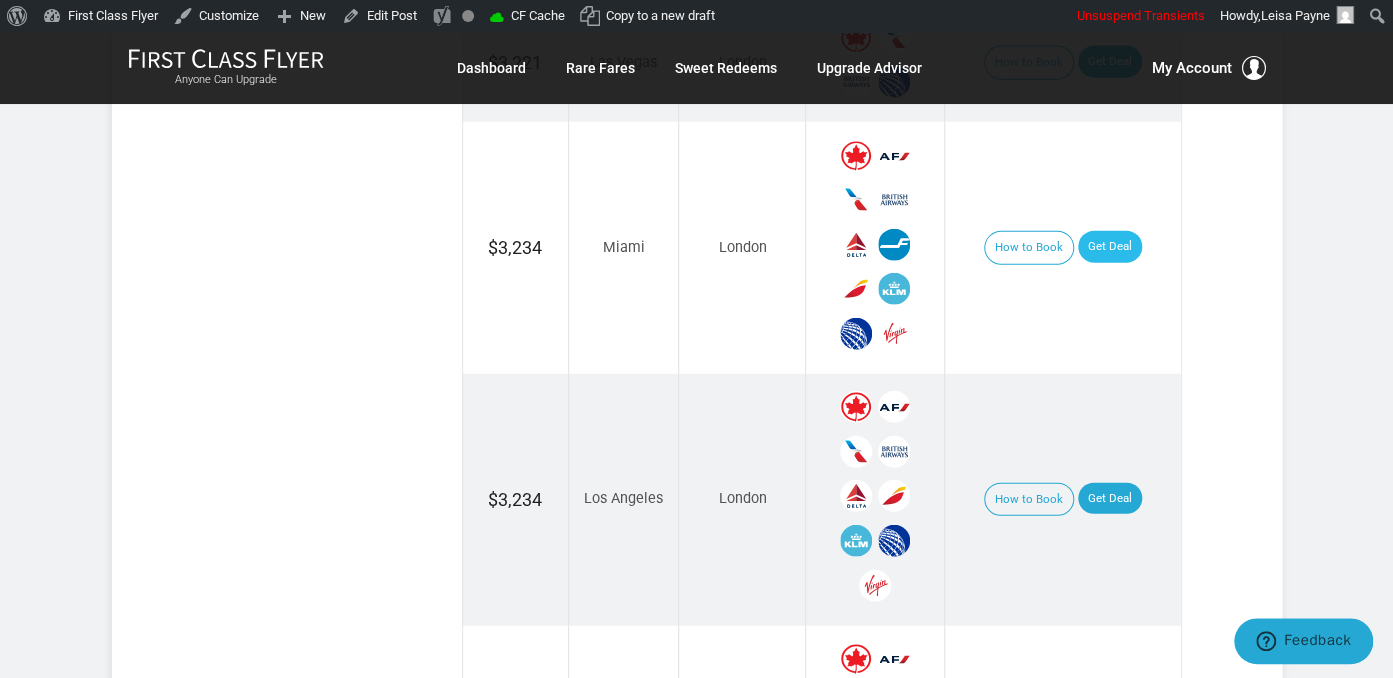 scroll, scrollTop: 2038, scrollLeft: 0, axis: vertical 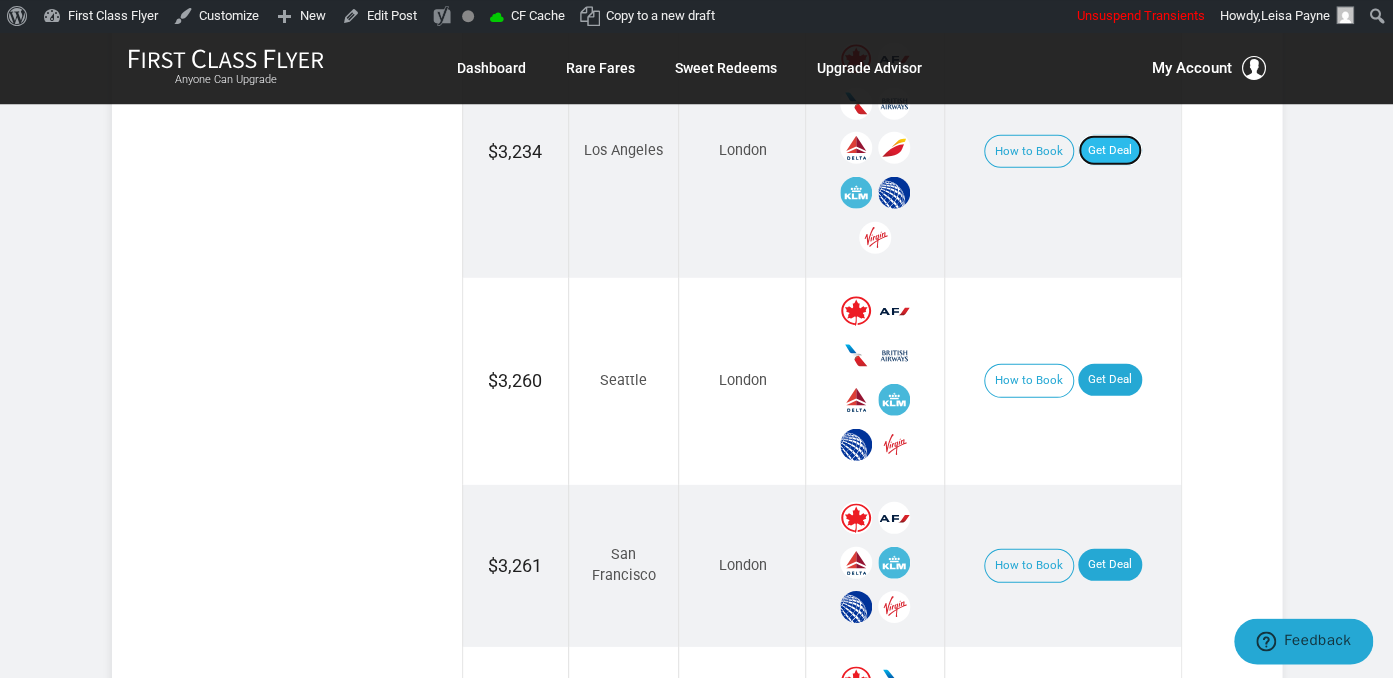 click on "Get Deal" at bounding box center (1110, 150) 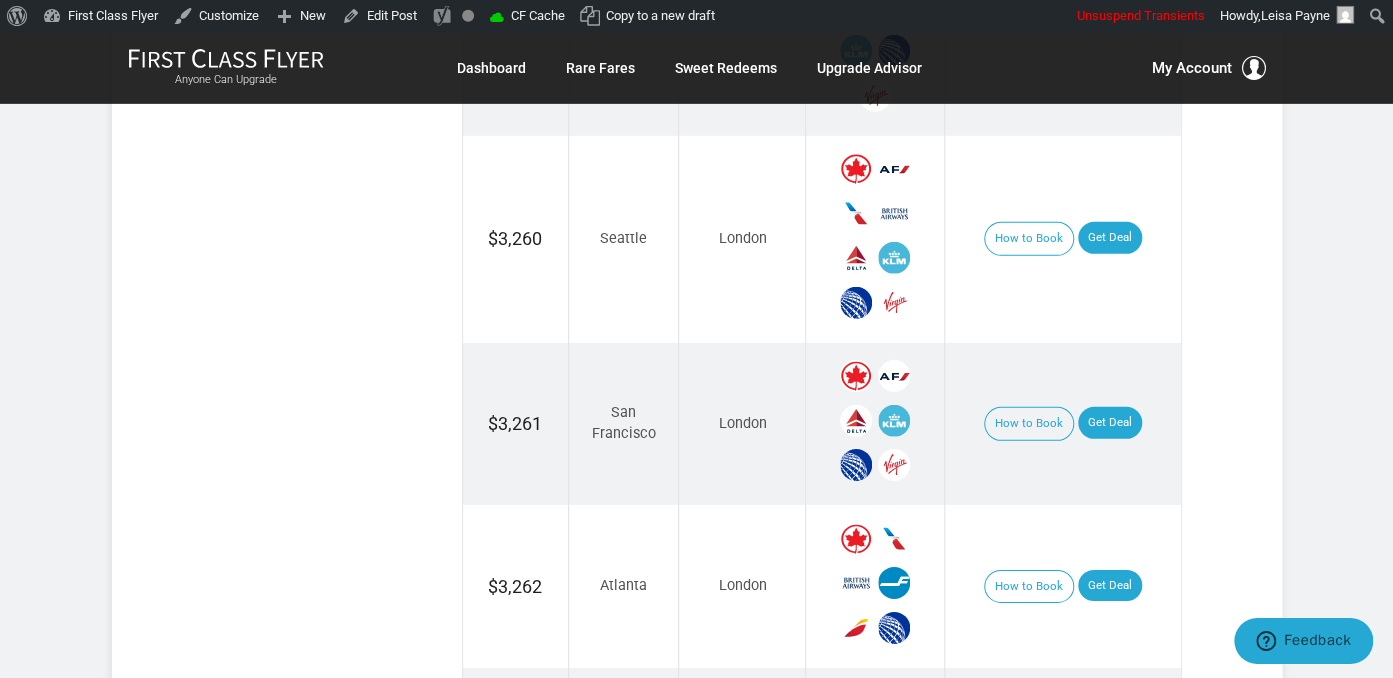 scroll, scrollTop: 2883, scrollLeft: 0, axis: vertical 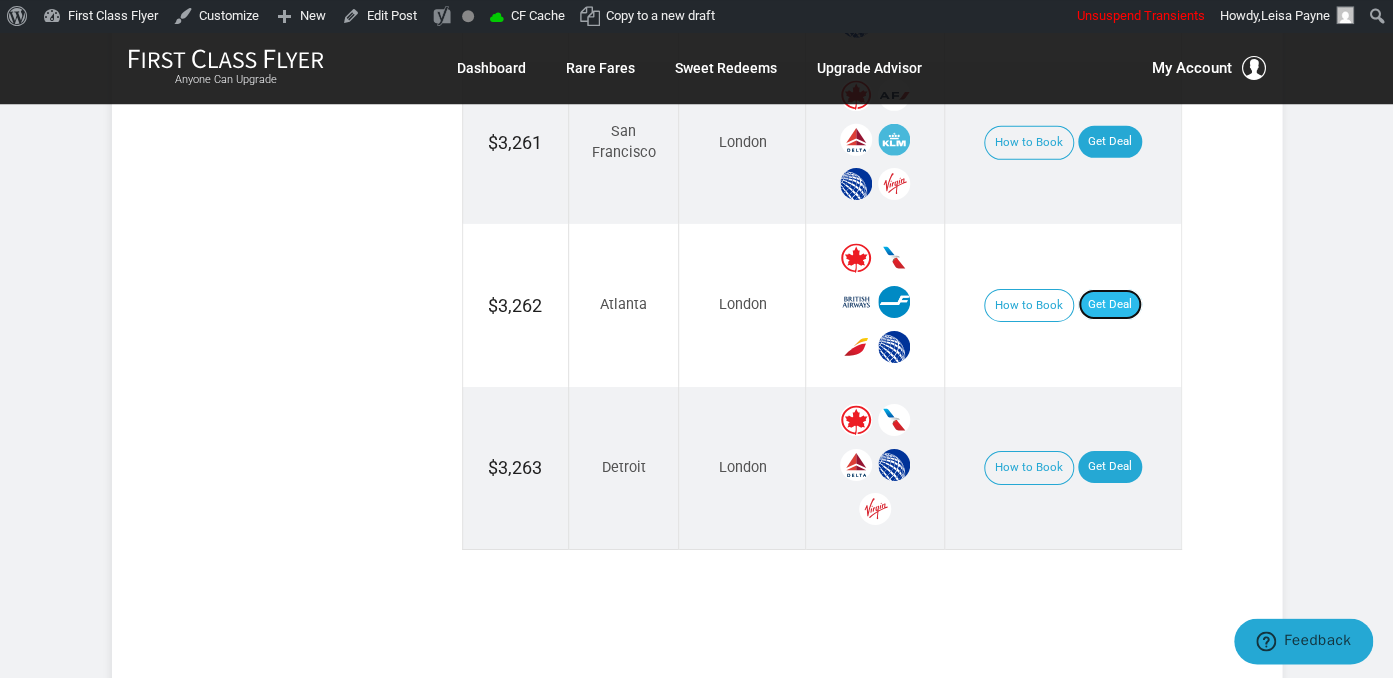 click on "Get Deal" at bounding box center [1110, 305] 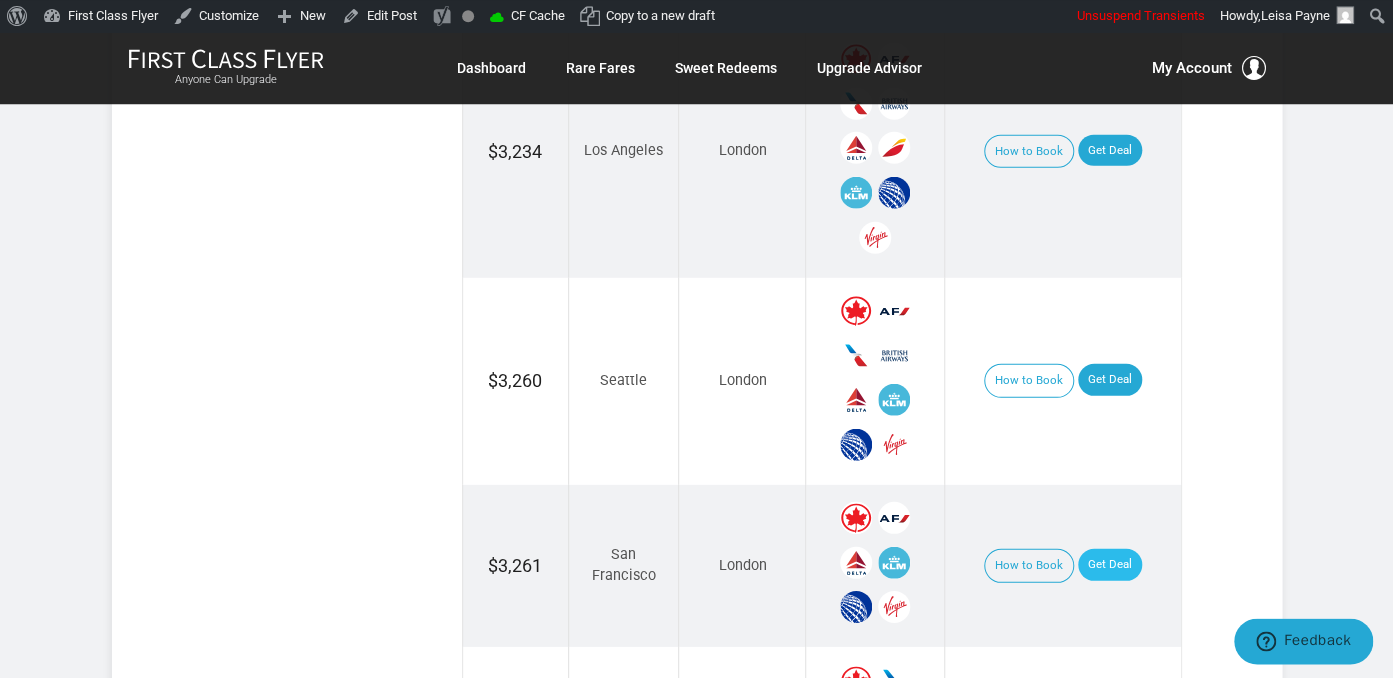 scroll, scrollTop: 2566, scrollLeft: 0, axis: vertical 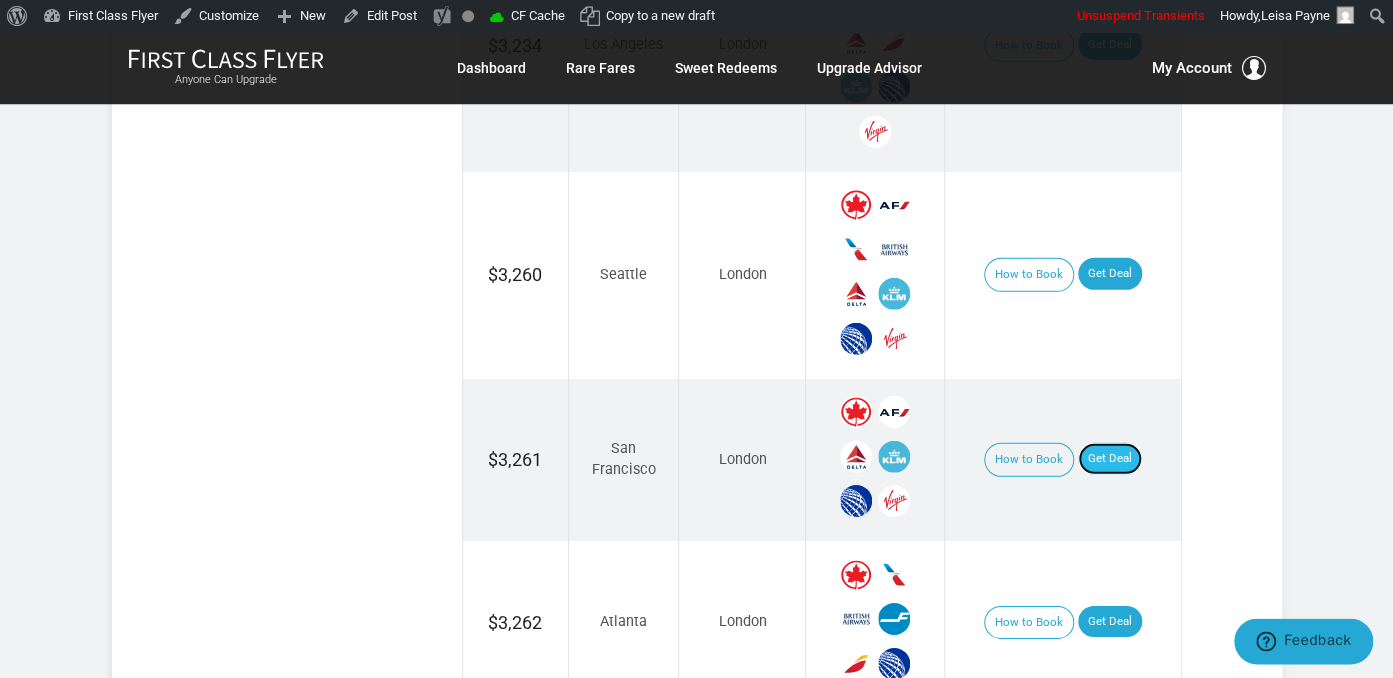 click on "Get Deal" at bounding box center (1110, 459) 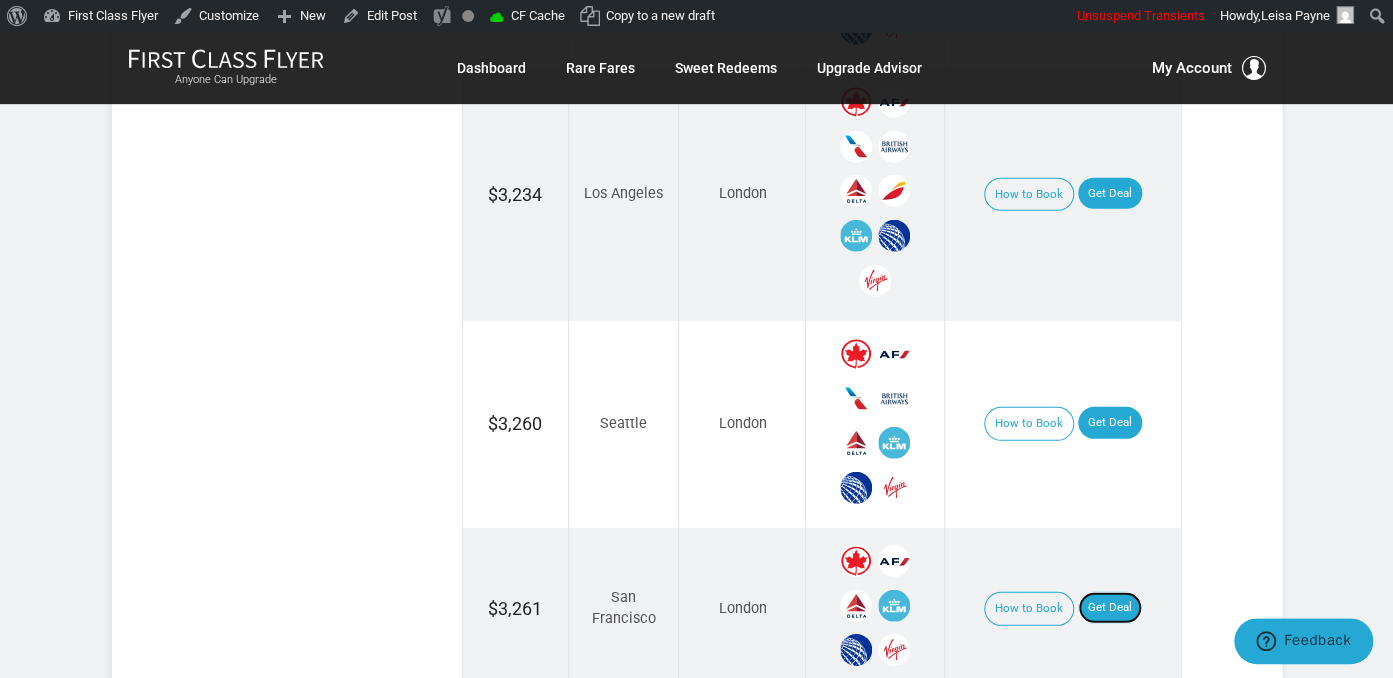scroll, scrollTop: 2461, scrollLeft: 0, axis: vertical 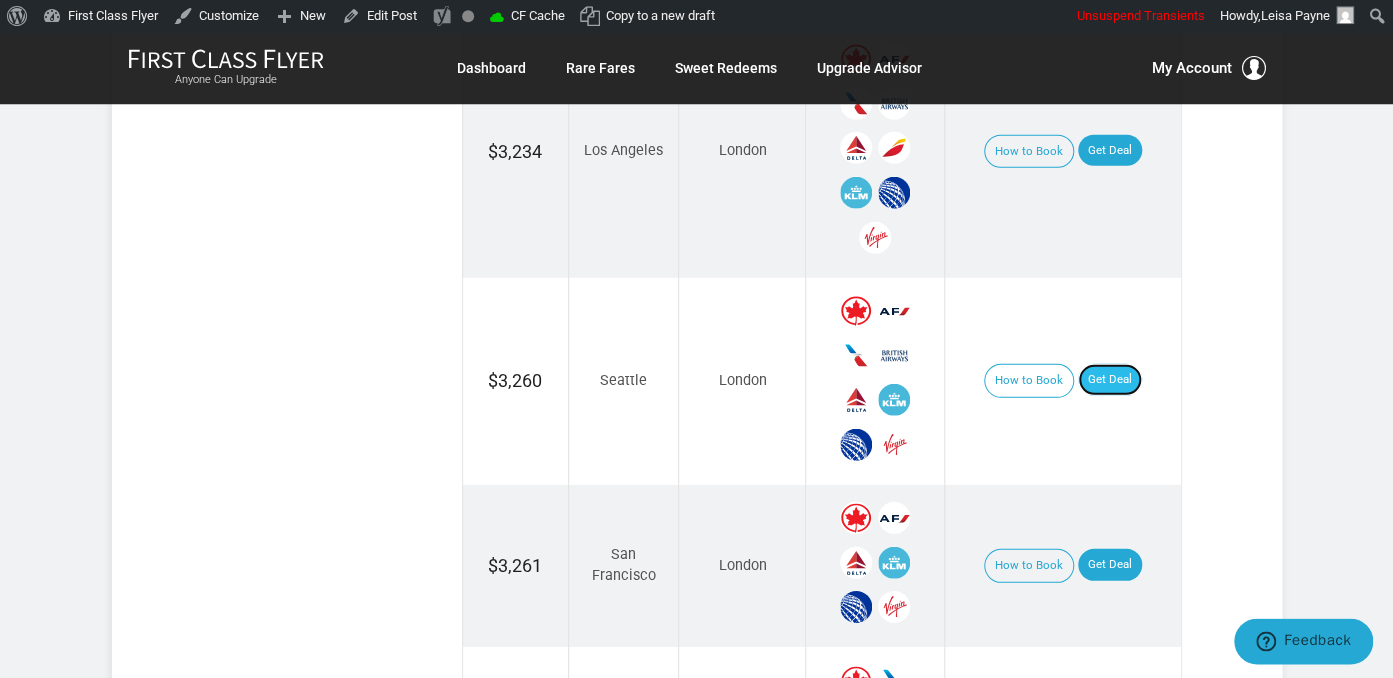 click on "Get Deal" at bounding box center (1110, 379) 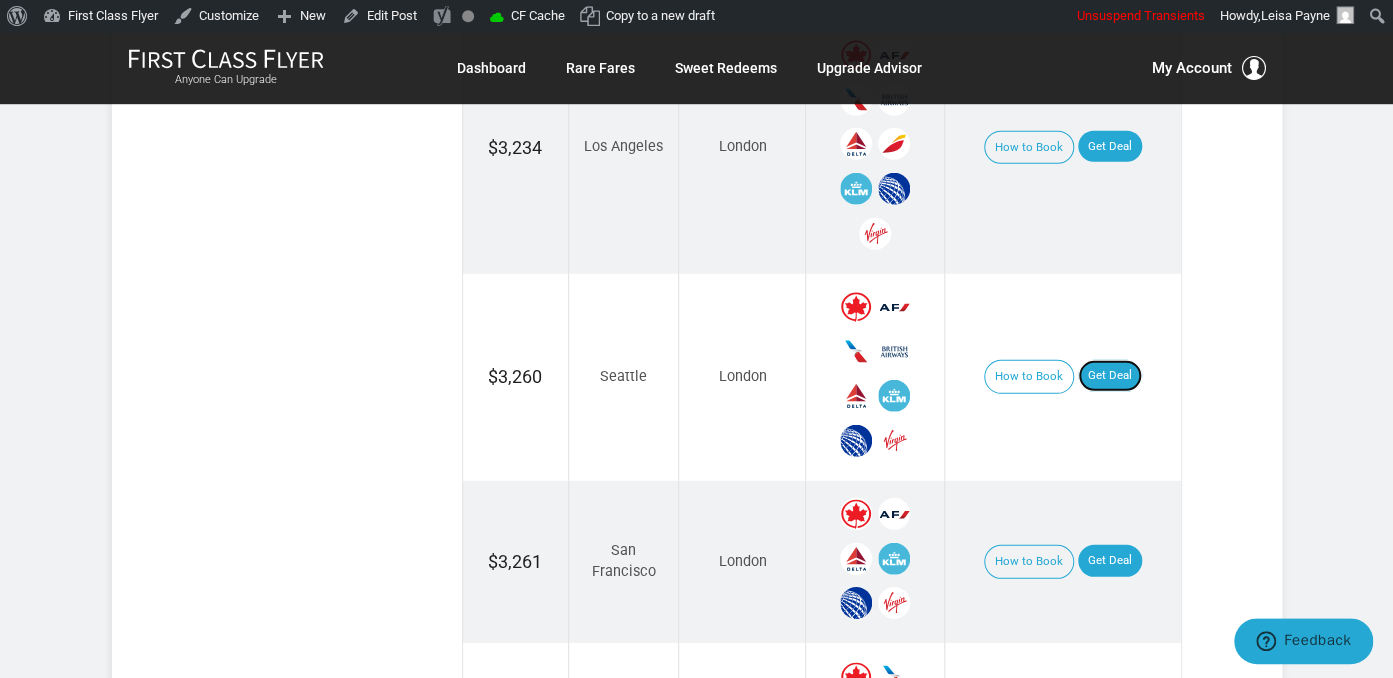 scroll, scrollTop: 2883, scrollLeft: 0, axis: vertical 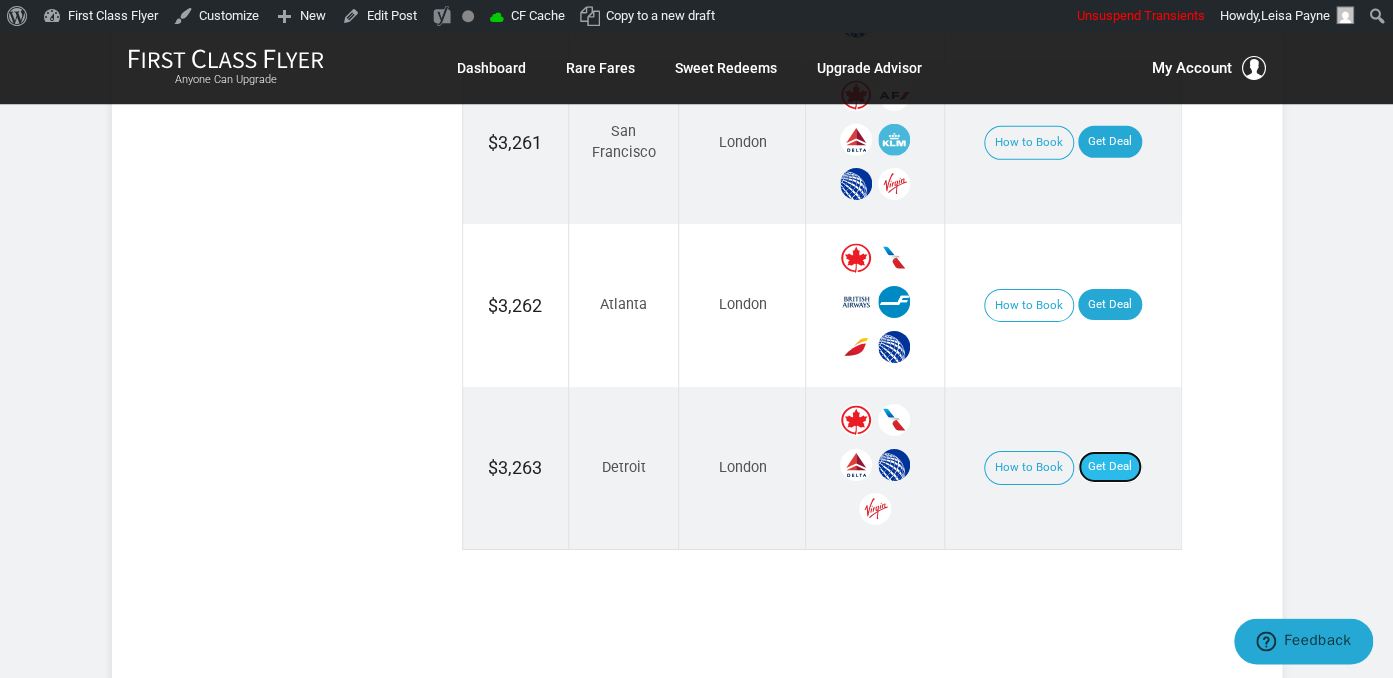 click on "Get Deal" at bounding box center (1110, 467) 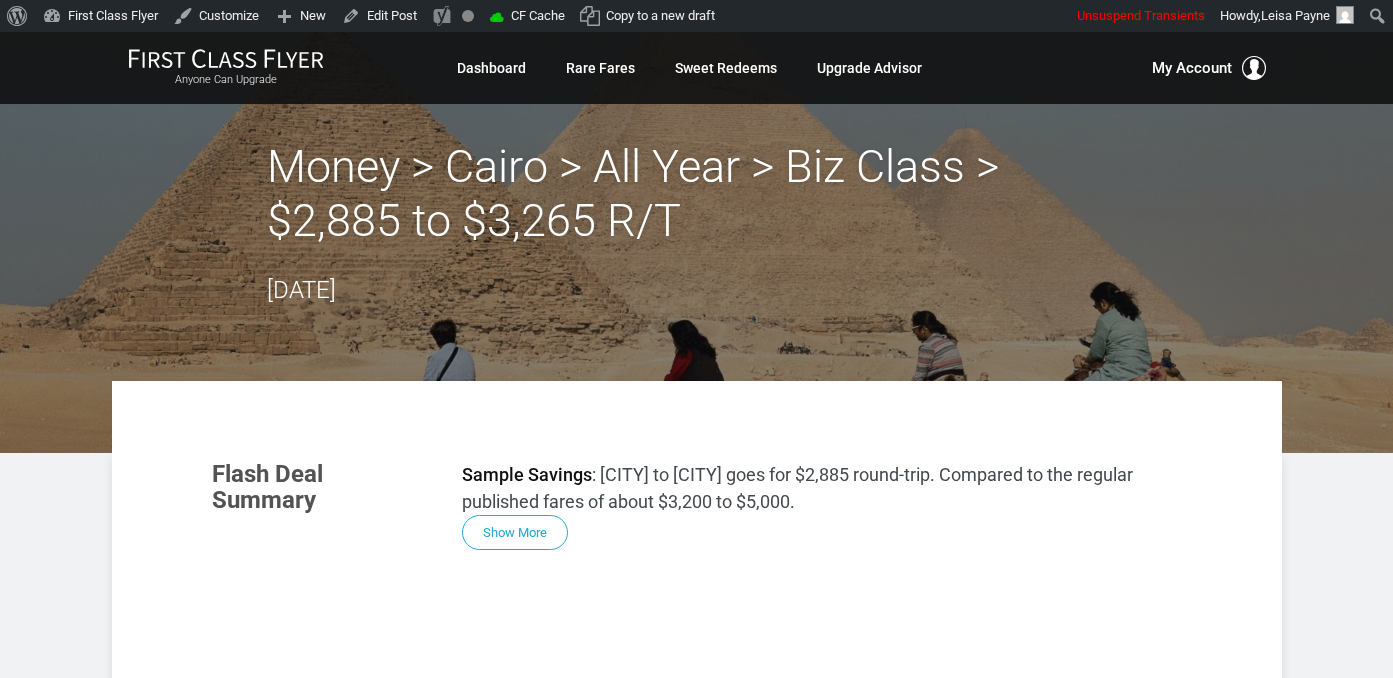 scroll, scrollTop: 0, scrollLeft: 0, axis: both 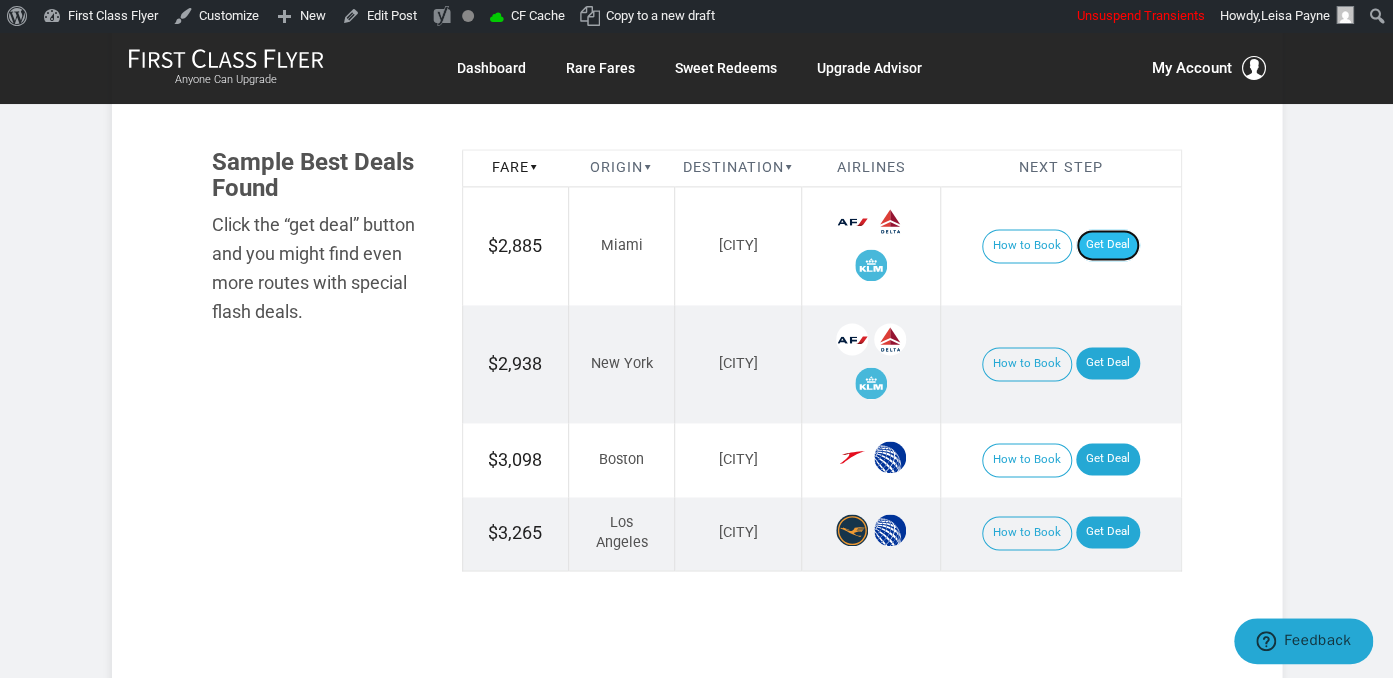 click on "Get Deal" at bounding box center [1108, 245] 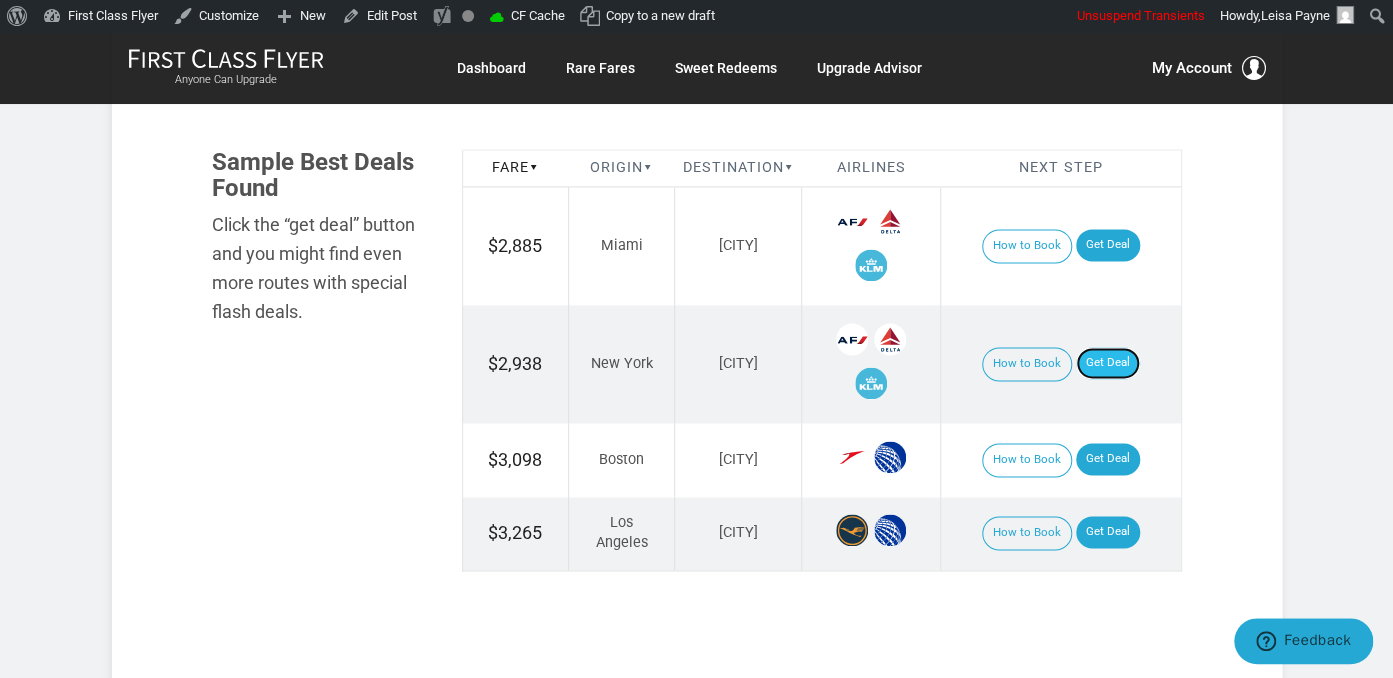 click on "Get Deal" at bounding box center (1108, 363) 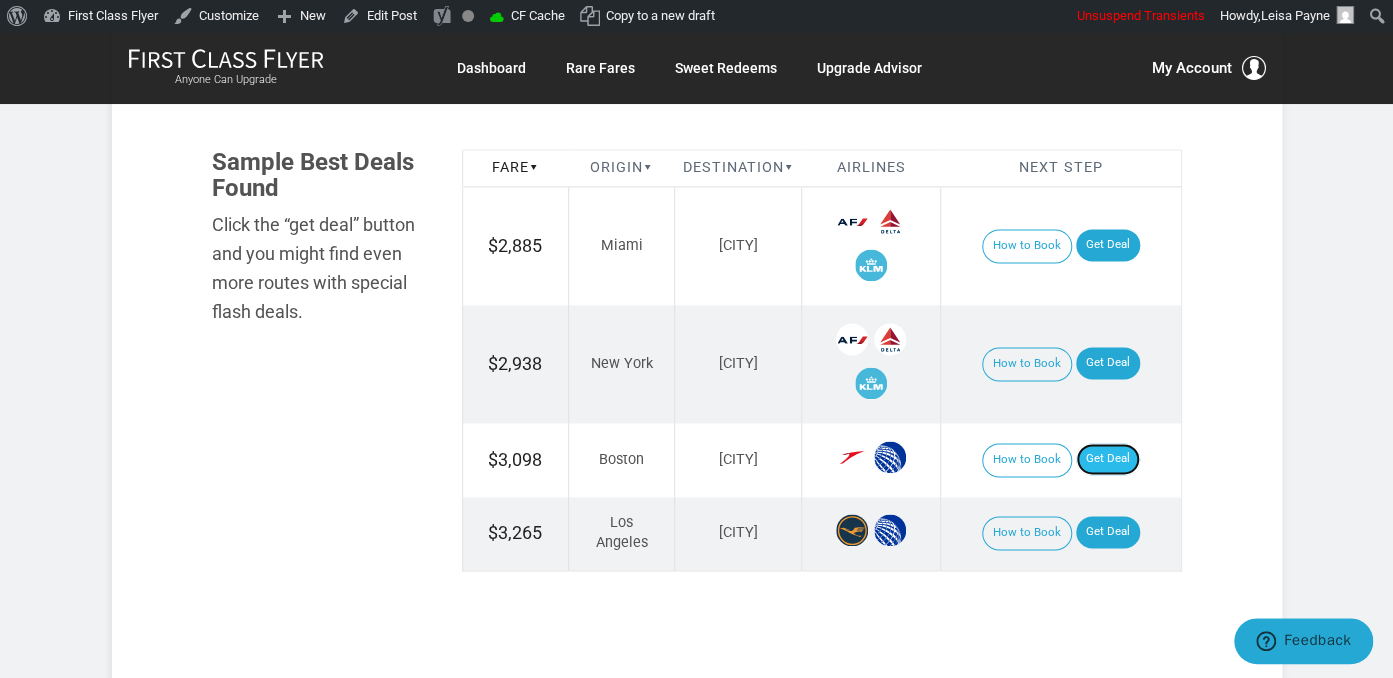 drag, startPoint x: 1090, startPoint y: 437, endPoint x: 1138, endPoint y: 445, distance: 48.6621 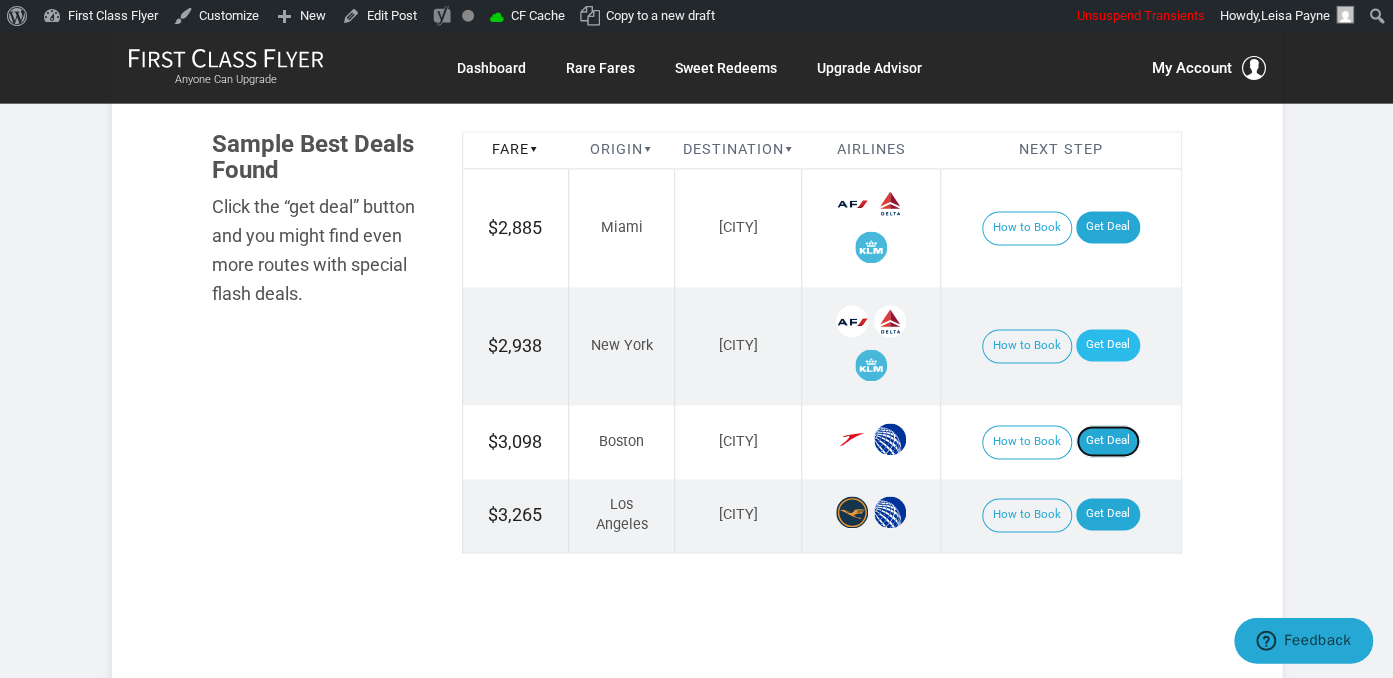 scroll, scrollTop: 1372, scrollLeft: 0, axis: vertical 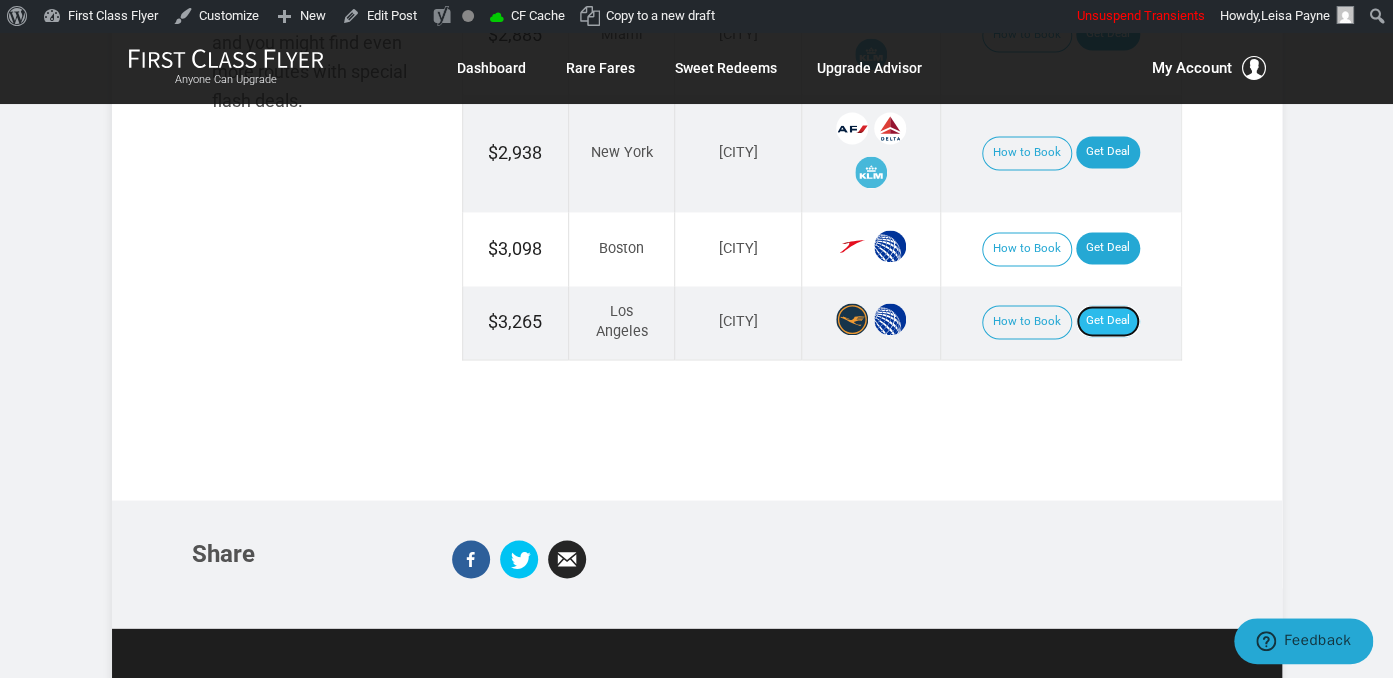 click on "Get Deal" at bounding box center [1108, 321] 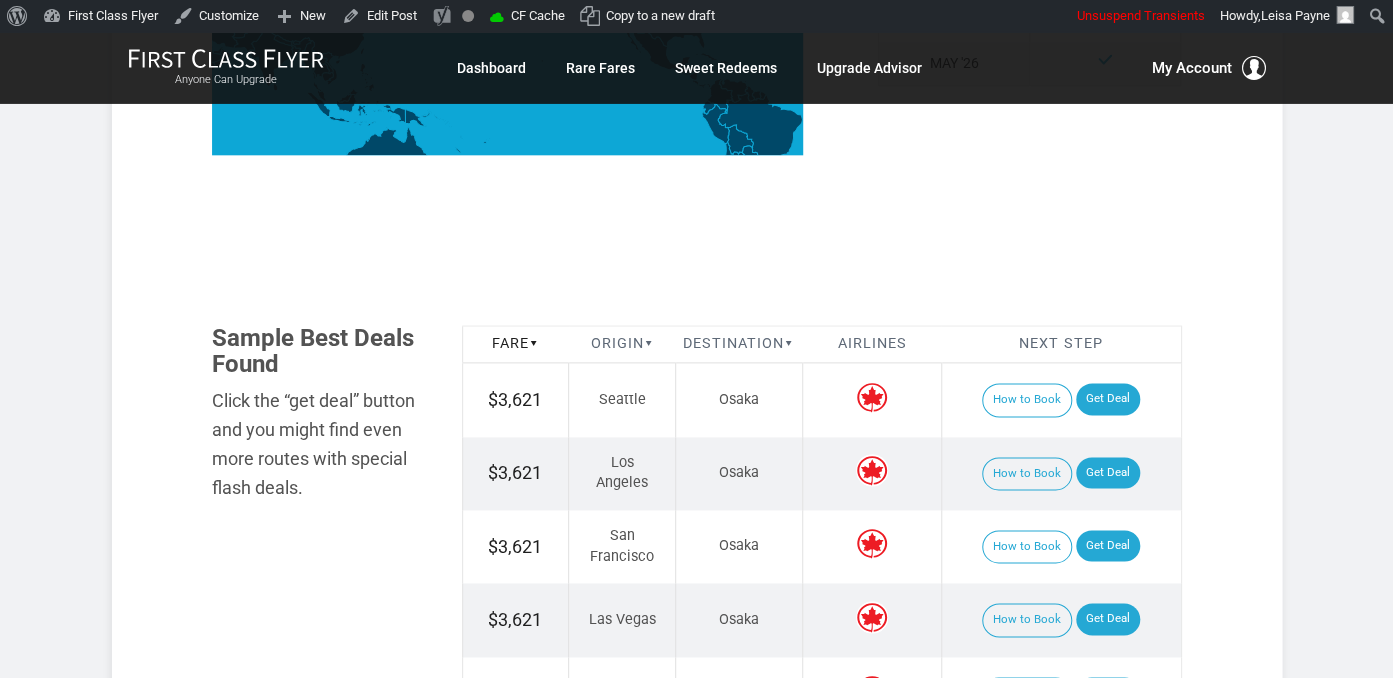 scroll, scrollTop: 1267, scrollLeft: 0, axis: vertical 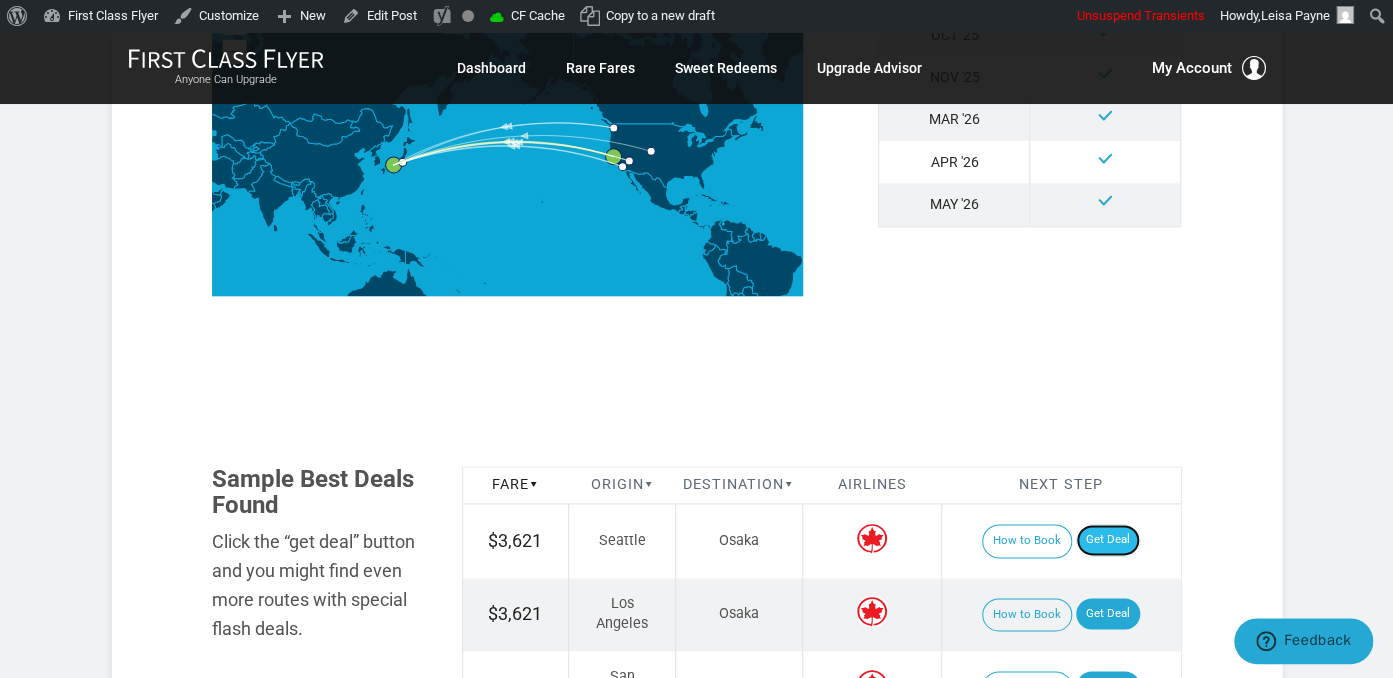 click on "Get Deal" at bounding box center [1108, 540] 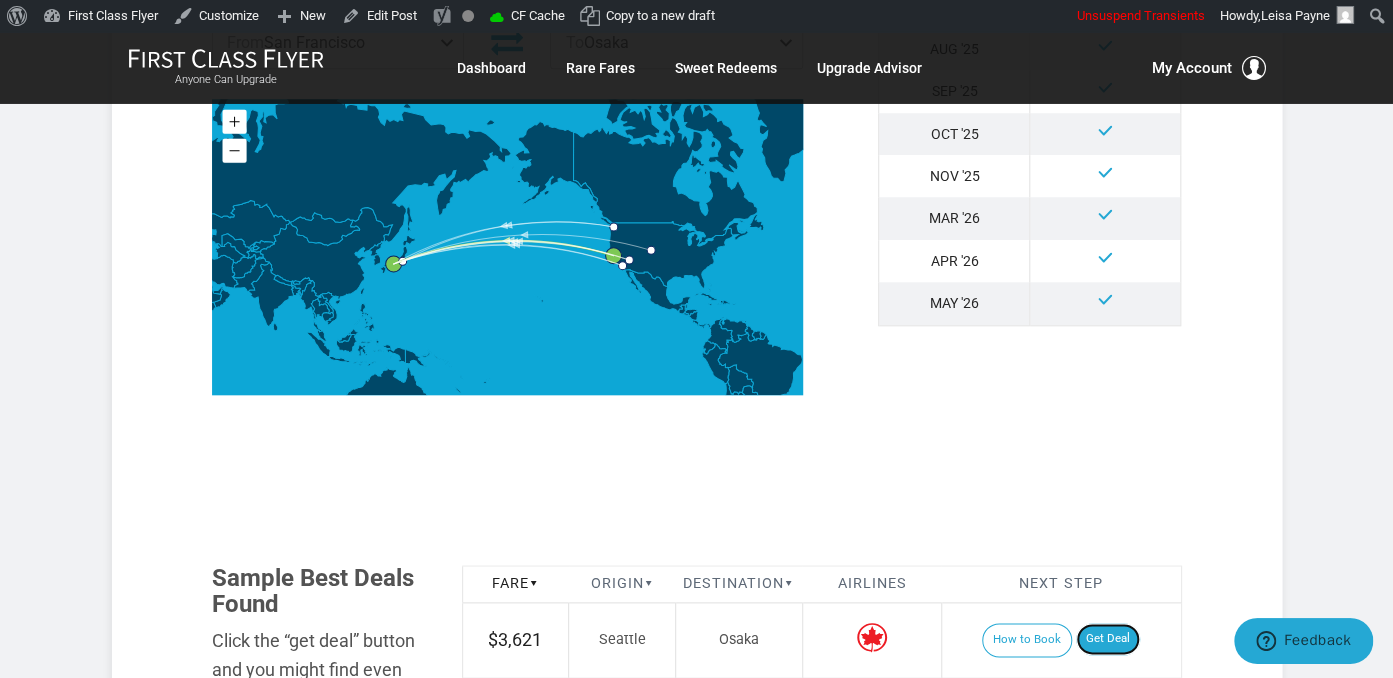 scroll, scrollTop: 844, scrollLeft: 0, axis: vertical 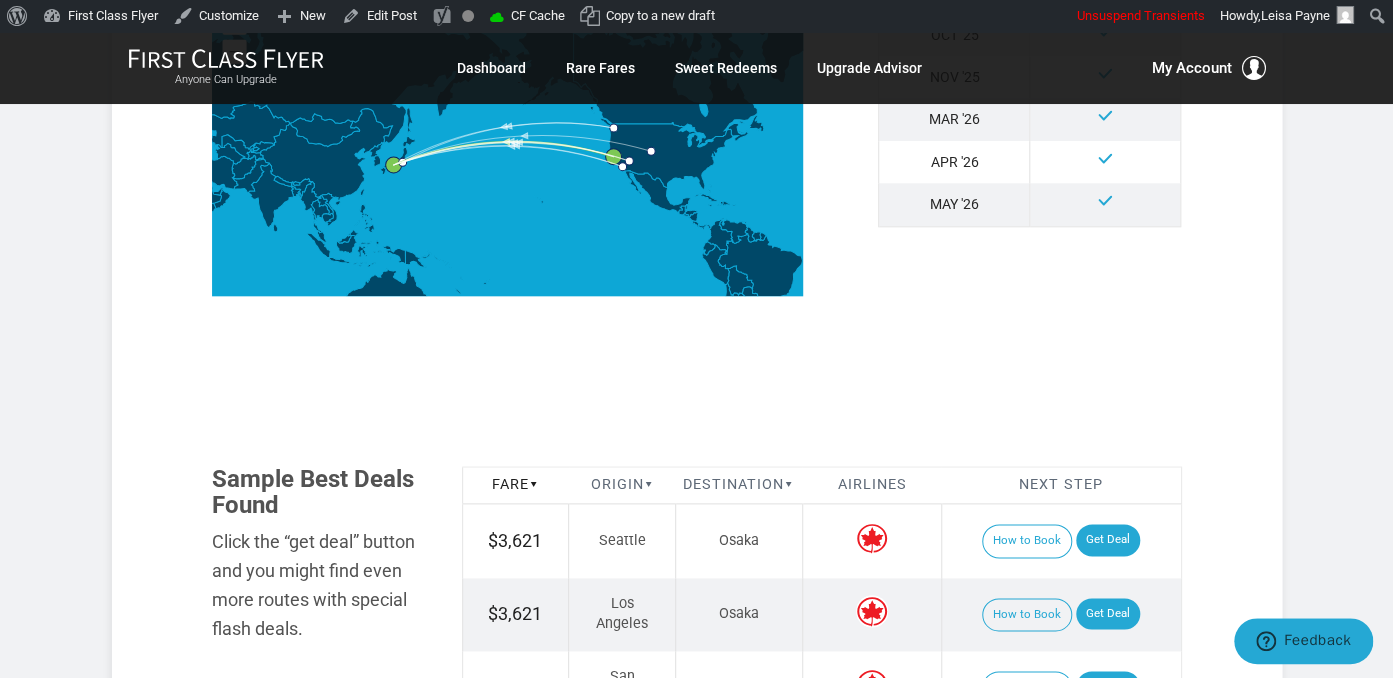 click on "Flash Deal Summary   Sample Savings : [CITY] to Osaka goes for $3,691 round-trip. Compared to regular published fares of about $4,000 to $5,000. Show More    Example Deal Routes   If you can, follow the deal…       From  San Francisco             Seattle       Los Angeles       San Francisco       Las Vegas       Denver                   To  Osaka             Osaka       Tokyo                 JavaScript chart by amCharts 3.20.9   Deal Availability   Fly at other times and pay double or triple.       Aug '25   Sep '25   Oct '25   Nov '25   Mar '26   Apr '26   May '26         Sample Best Deals Found   Click the “get deal” button and you might find even more routes with special flash deals.
Fare                             ▾
Origin                             ▾
Destination                             ▾
Airlines                             $3,621   Seattle   Osaka" at bounding box center (697, 465) 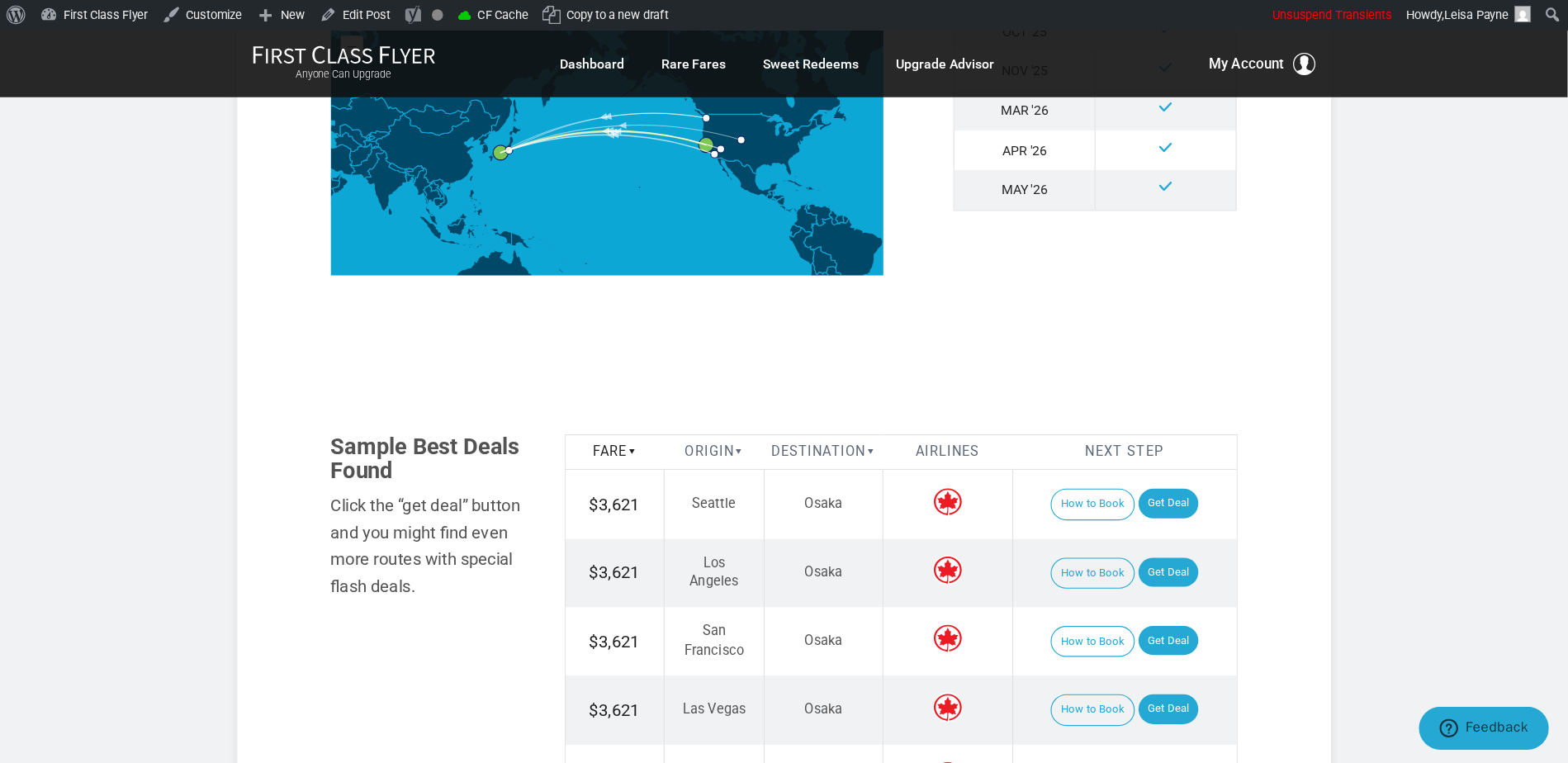 scroll, scrollTop: 698, scrollLeft: 0, axis: vertical 